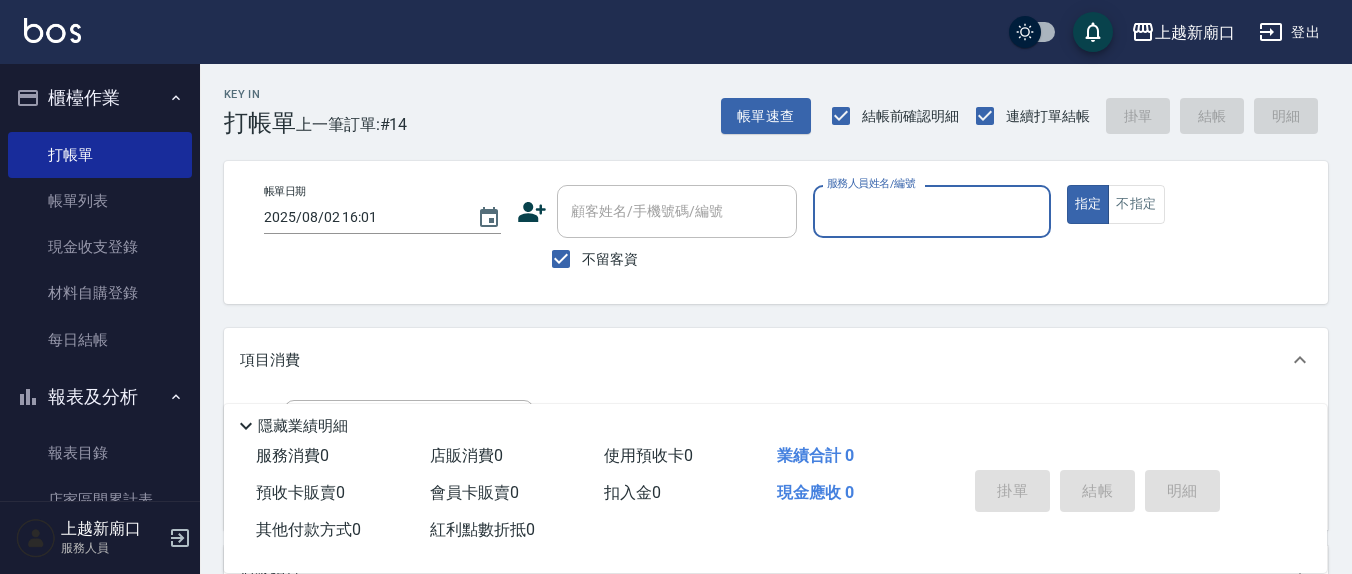 scroll, scrollTop: 0, scrollLeft: 0, axis: both 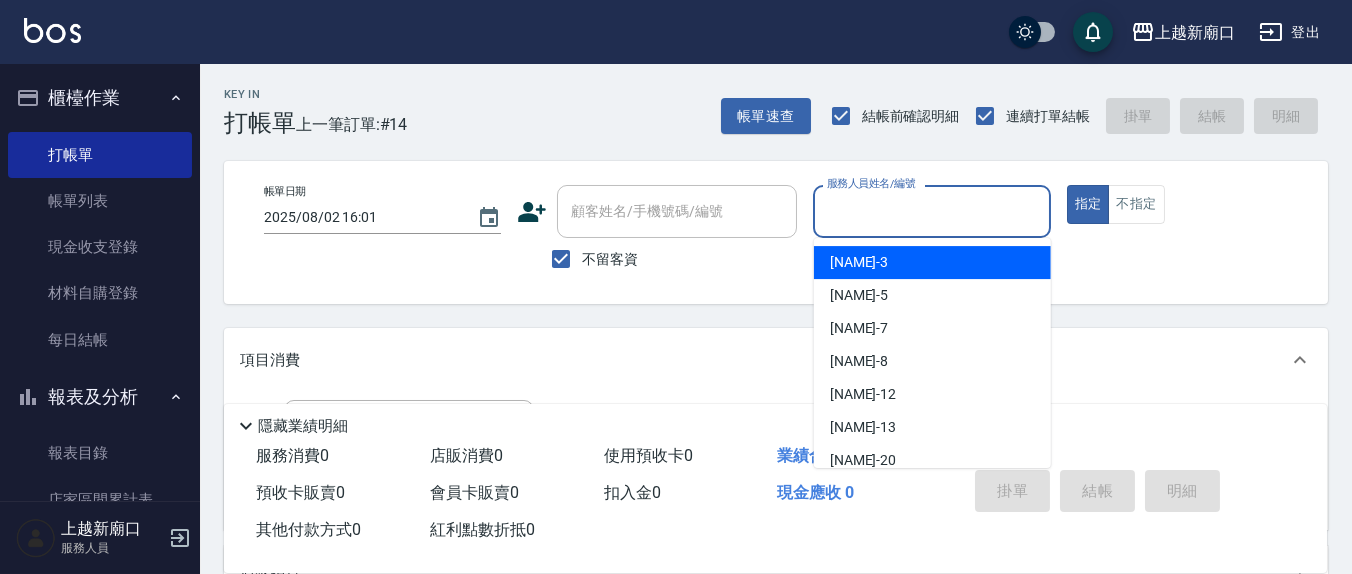 click on "服務人員姓名/編號" at bounding box center [931, 211] 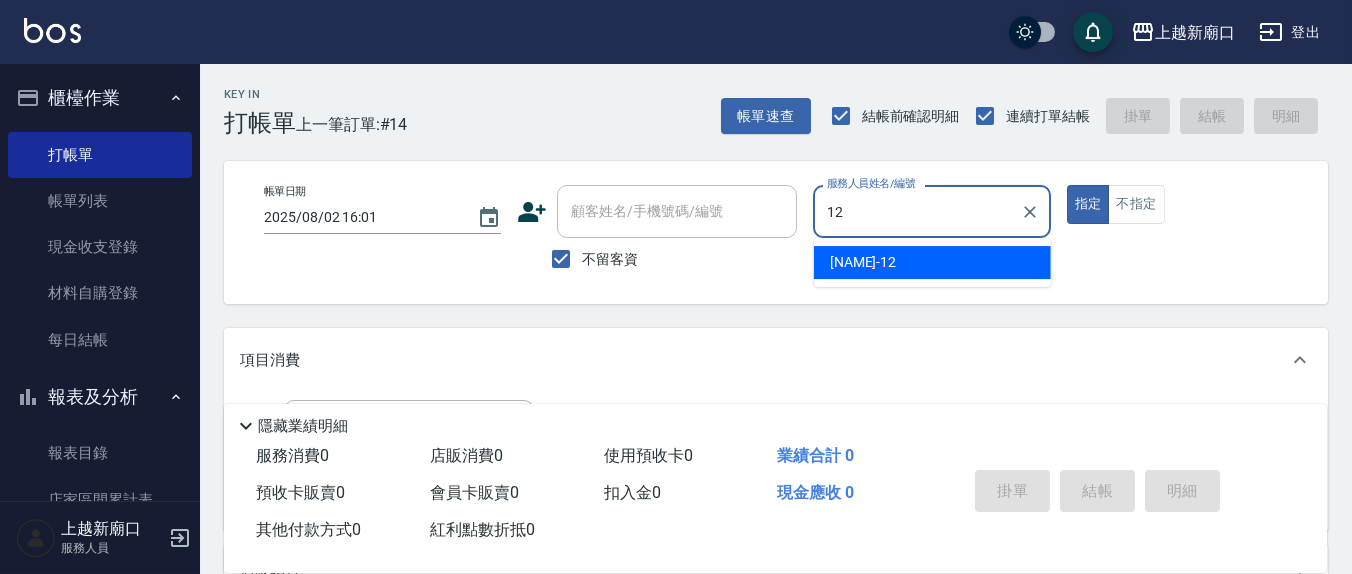 type on "12" 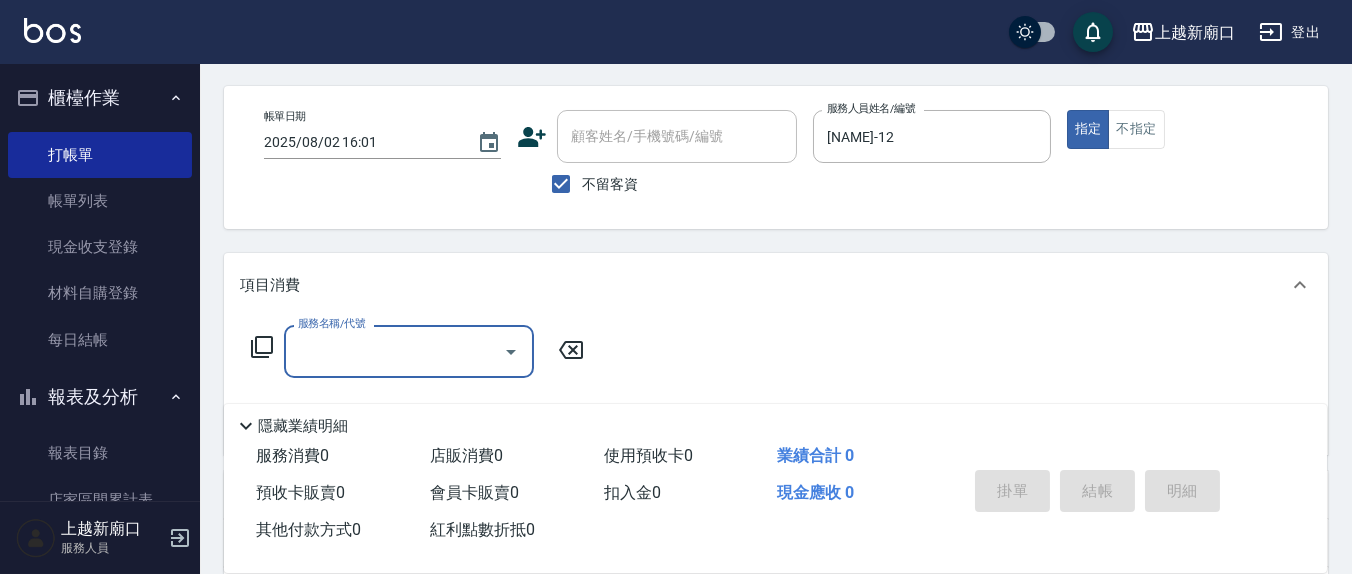 scroll, scrollTop: 352, scrollLeft: 0, axis: vertical 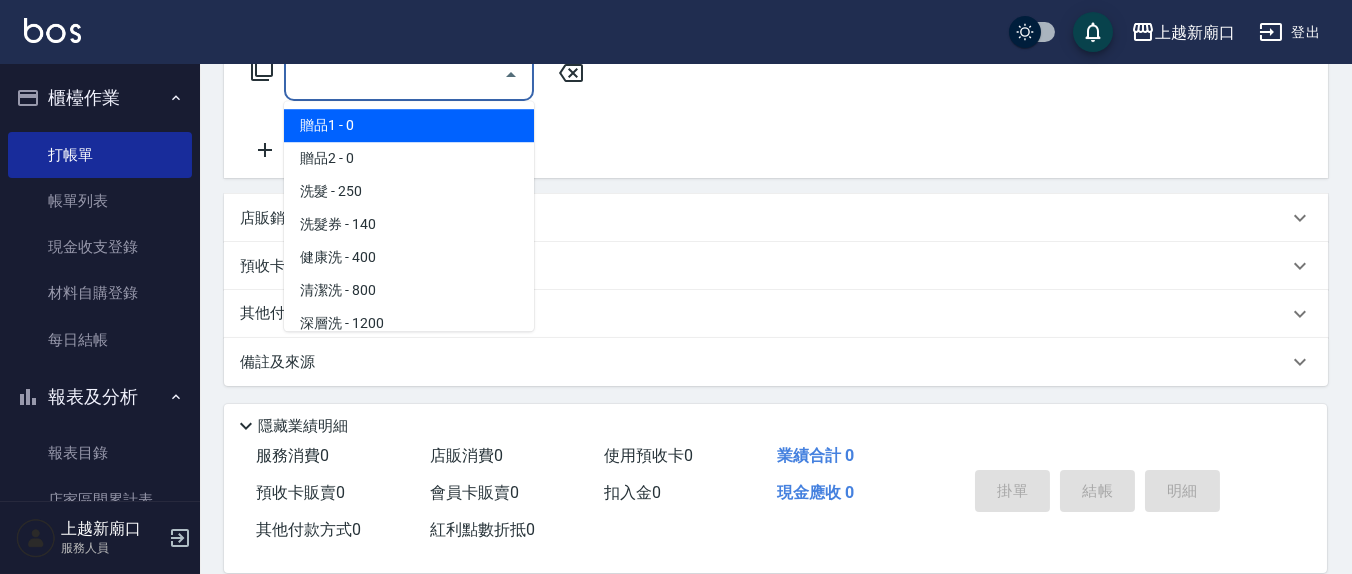 click on "服務名稱/代號" at bounding box center [394, 74] 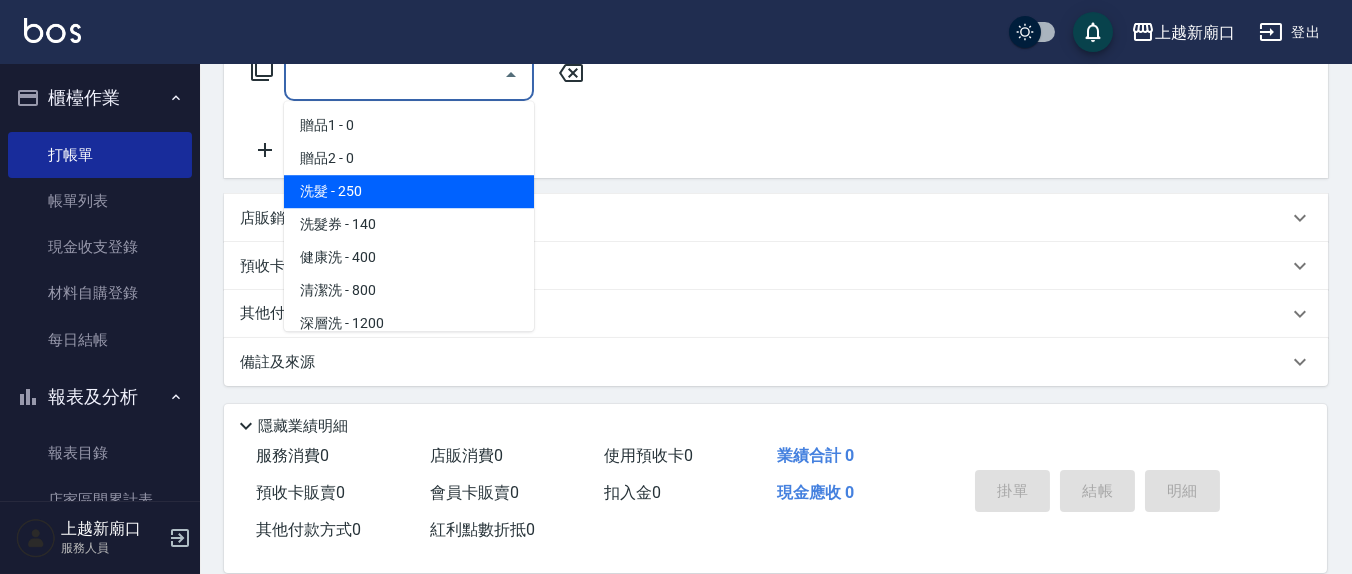 scroll, scrollTop: 144, scrollLeft: 0, axis: vertical 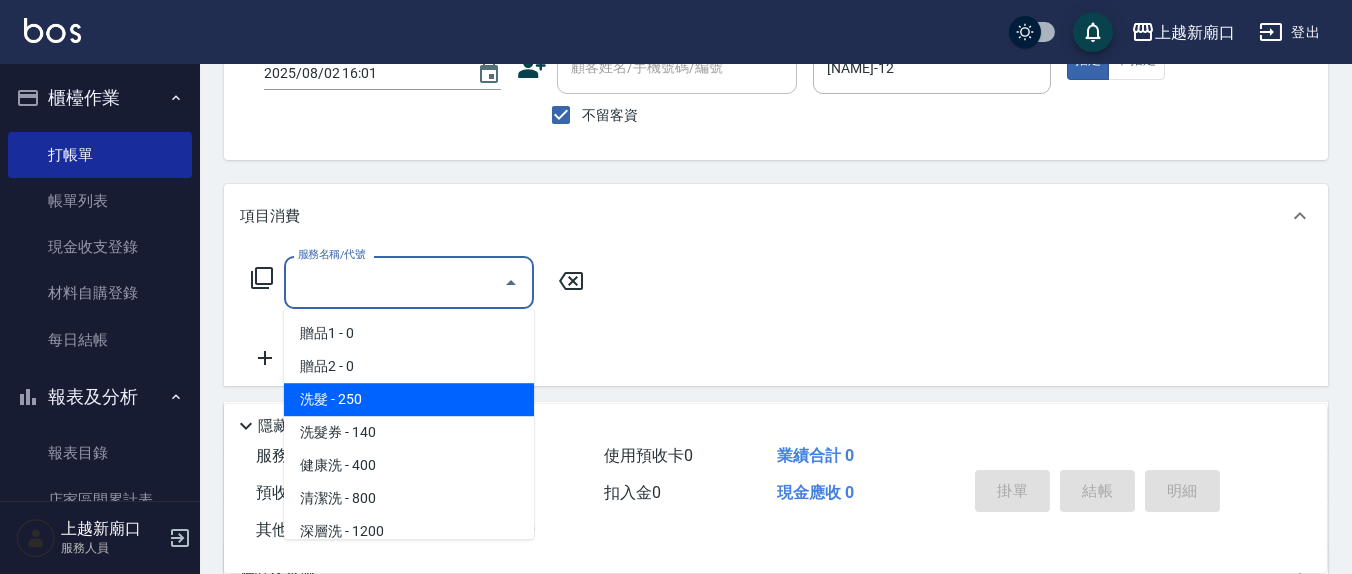click on "服務名稱/代號" at bounding box center [394, 282] 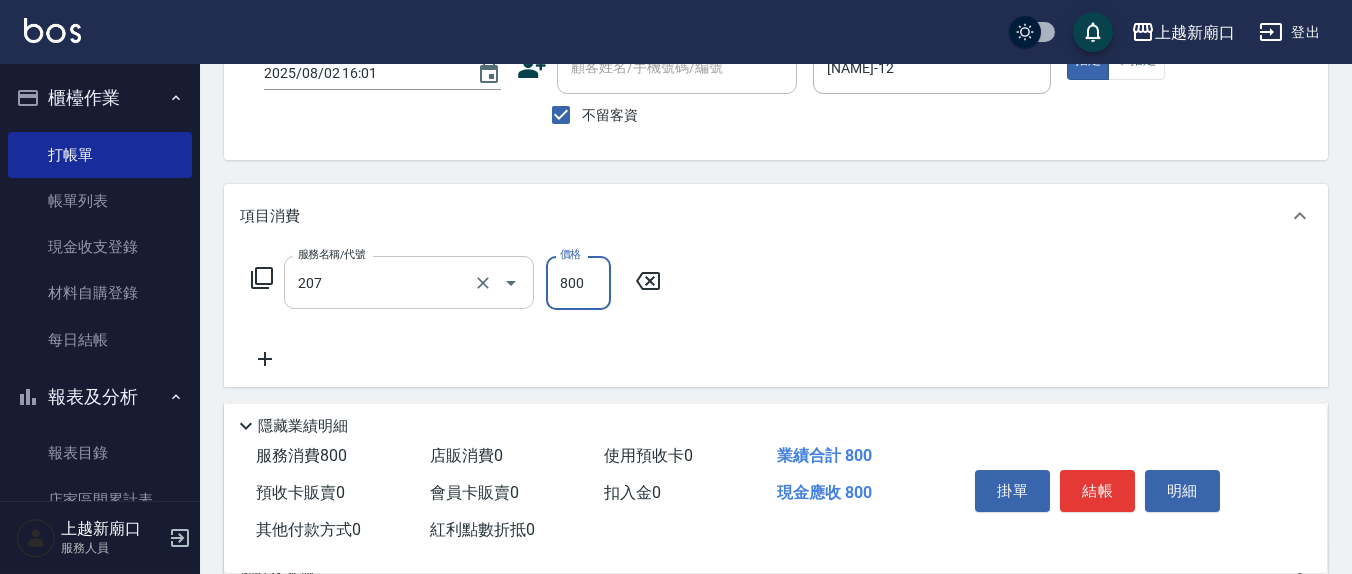 type on "清潔洗(207)" 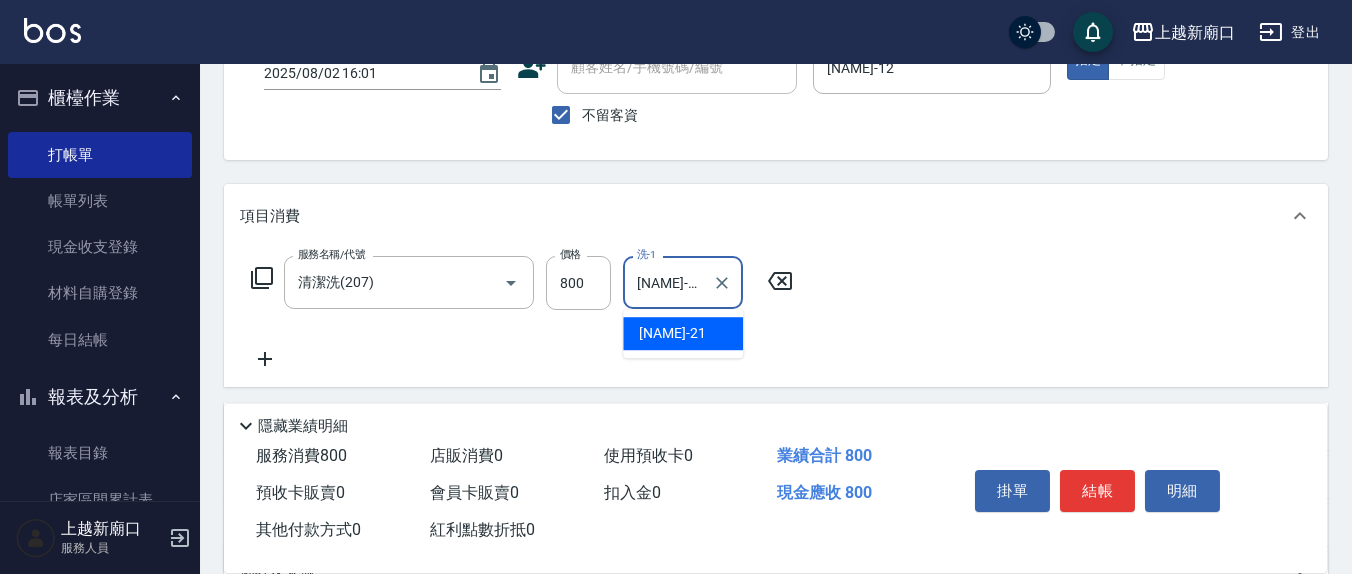 type on "[NAME]-21" 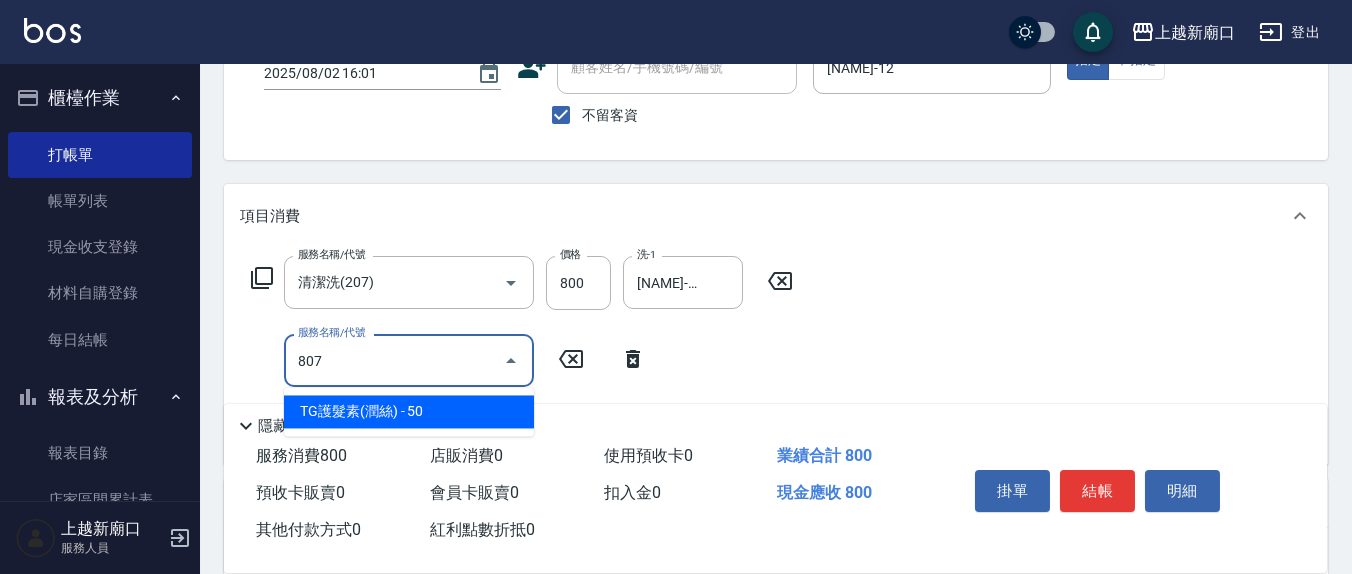 type on "TG護髮素(潤絲)(807)" 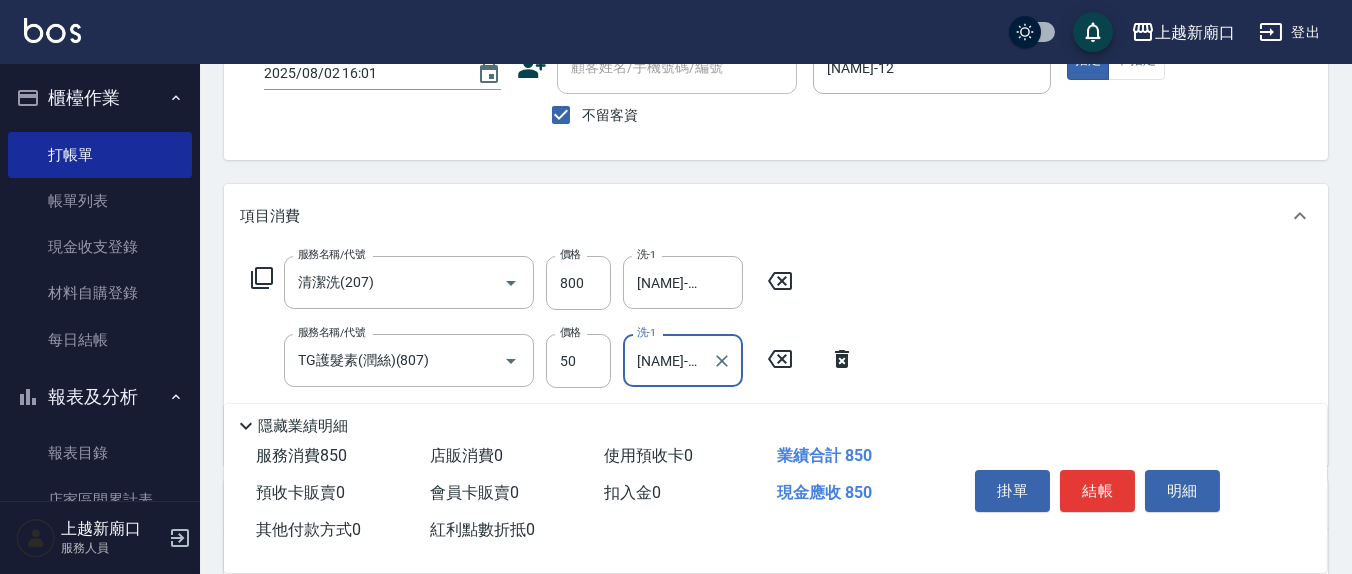 type on "[NAME]-21" 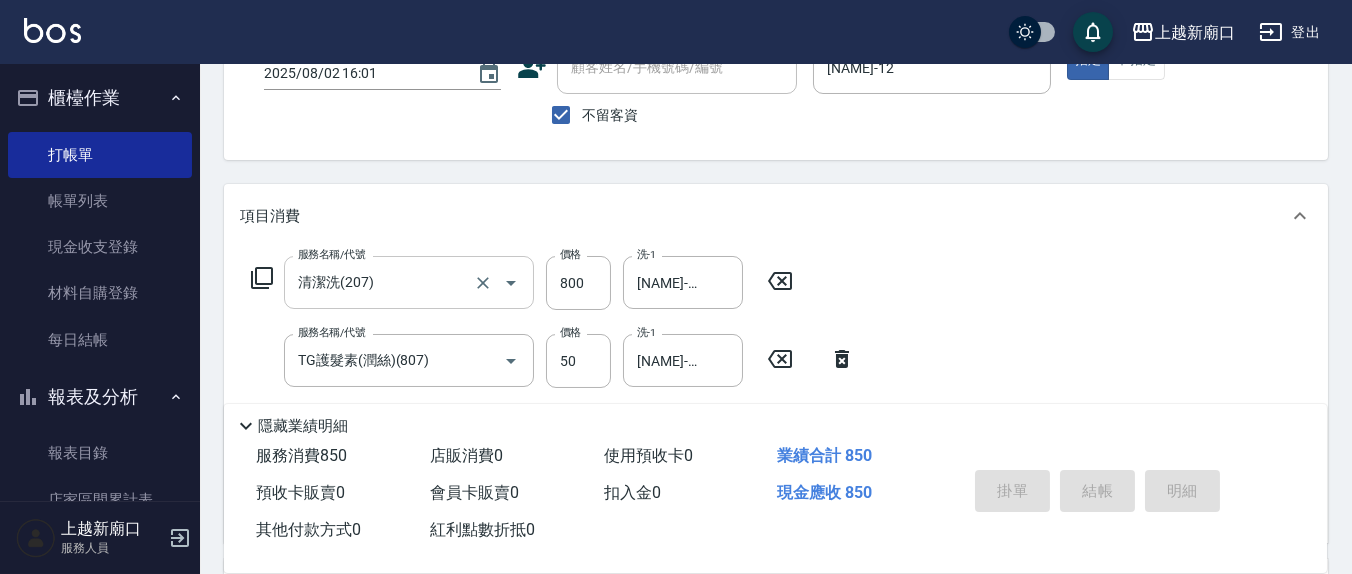 scroll, scrollTop: 39, scrollLeft: 0, axis: vertical 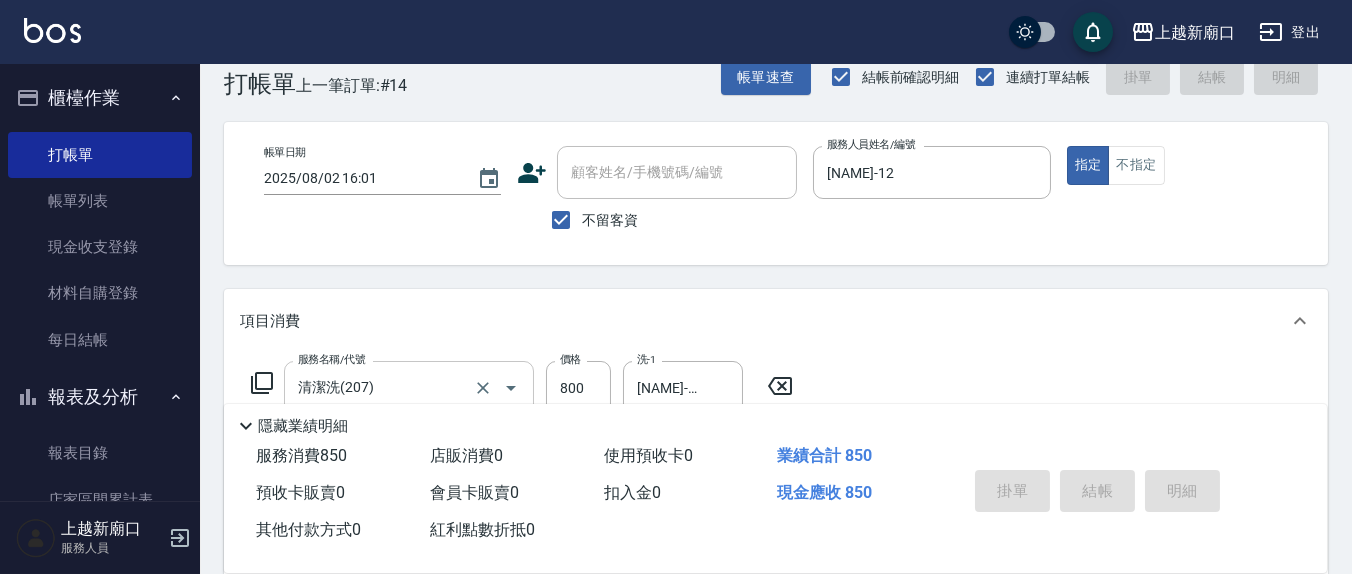 type on "[DATE] [TIME]" 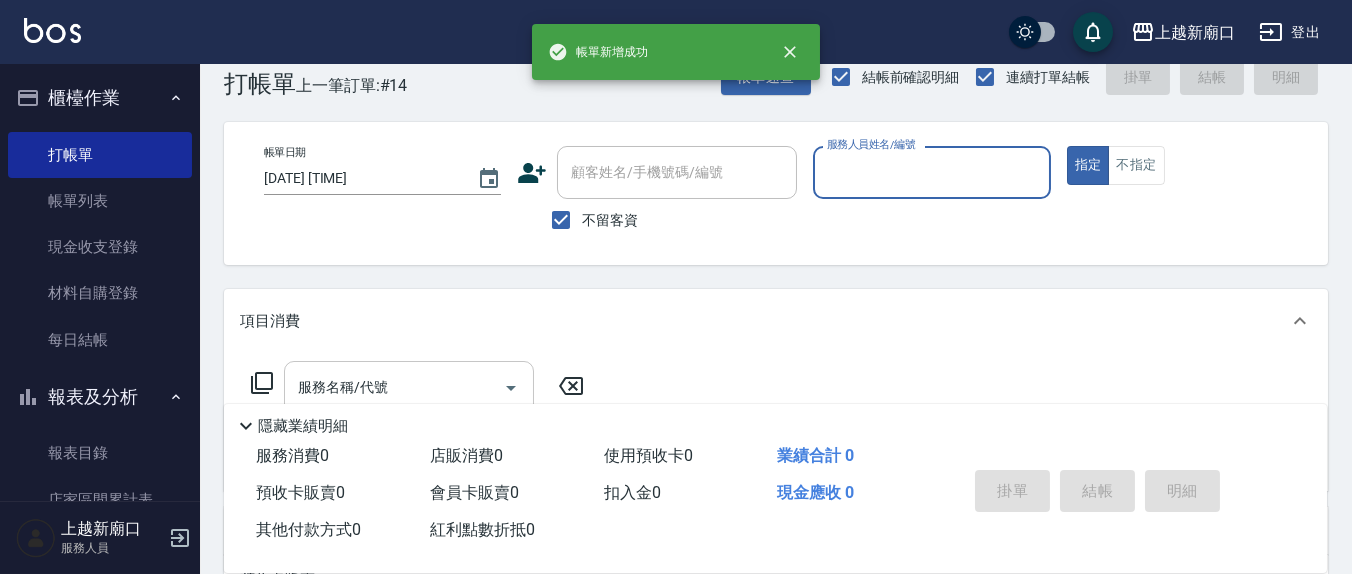 scroll, scrollTop: 0, scrollLeft: 0, axis: both 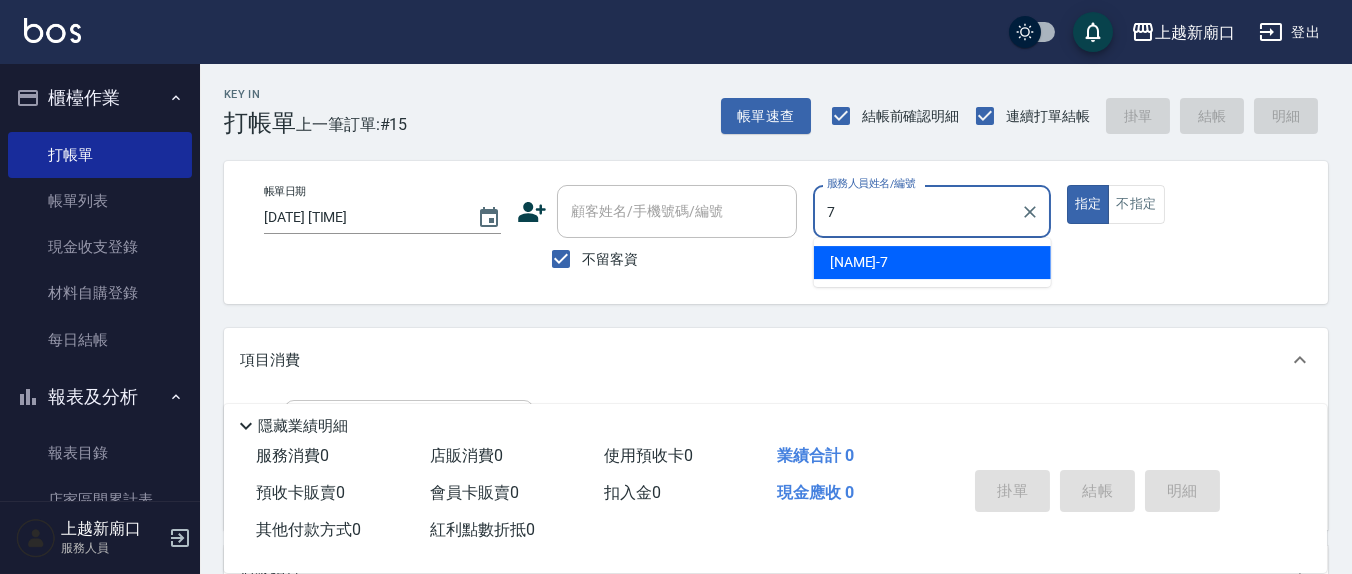 type on "[NAME]-7" 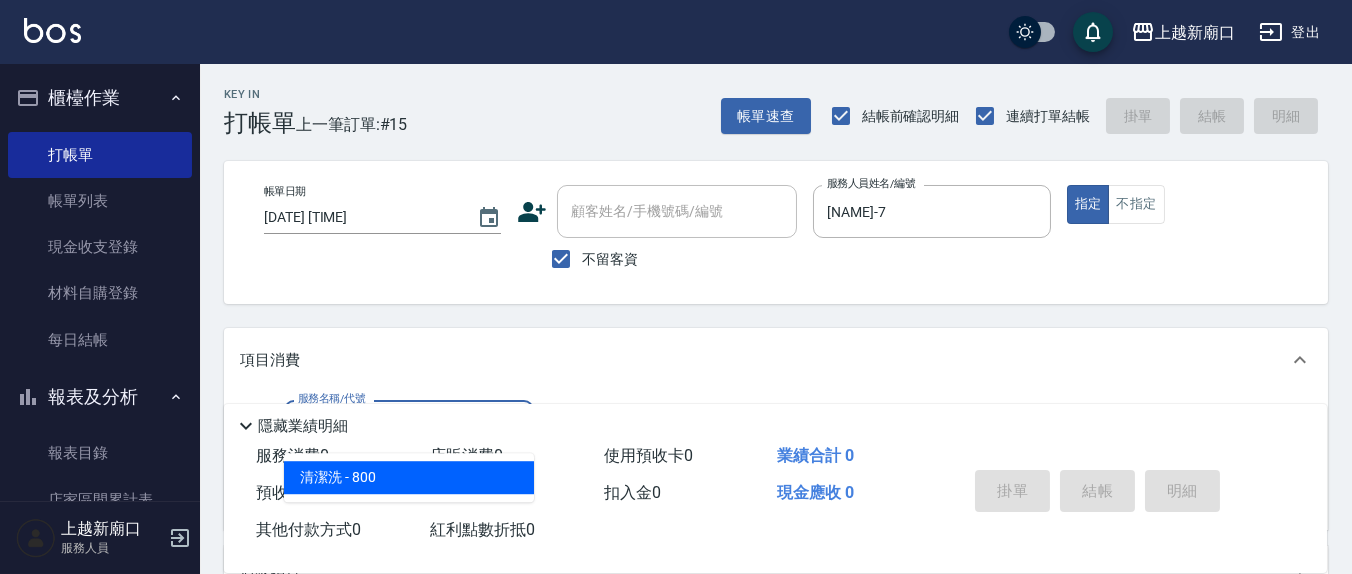 type on "清潔洗(207)" 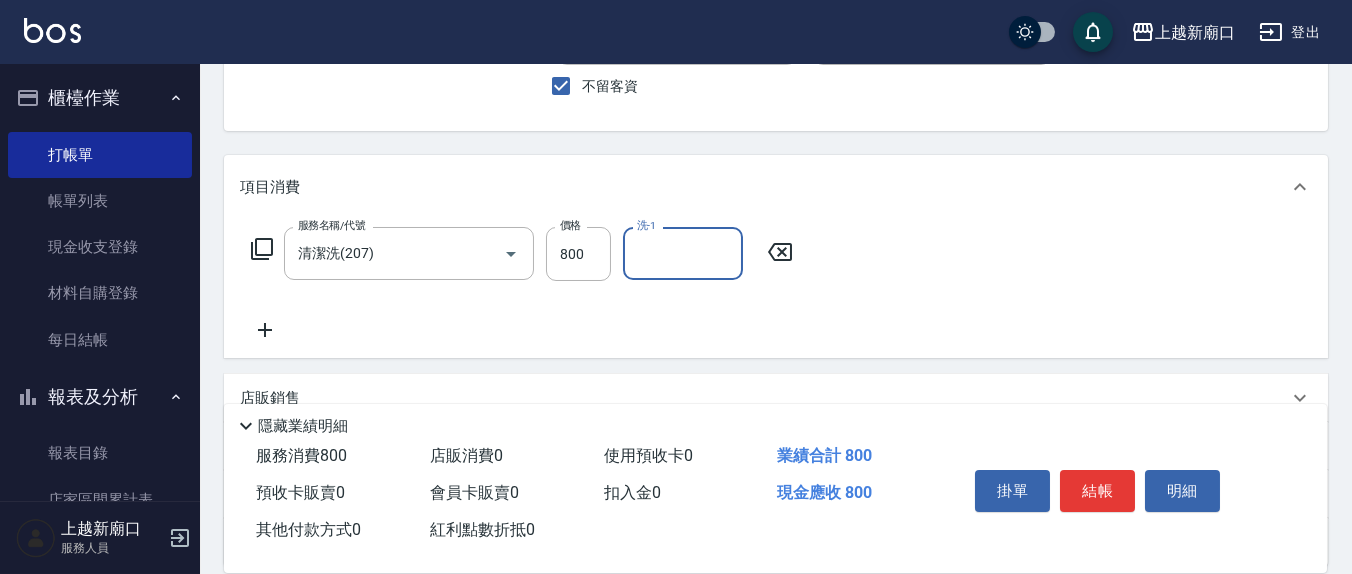 scroll, scrollTop: 208, scrollLeft: 0, axis: vertical 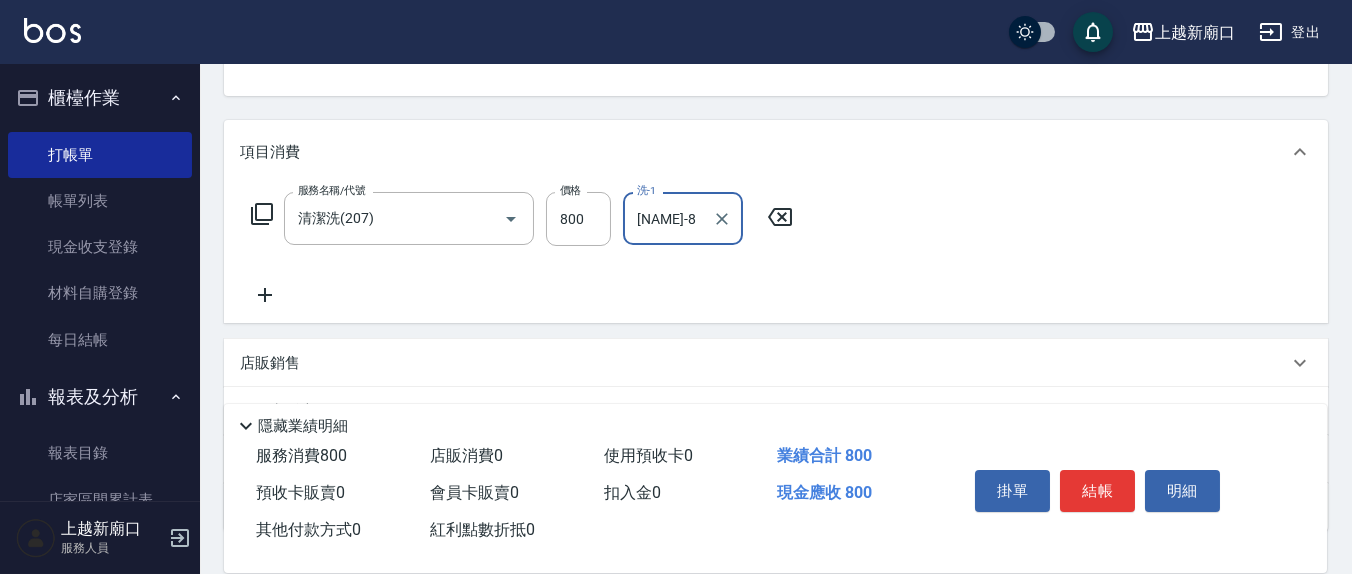 type on "[NAME]-8" 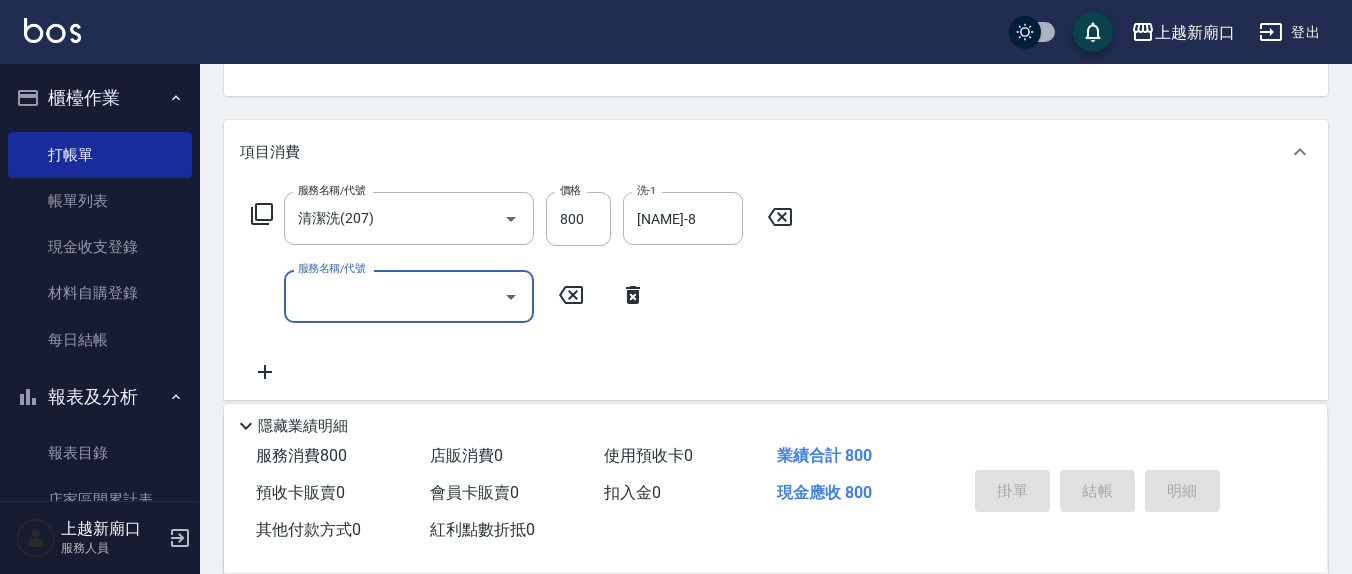 type 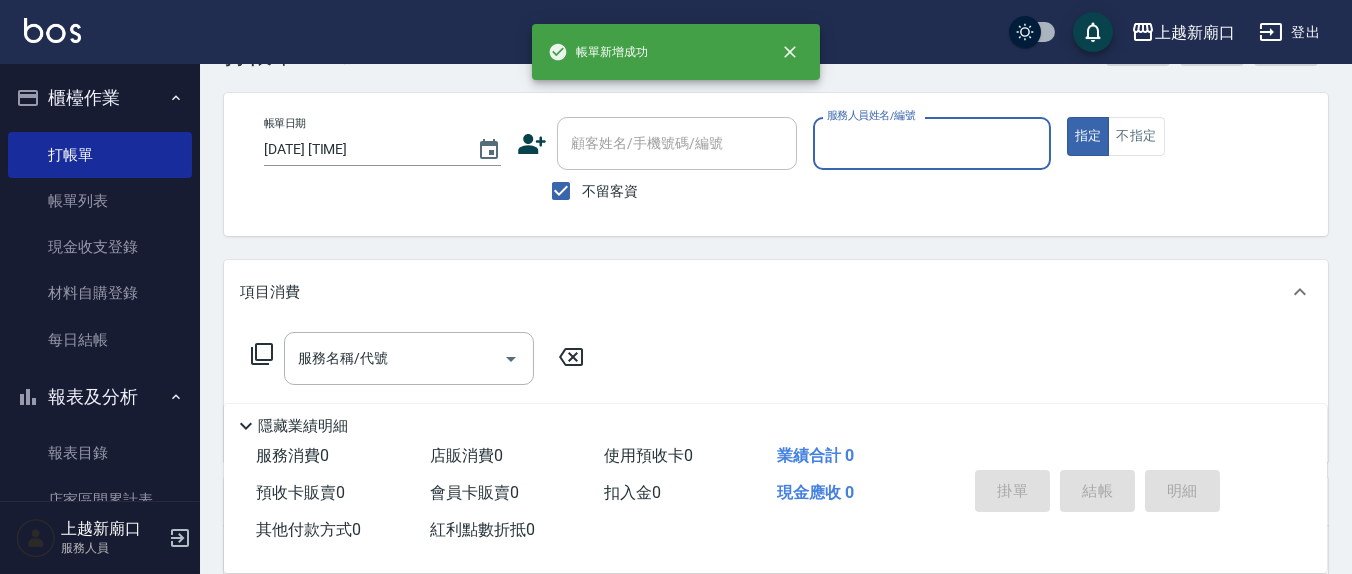 scroll, scrollTop: 0, scrollLeft: 0, axis: both 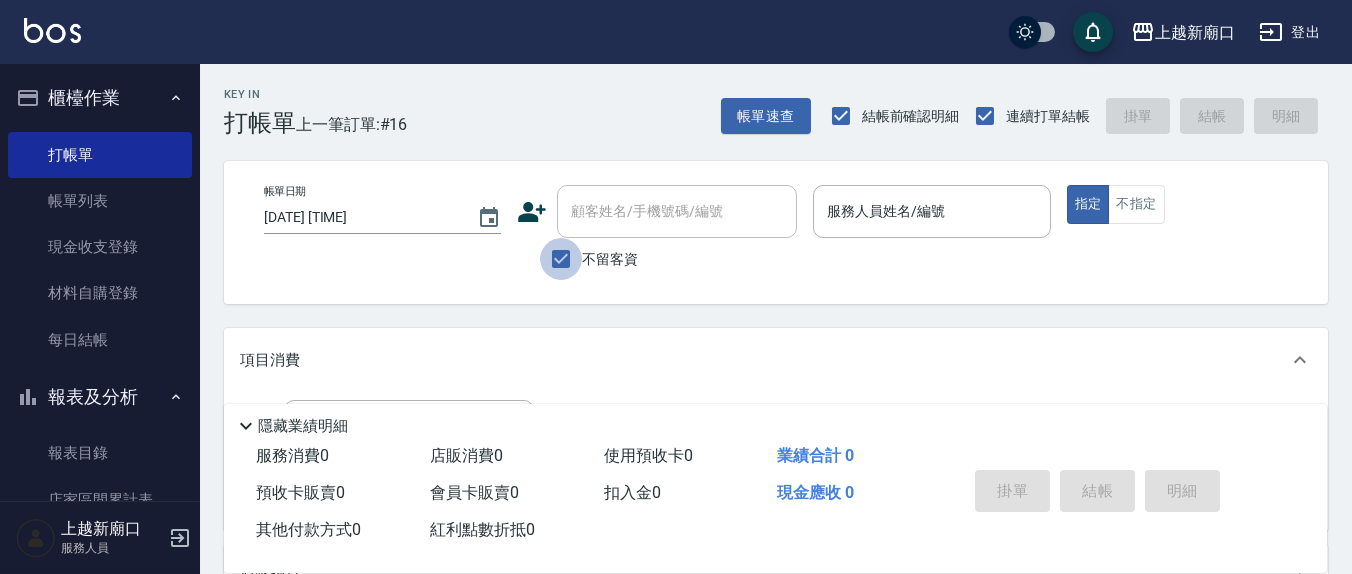 click on "不留客資" at bounding box center (561, 259) 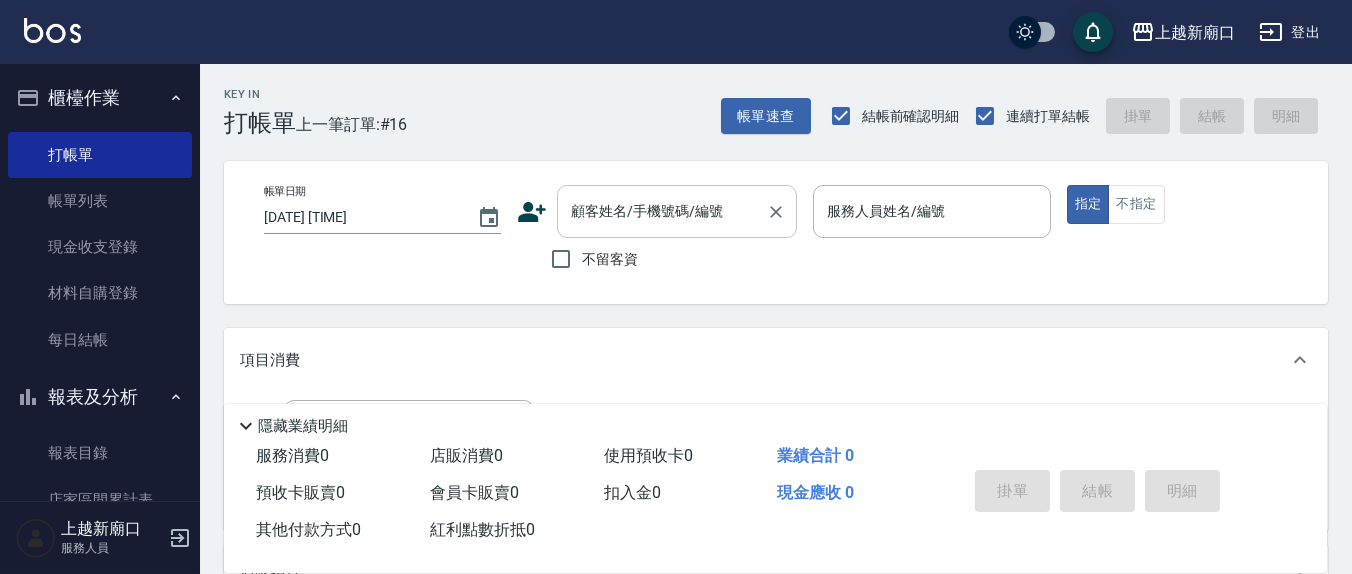 click on "顧客姓名/手機號碼/編號" at bounding box center (662, 211) 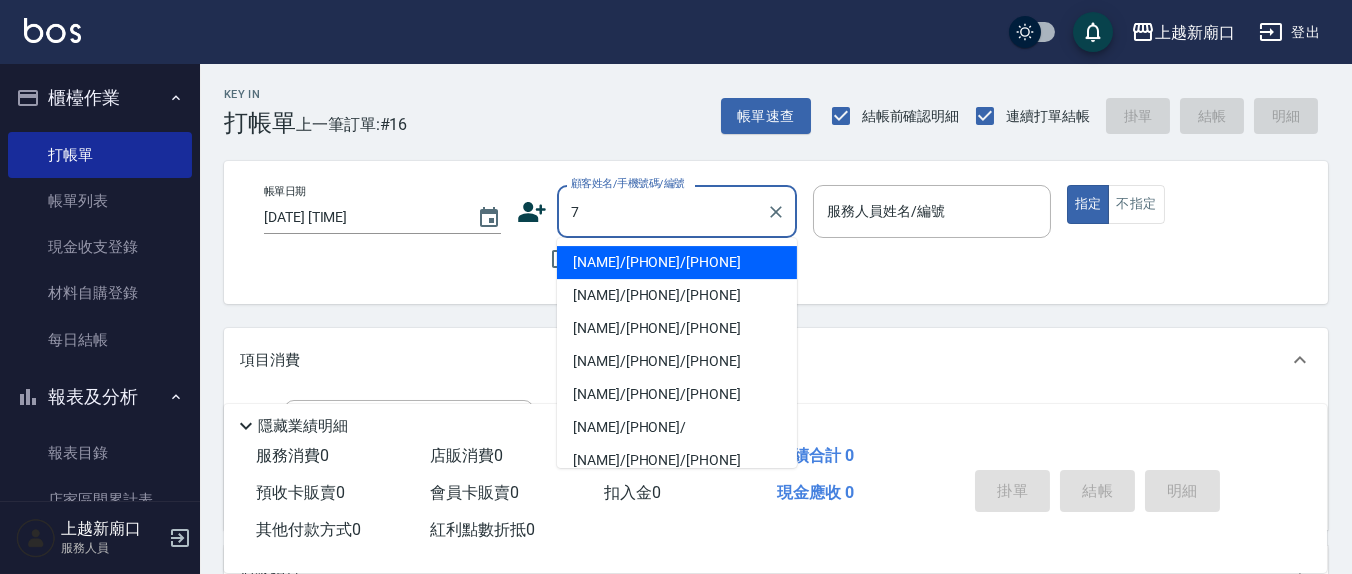 click on "指定" at bounding box center (1088, 204) 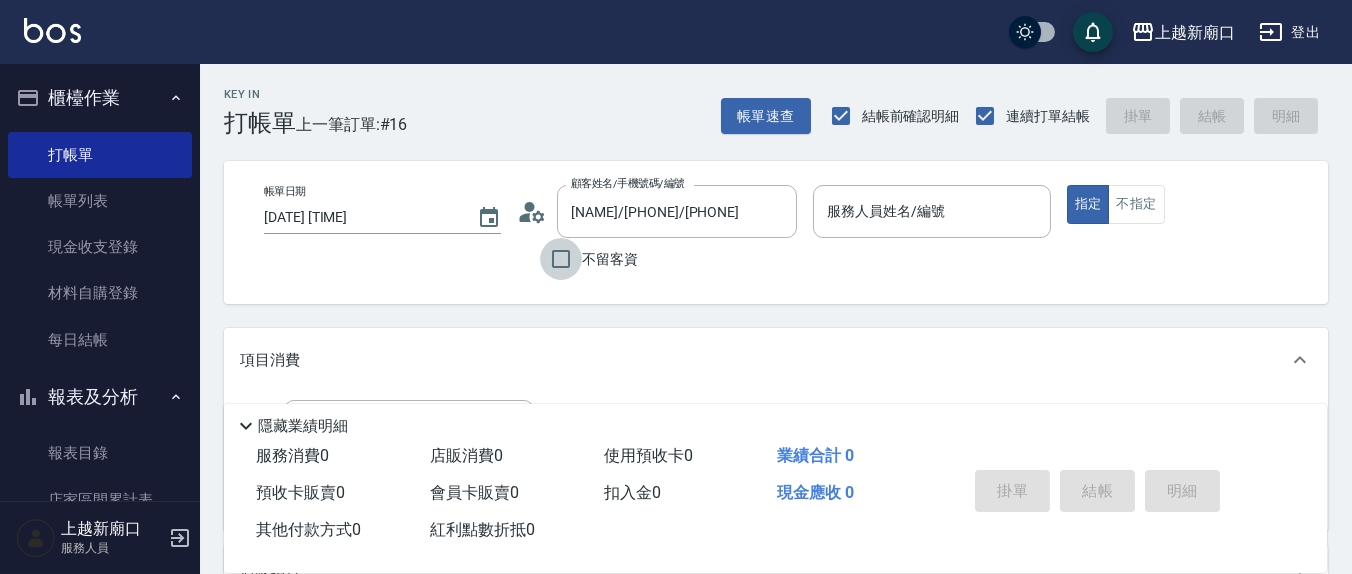 drag, startPoint x: 561, startPoint y: 262, endPoint x: 937, endPoint y: 202, distance: 380.75714 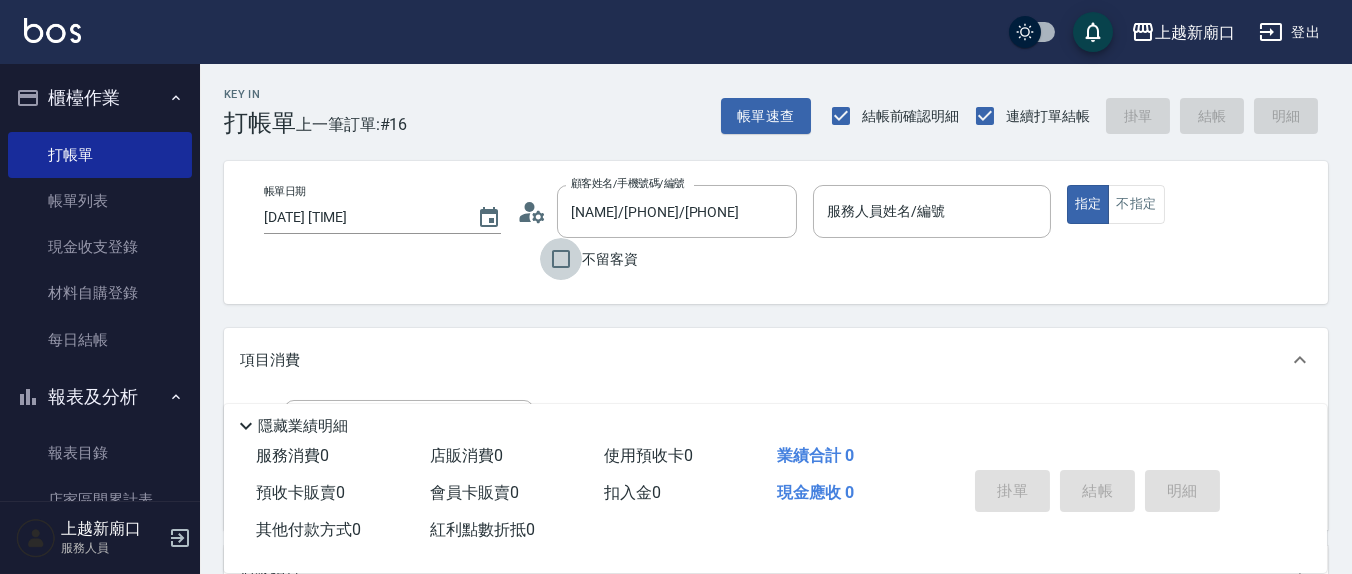 click on "不留客資" at bounding box center (561, 259) 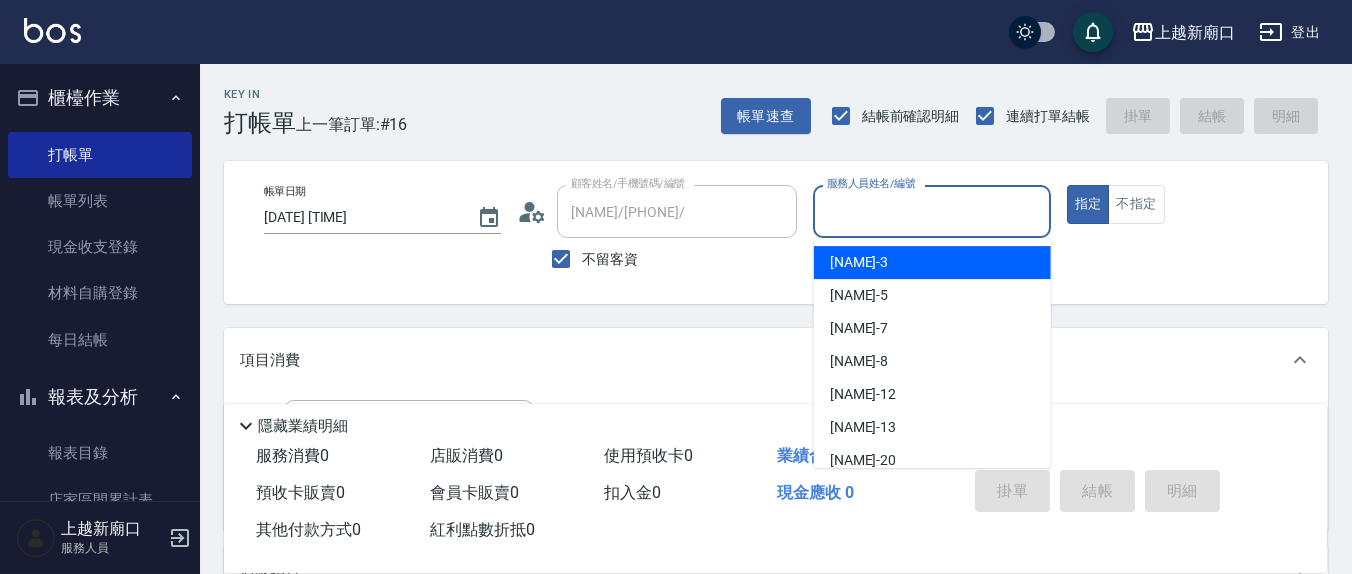 click on "服務人員姓名/編號" at bounding box center [931, 211] 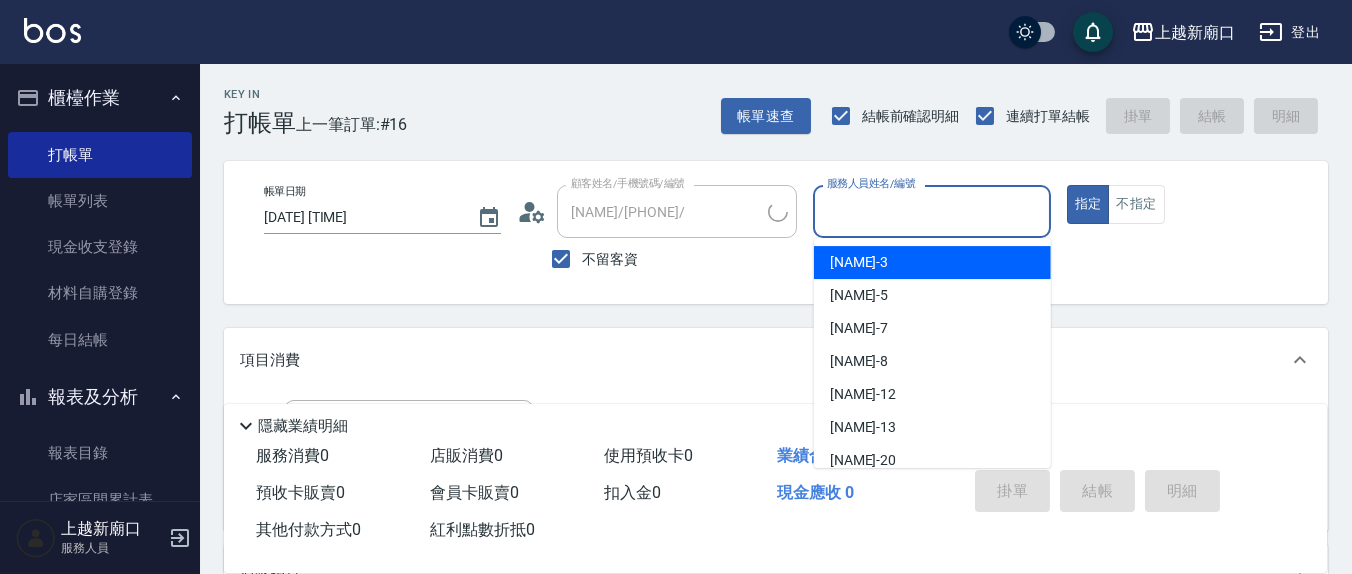 type on "[NAME]/[PHONE]/" 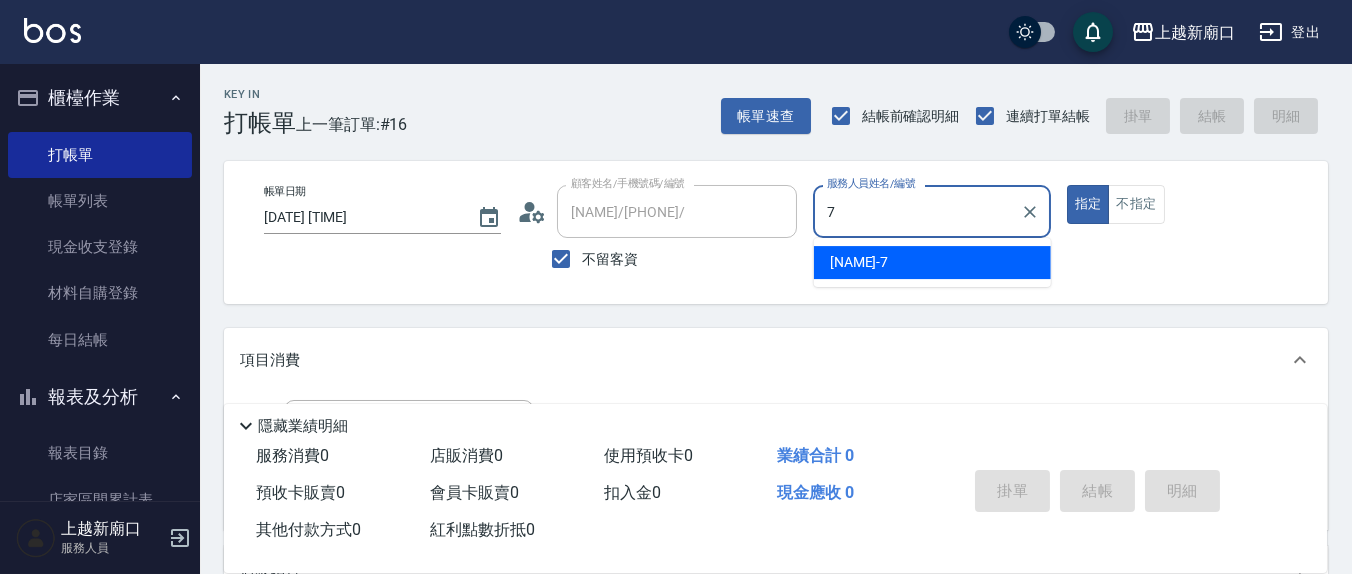 type on "[NAME]-7" 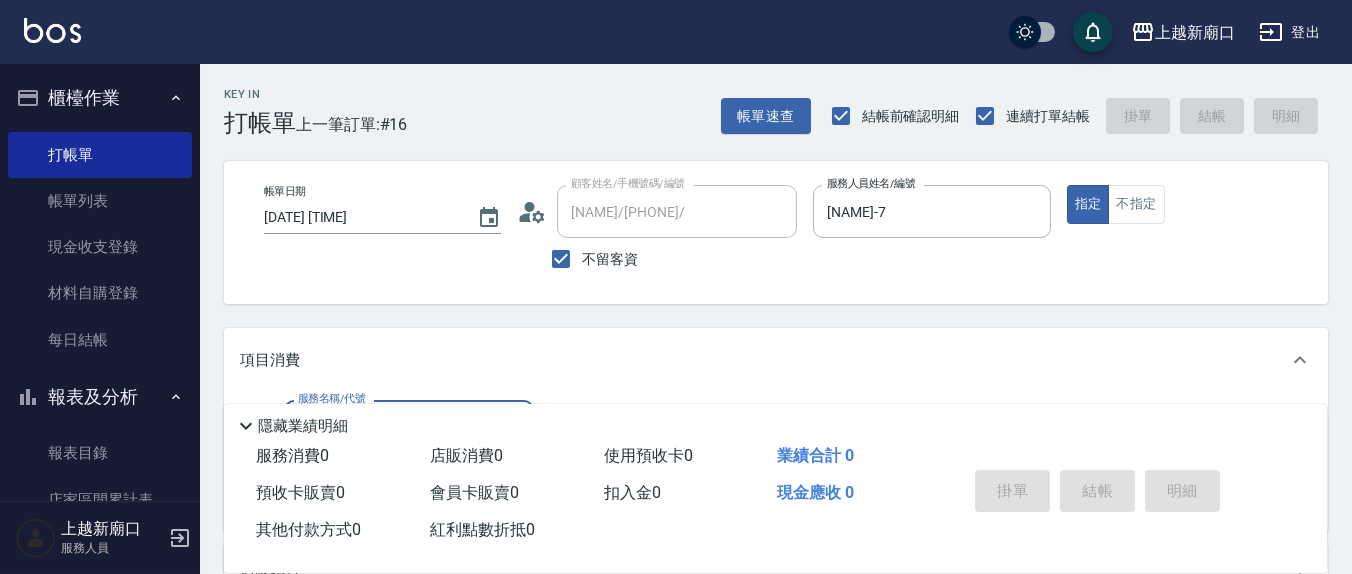 drag, startPoint x: 547, startPoint y: 263, endPoint x: 585, endPoint y: 223, distance: 55.17246 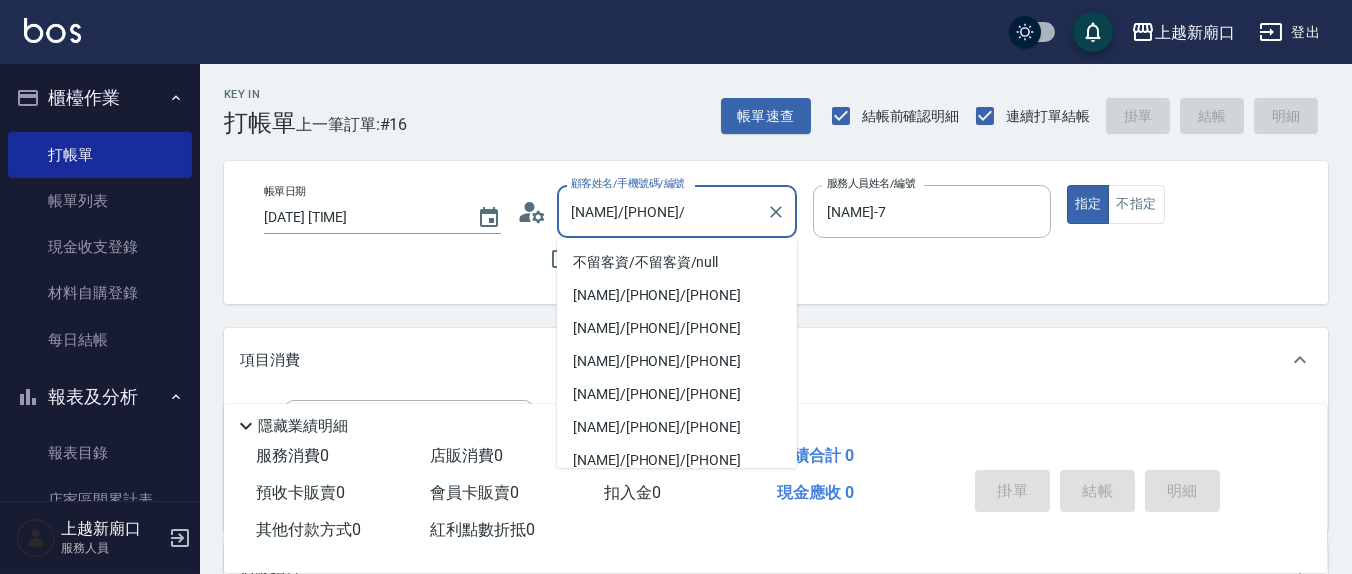 click on "[NAME]/[PHONE]/" at bounding box center [662, 211] 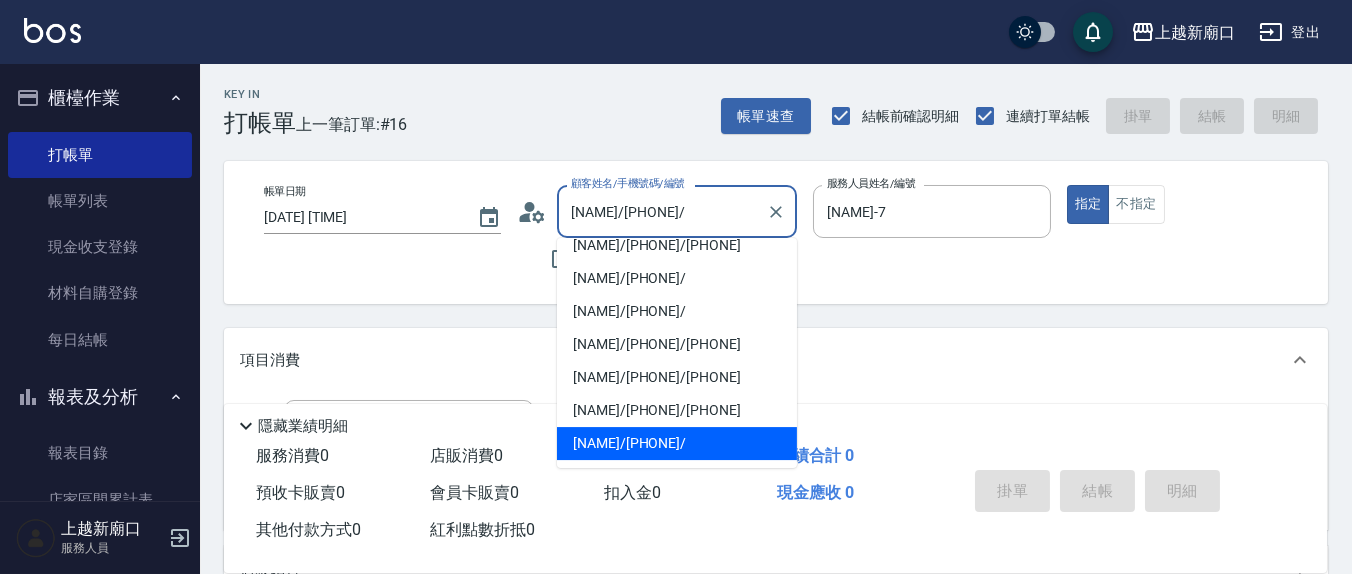 drag, startPoint x: 777, startPoint y: 214, endPoint x: 732, endPoint y: 216, distance: 45.044422 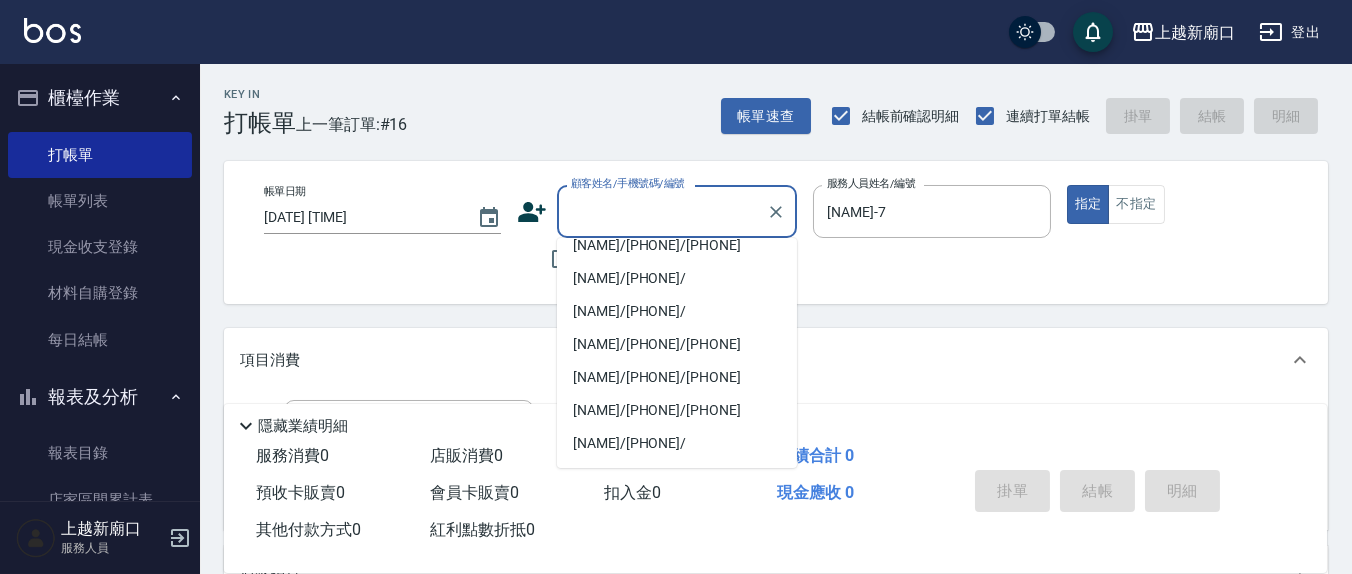 scroll, scrollTop: 7, scrollLeft: 0, axis: vertical 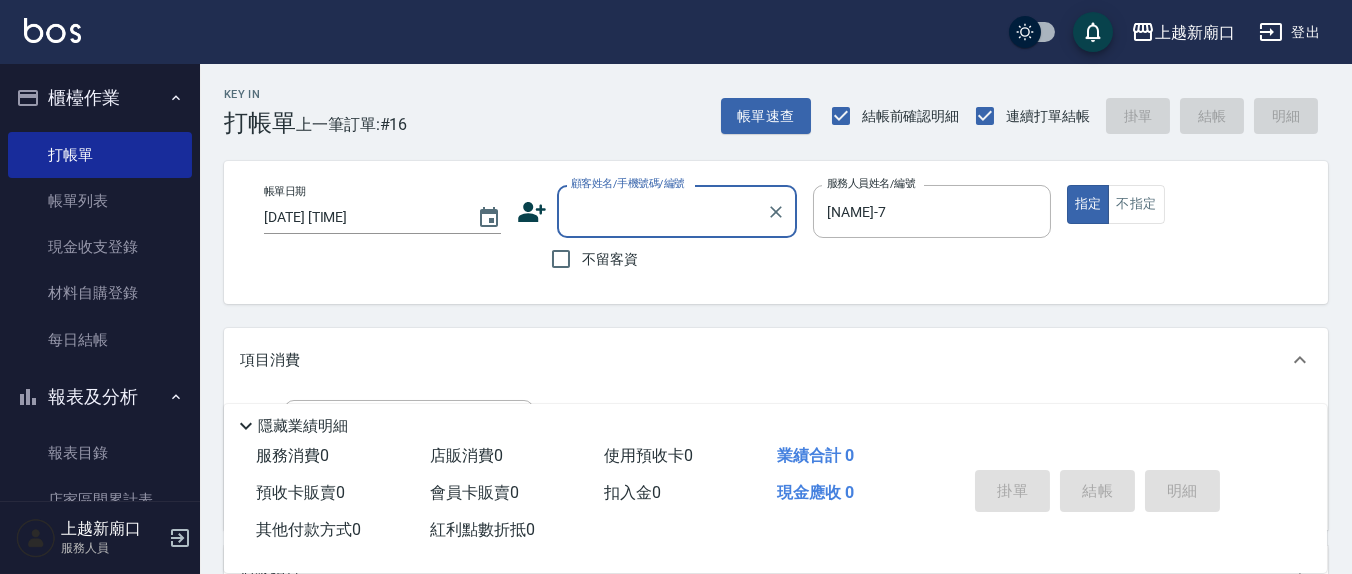click on "顧客姓名/手機號碼/編號" at bounding box center [662, 211] 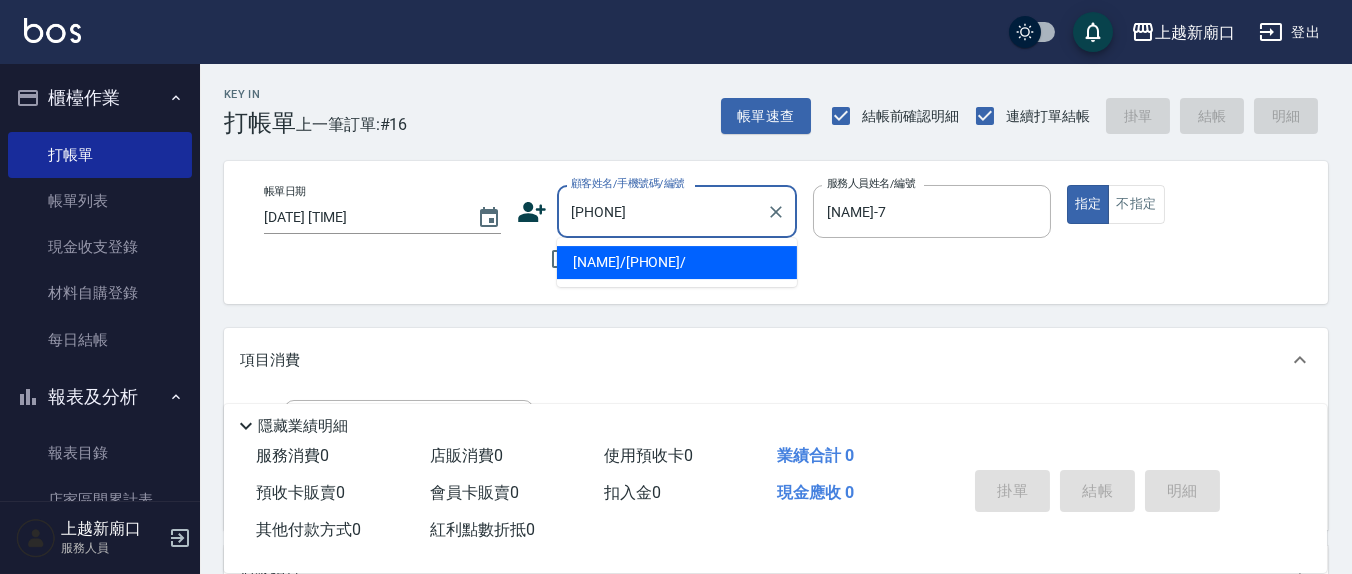type on "[NAME]/[PHONE]/" 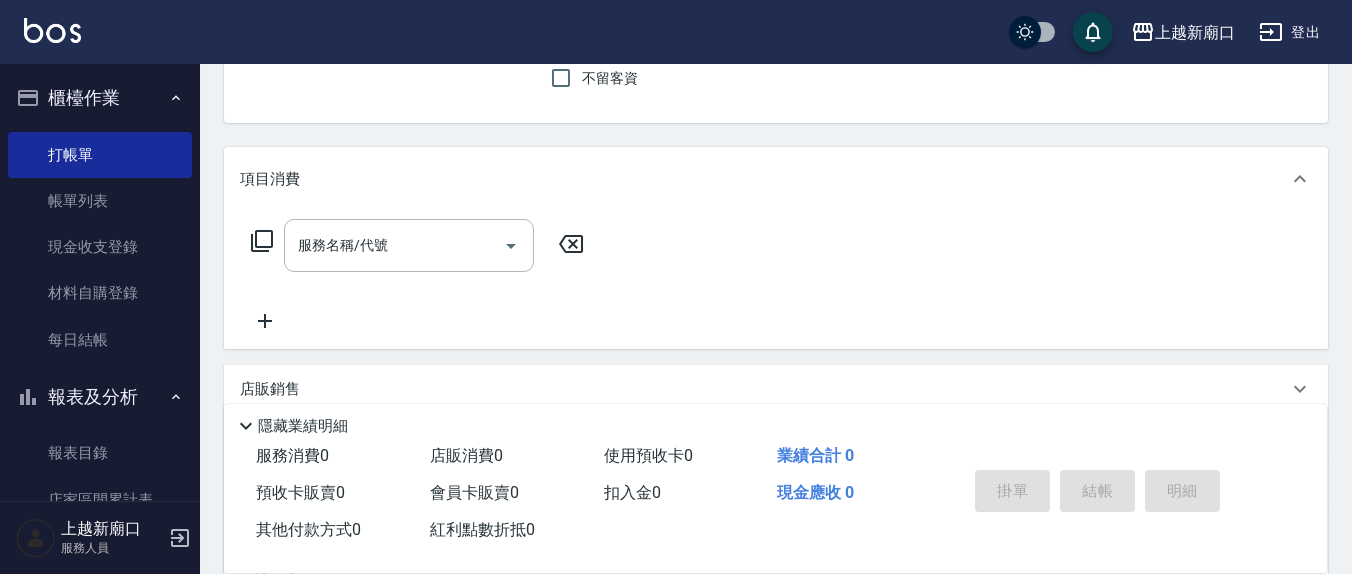 scroll, scrollTop: 208, scrollLeft: 0, axis: vertical 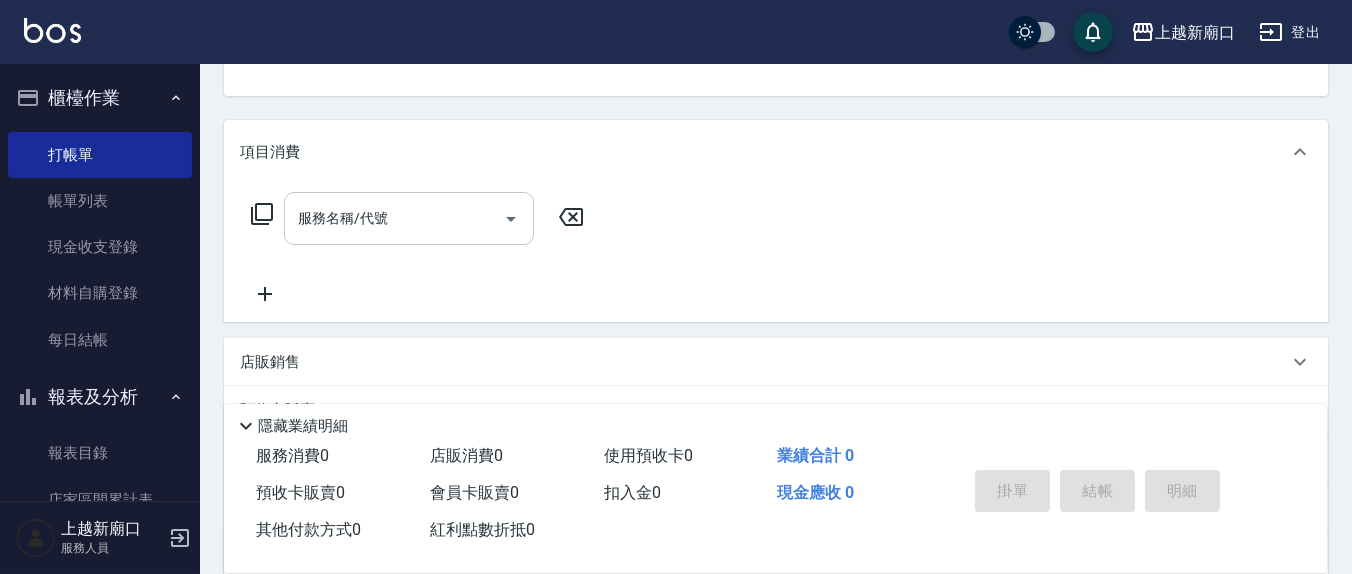click on "服務名稱/代號" at bounding box center [394, 218] 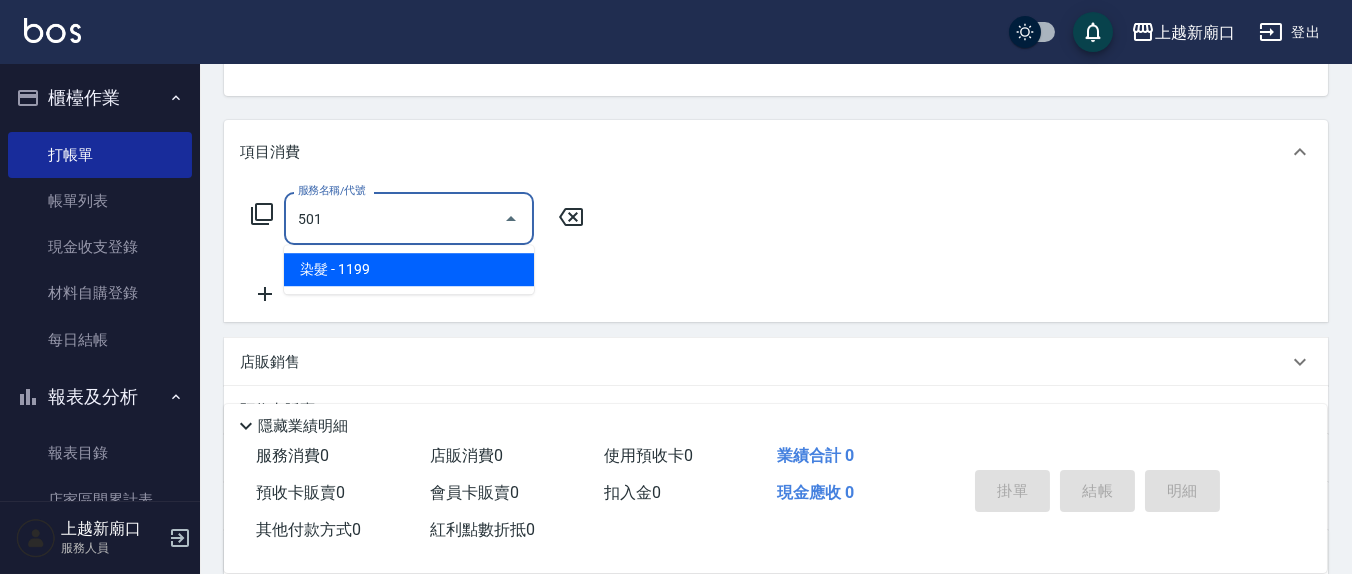 type on "染髮(501)" 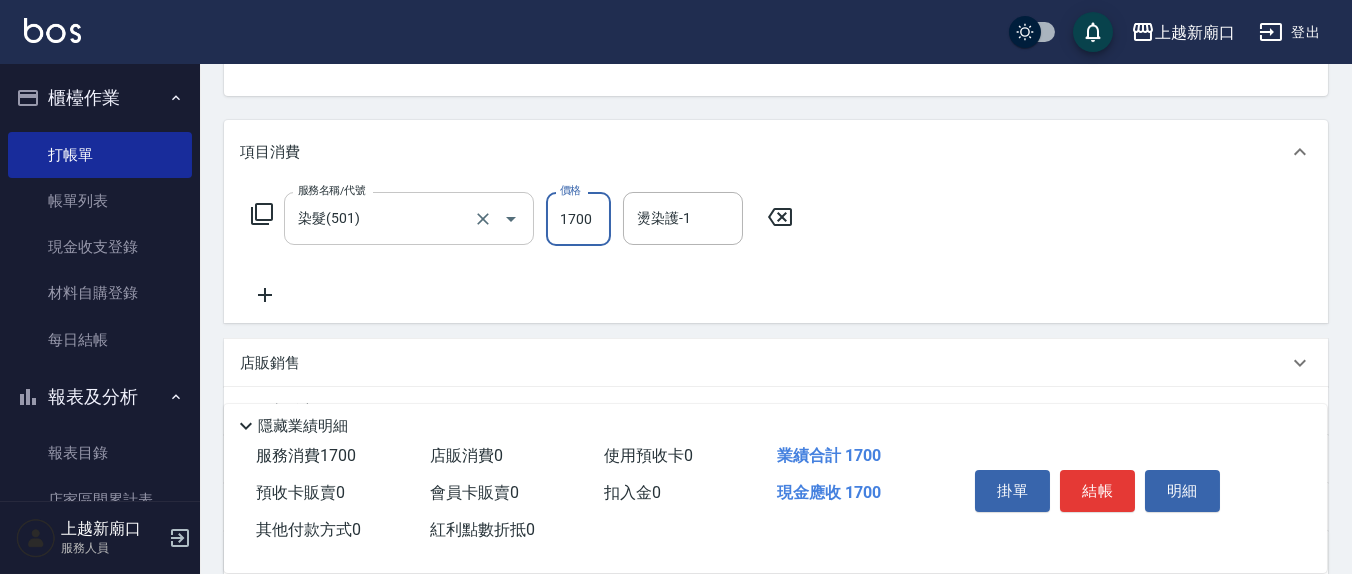 type on "1700" 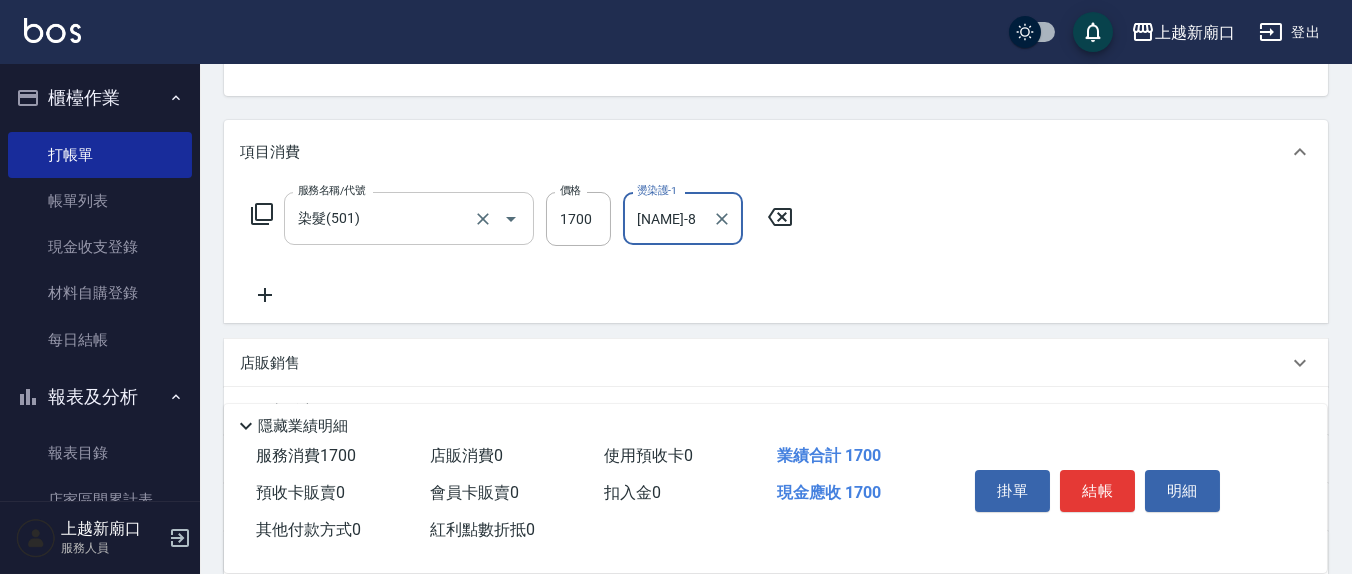 type on "[NAME]-8" 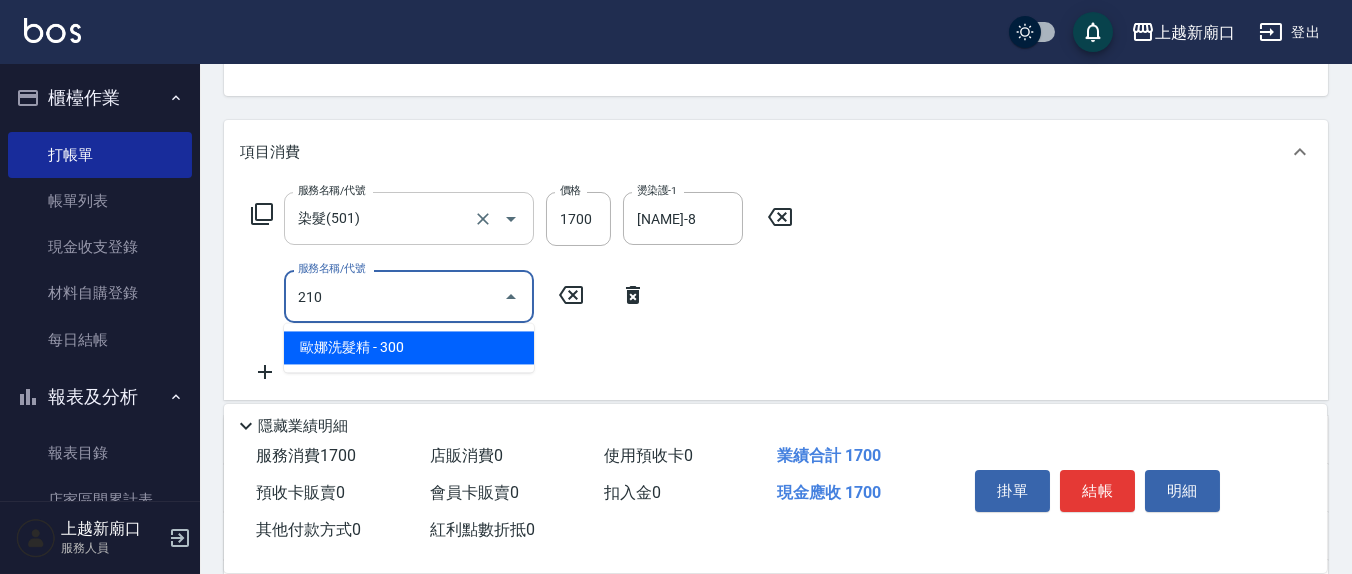 type on "歐娜洗髮精(210)" 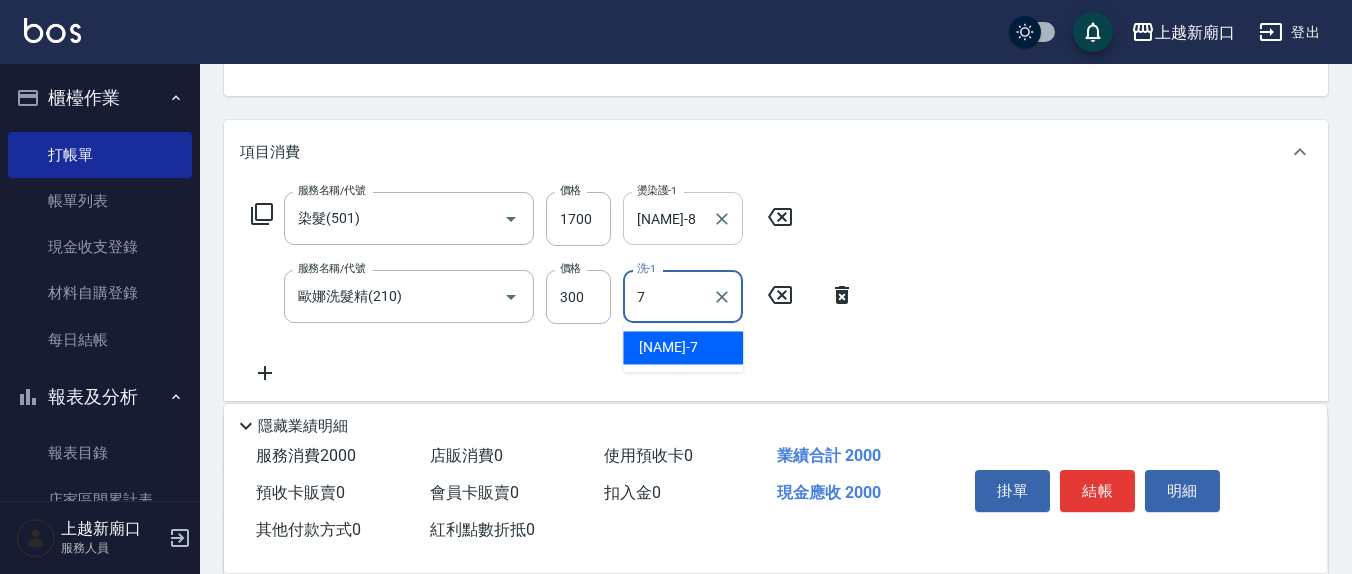 type on "7" 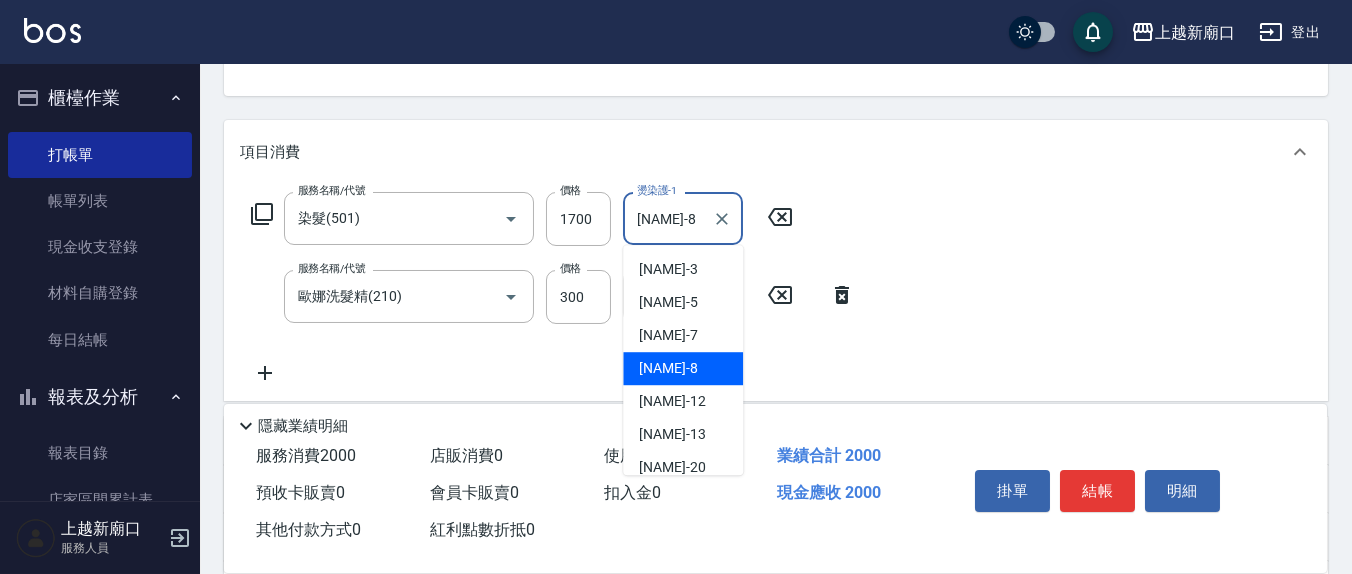 click on "[NAME]-8" at bounding box center [668, 218] 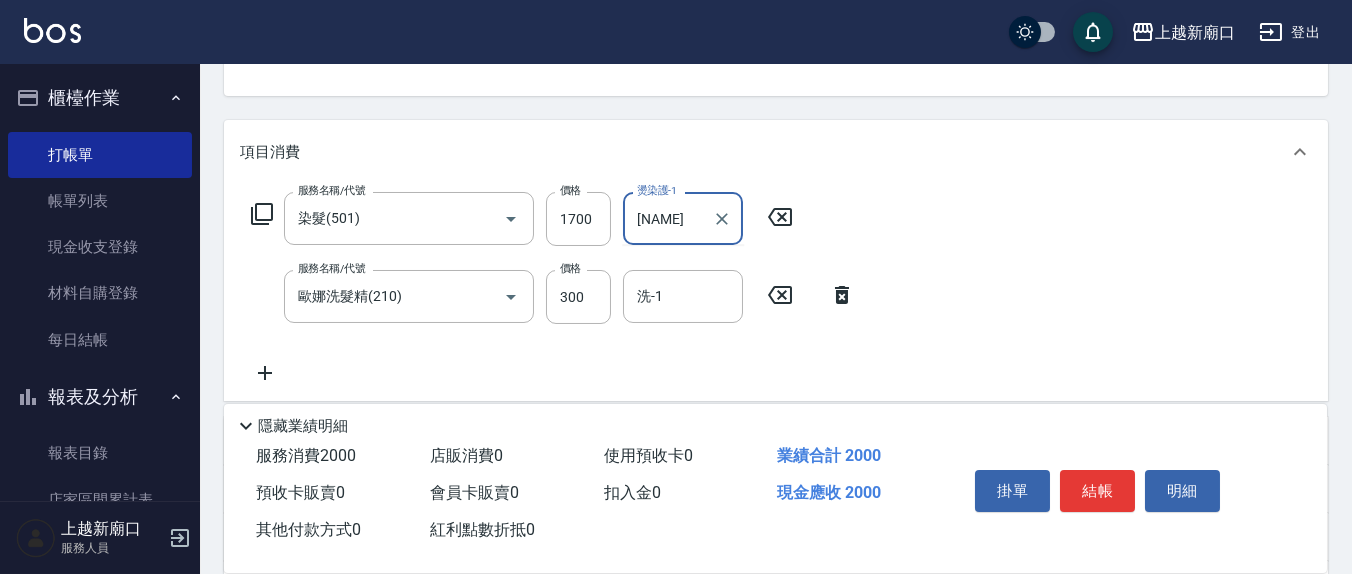 type on "林" 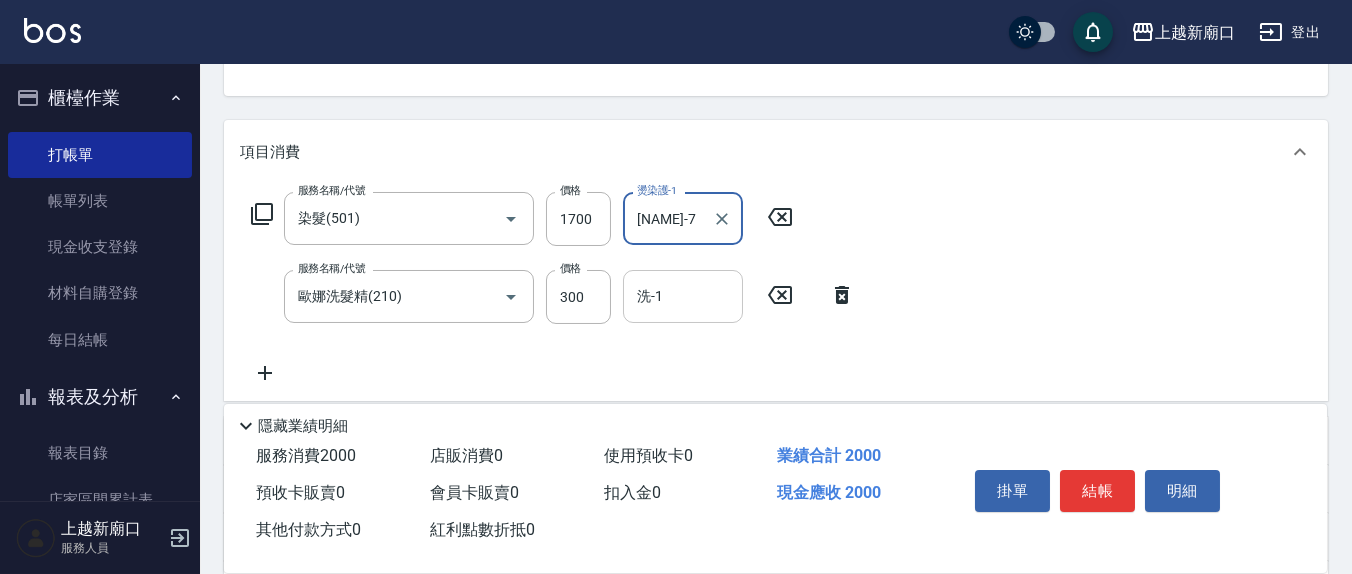 type on "[NAME]-7" 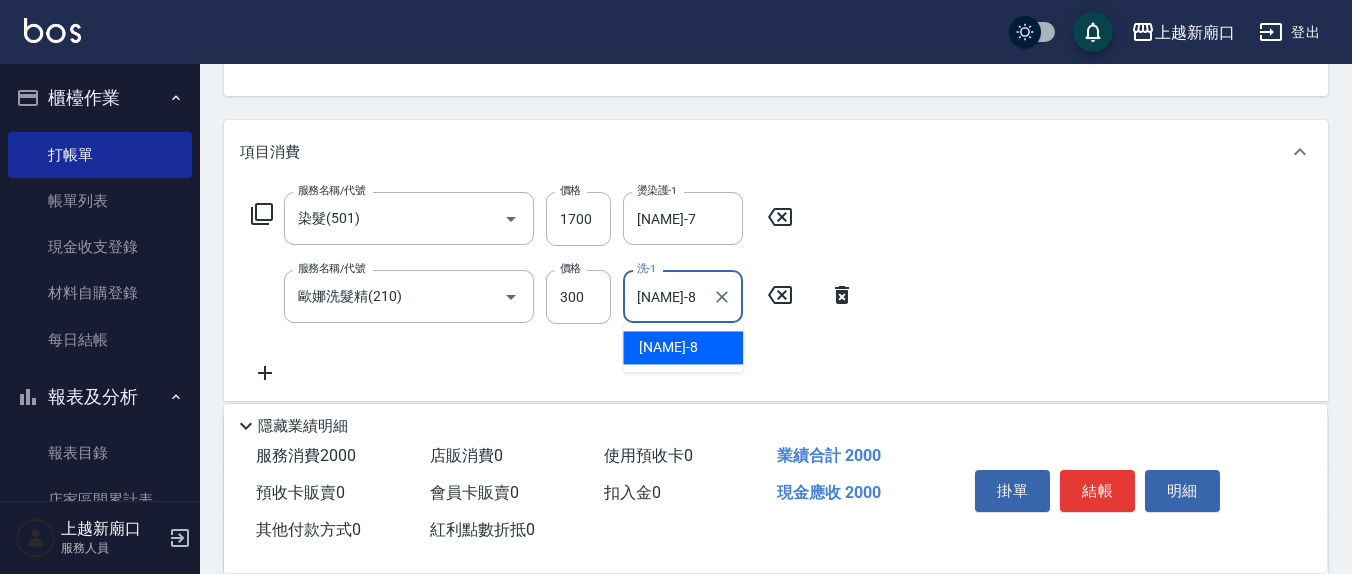 type on "[NAME]-8" 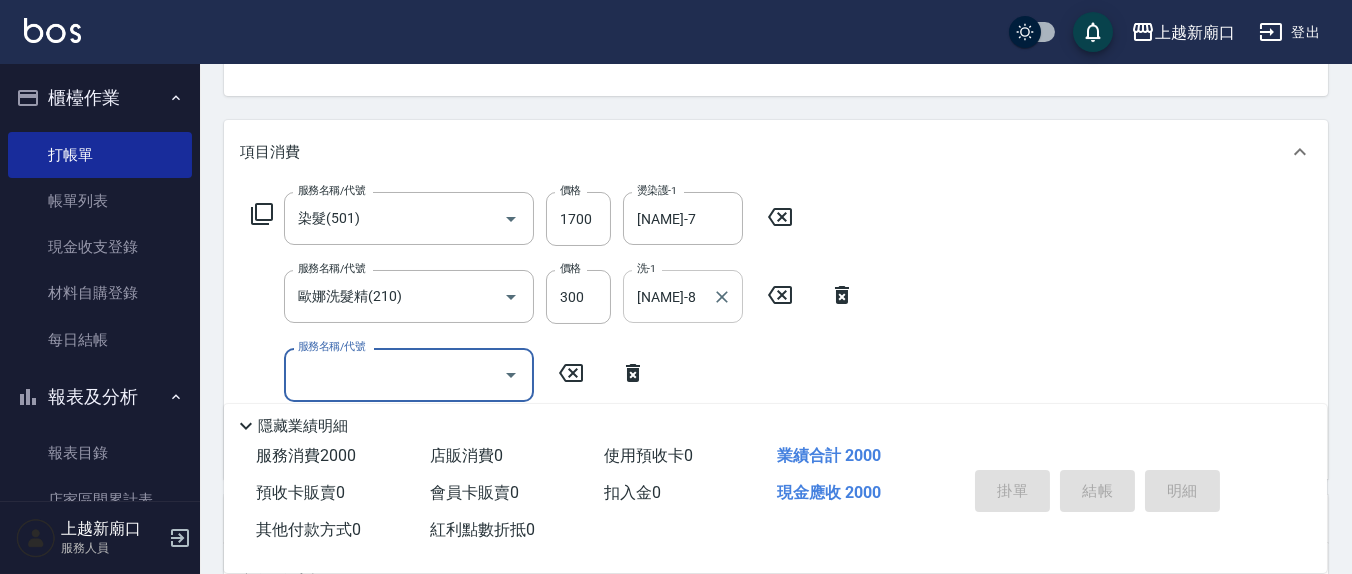 type 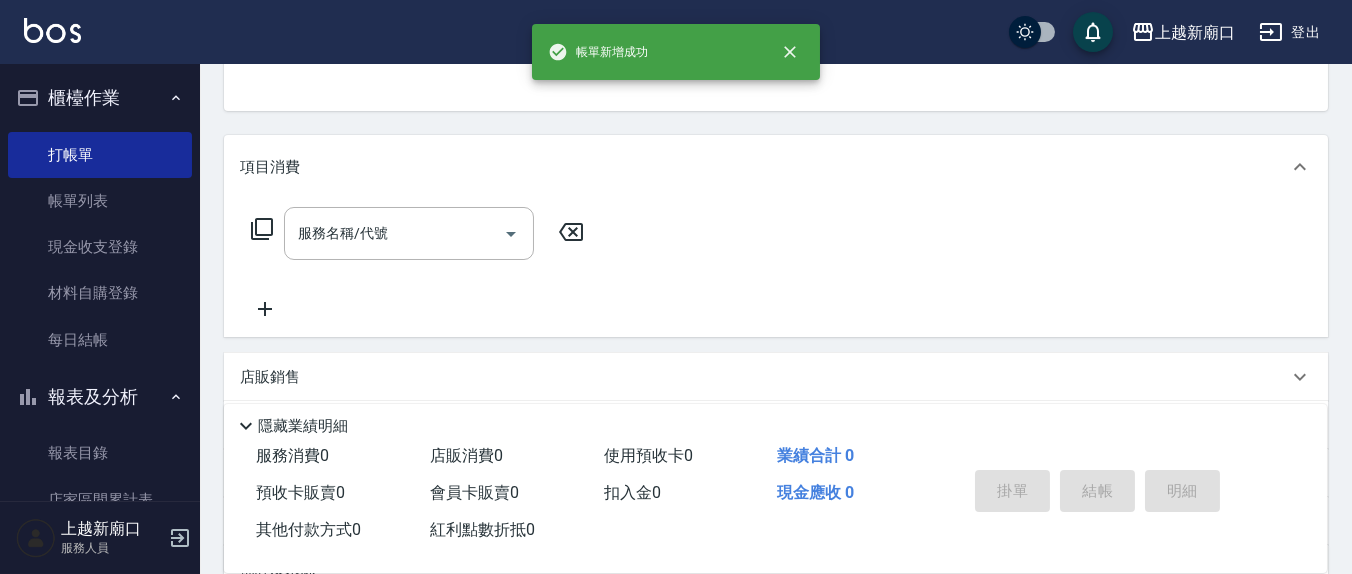 scroll, scrollTop: 0, scrollLeft: 0, axis: both 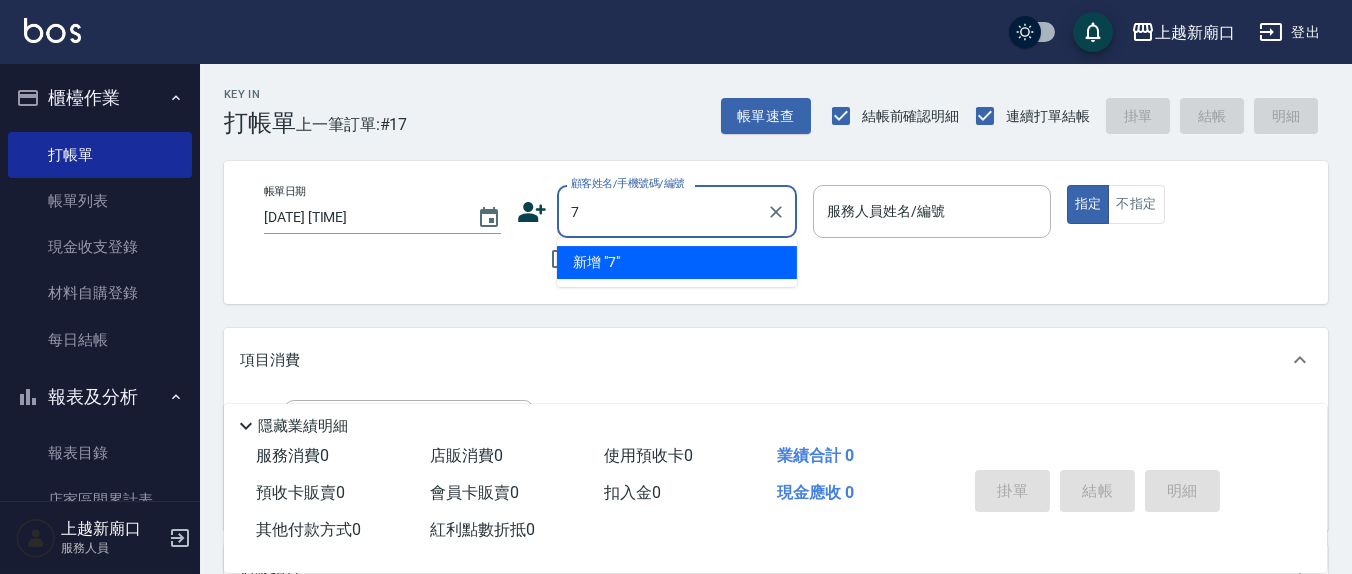 type on "7" 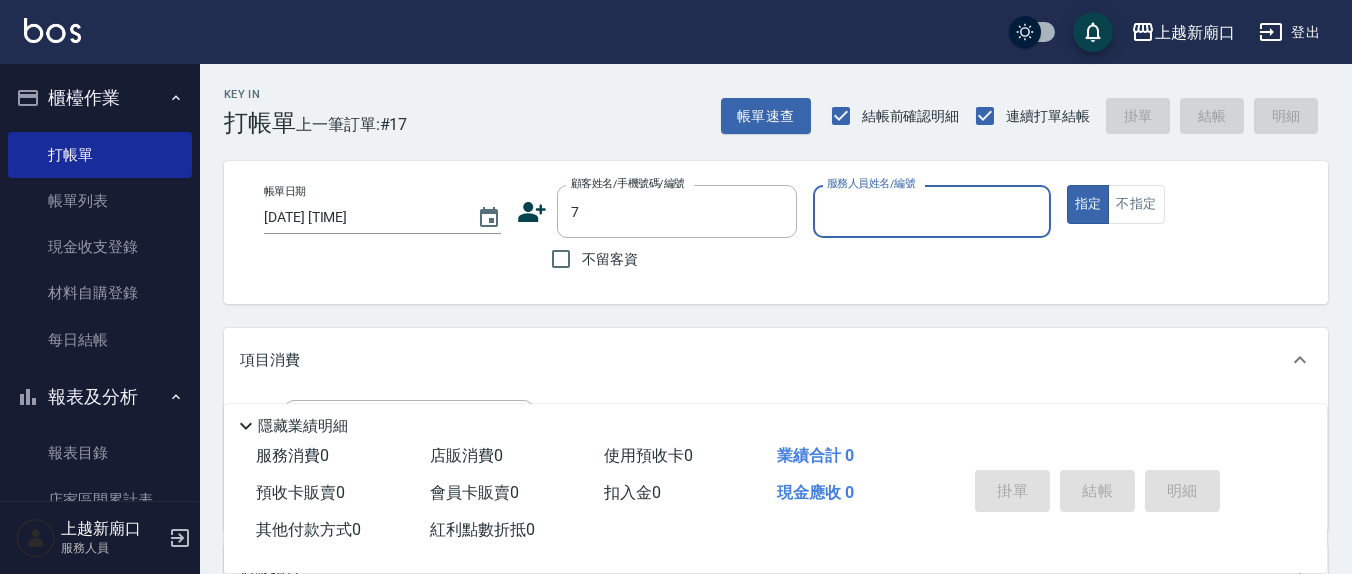 drag, startPoint x: 556, startPoint y: 254, endPoint x: 917, endPoint y: 221, distance: 362.50516 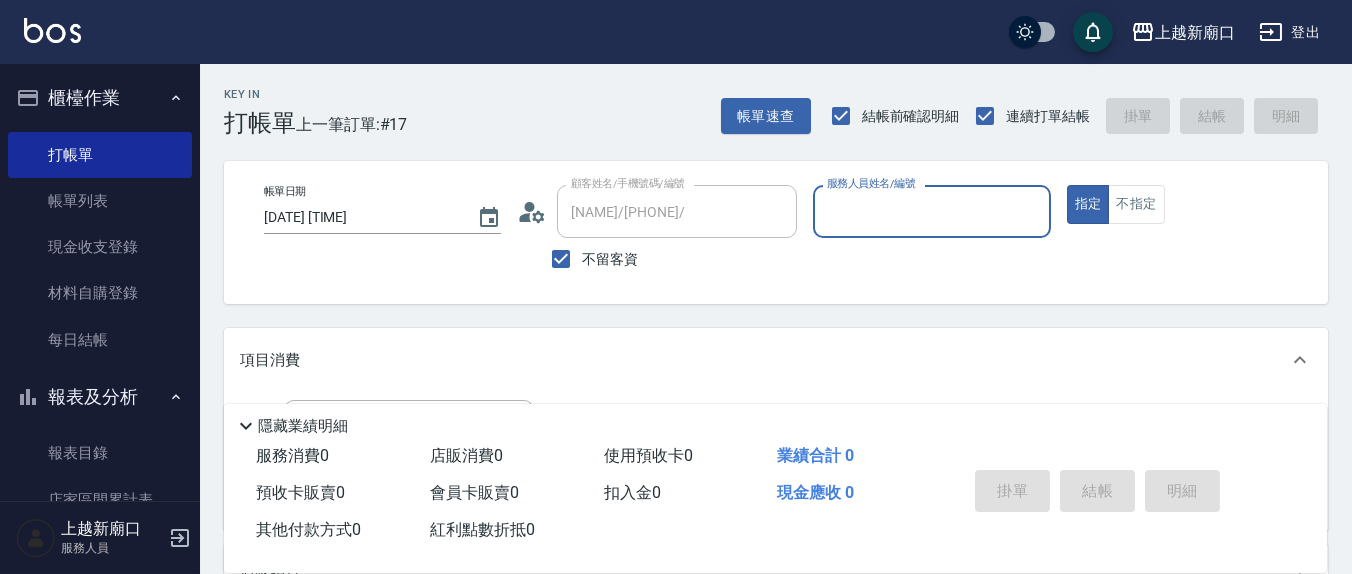 click on "服務人員姓名/編號" at bounding box center [931, 211] 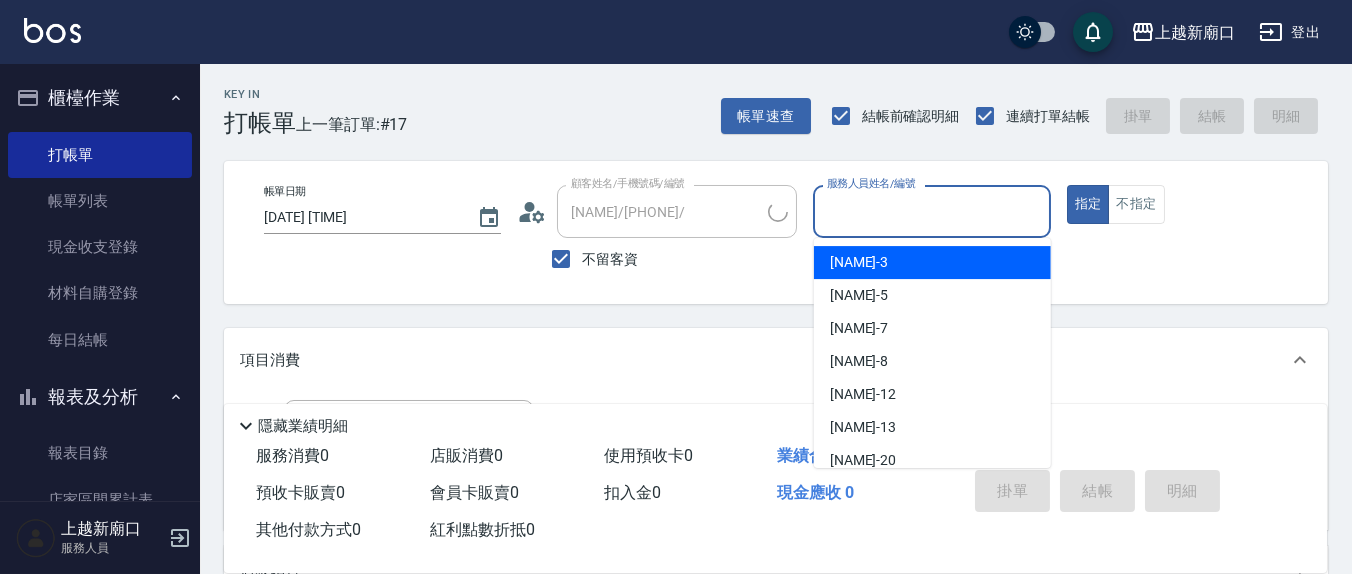 type on "[NAME]/[PHONE]/" 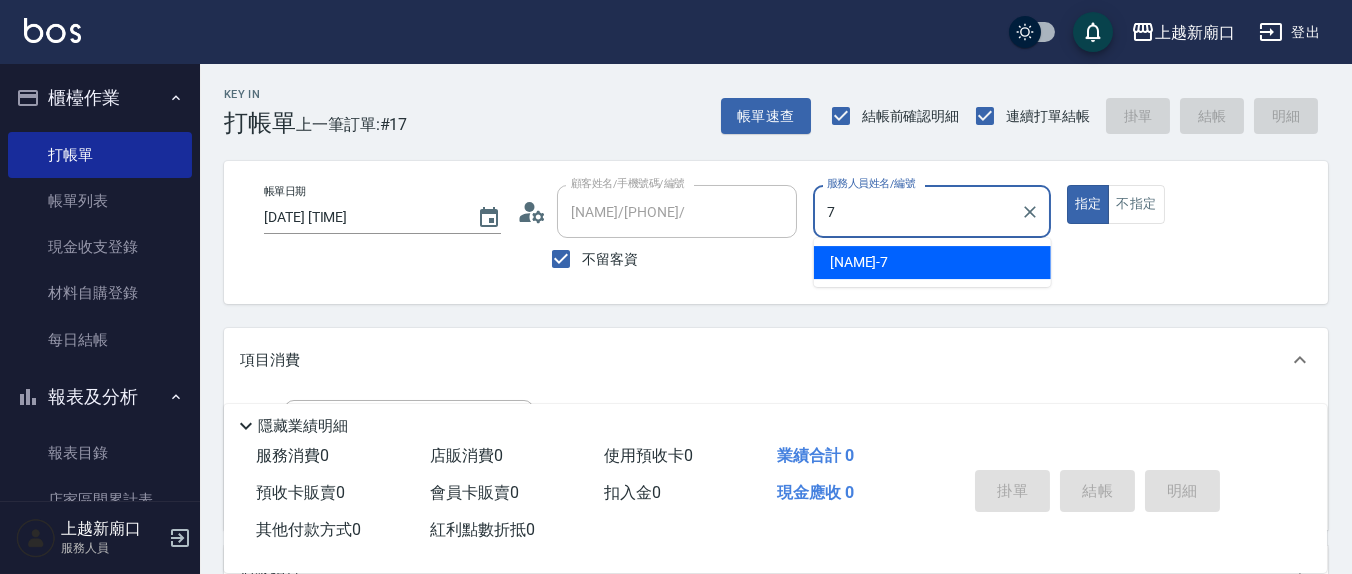 type on "[NAME]-7" 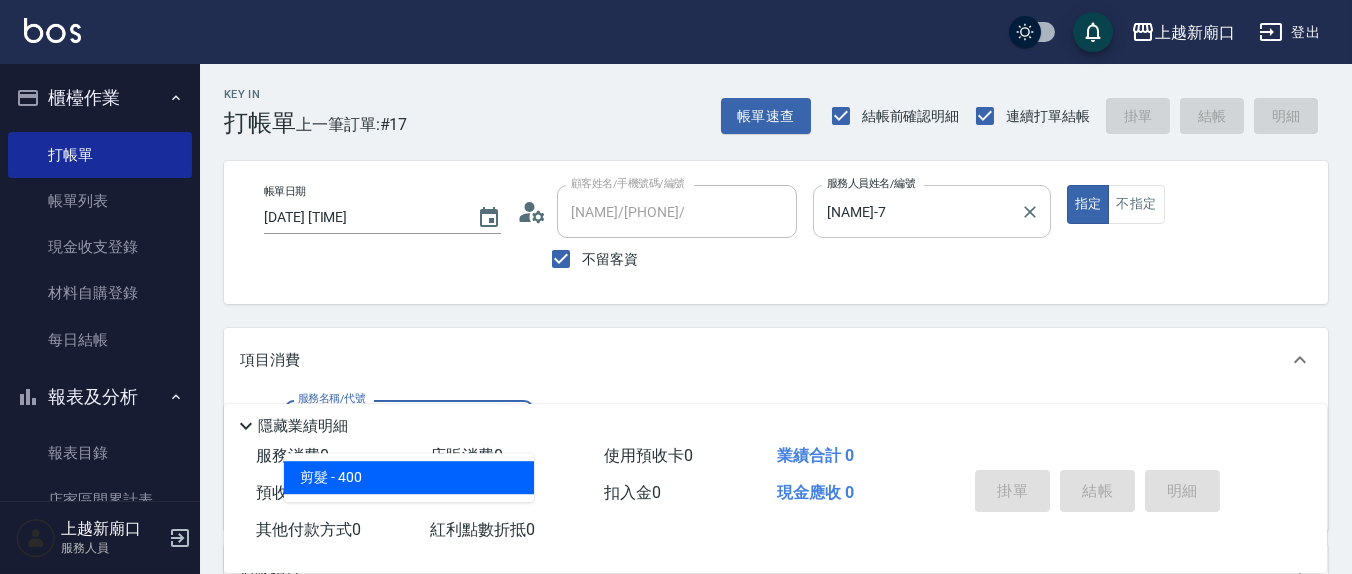 type on "剪髮(401)" 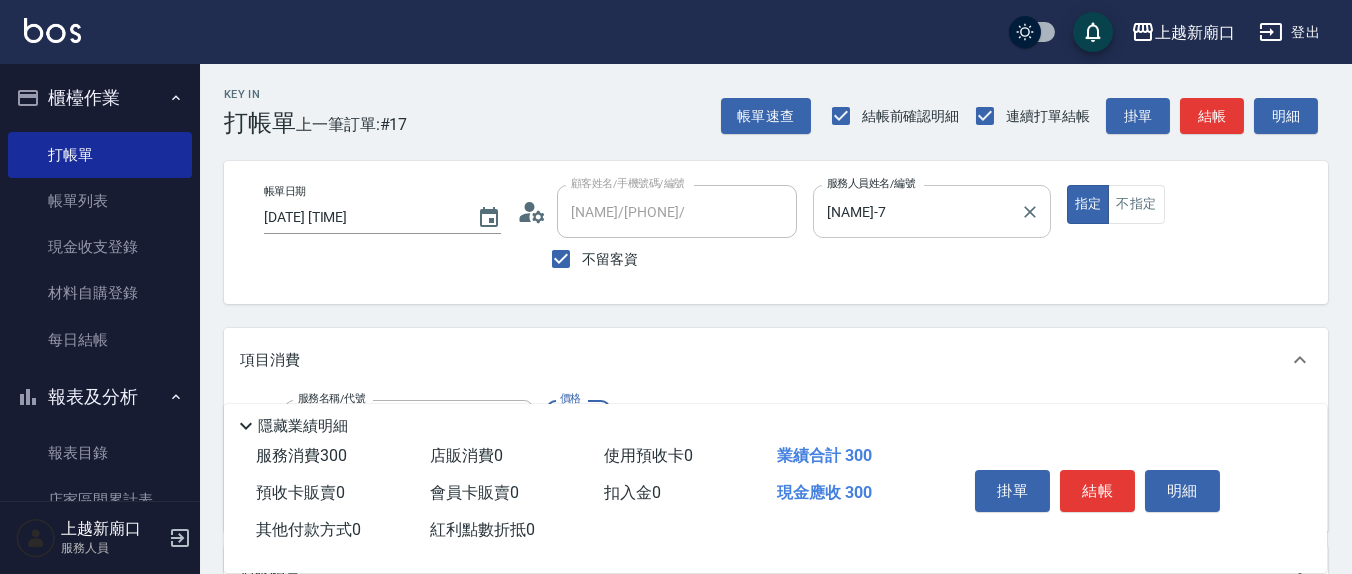 type on "300" 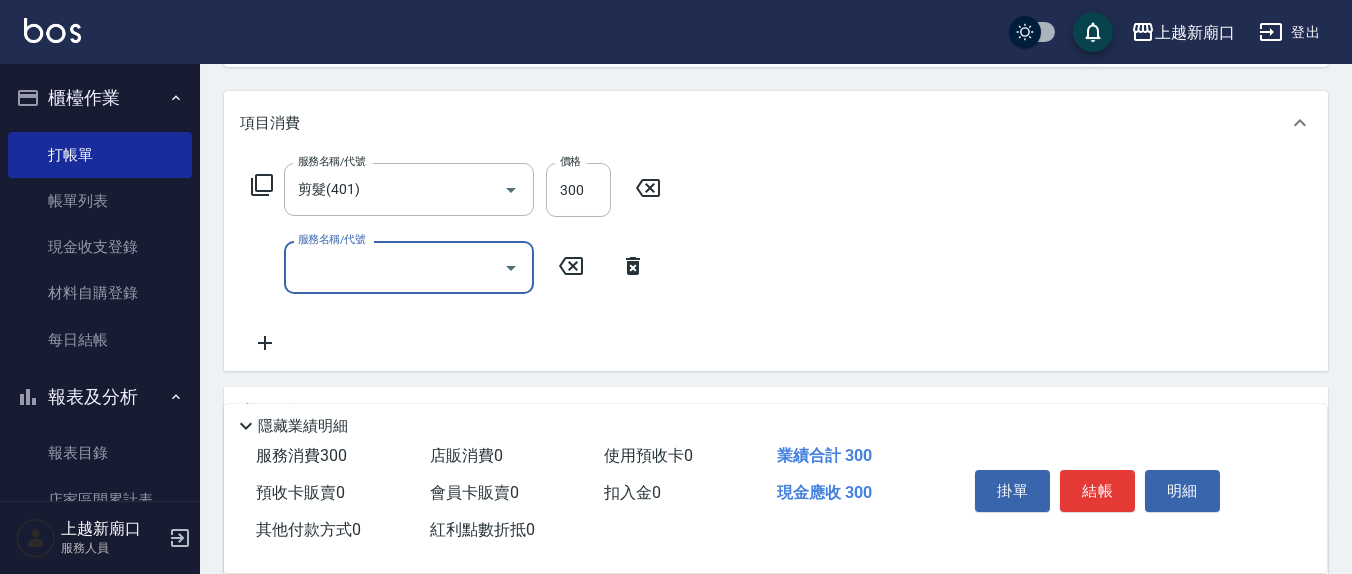 scroll, scrollTop: 208, scrollLeft: 0, axis: vertical 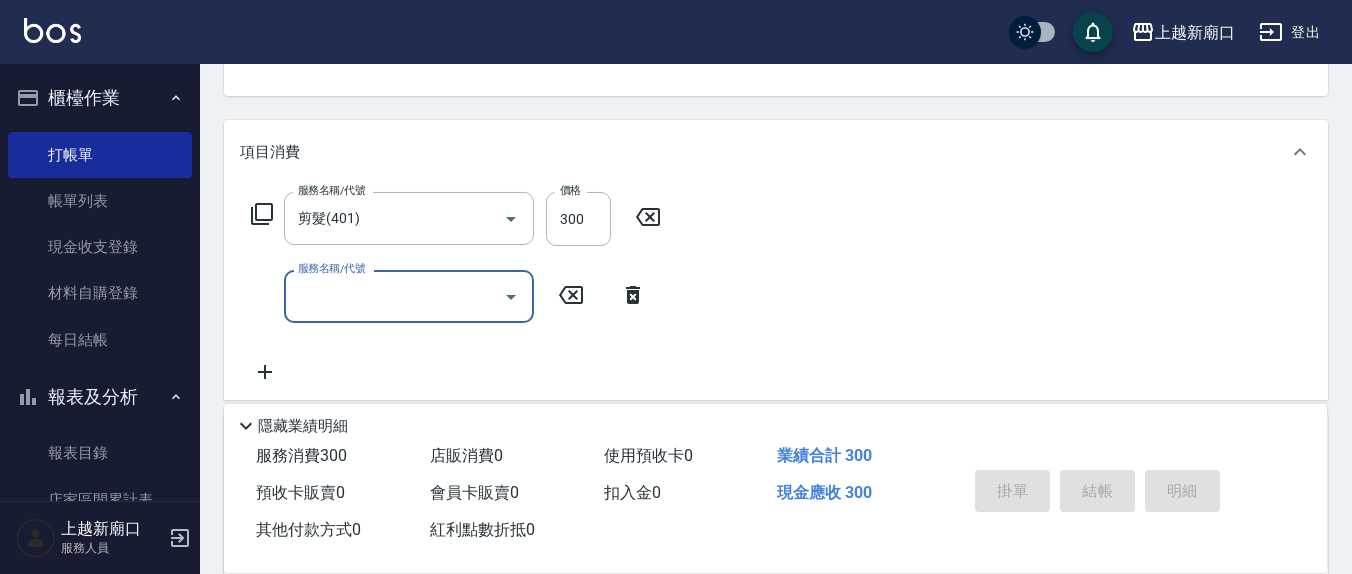type 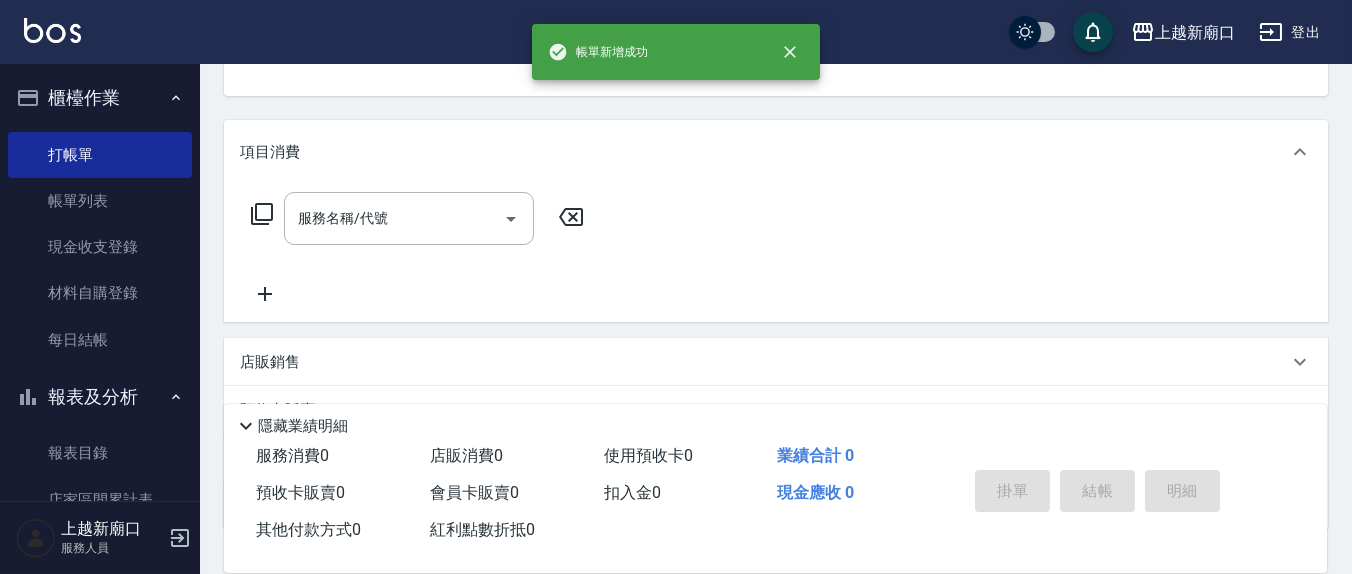 scroll, scrollTop: 185, scrollLeft: 0, axis: vertical 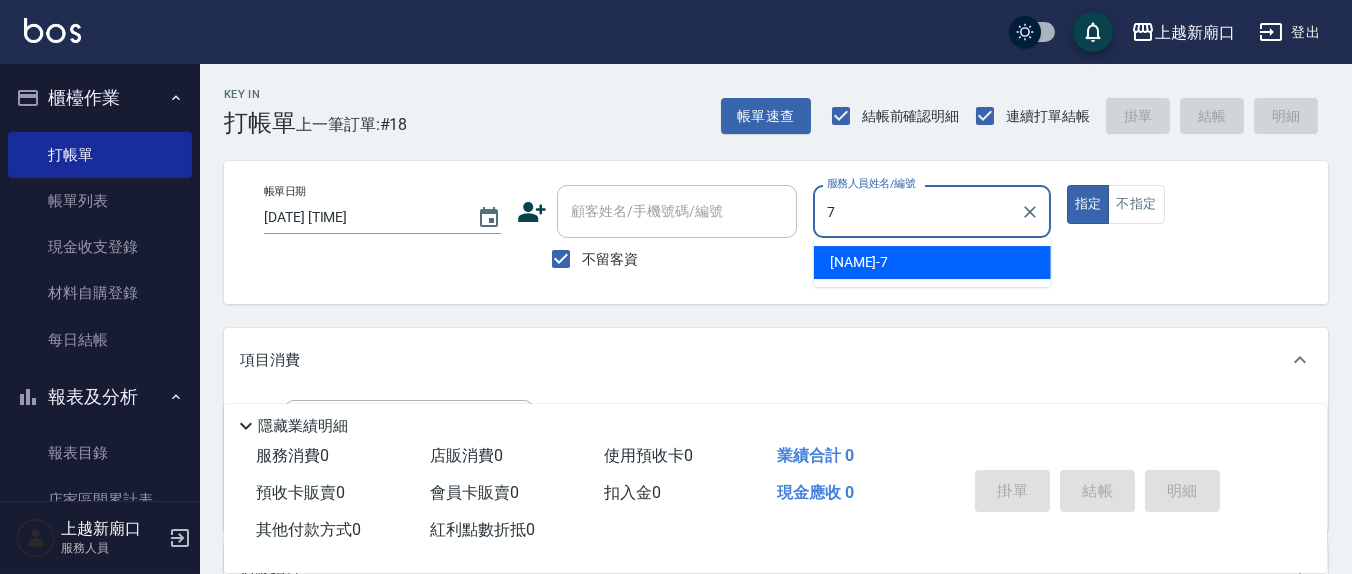 type on "[NAME]-7" 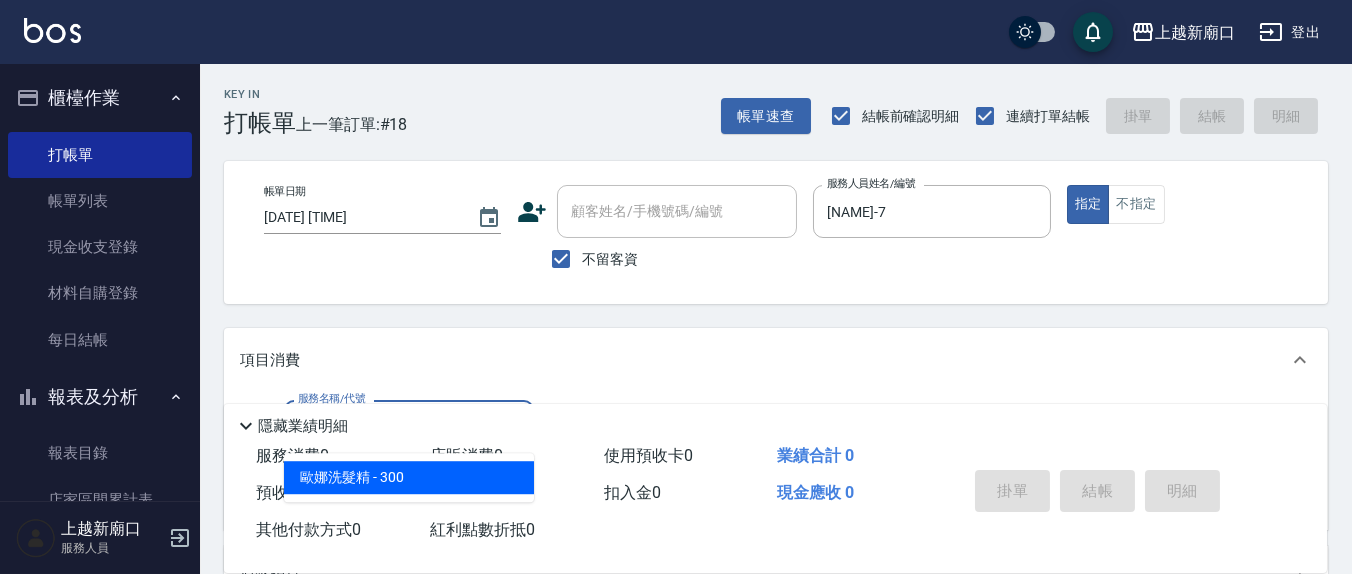 type on "歐娜洗髮精(210)" 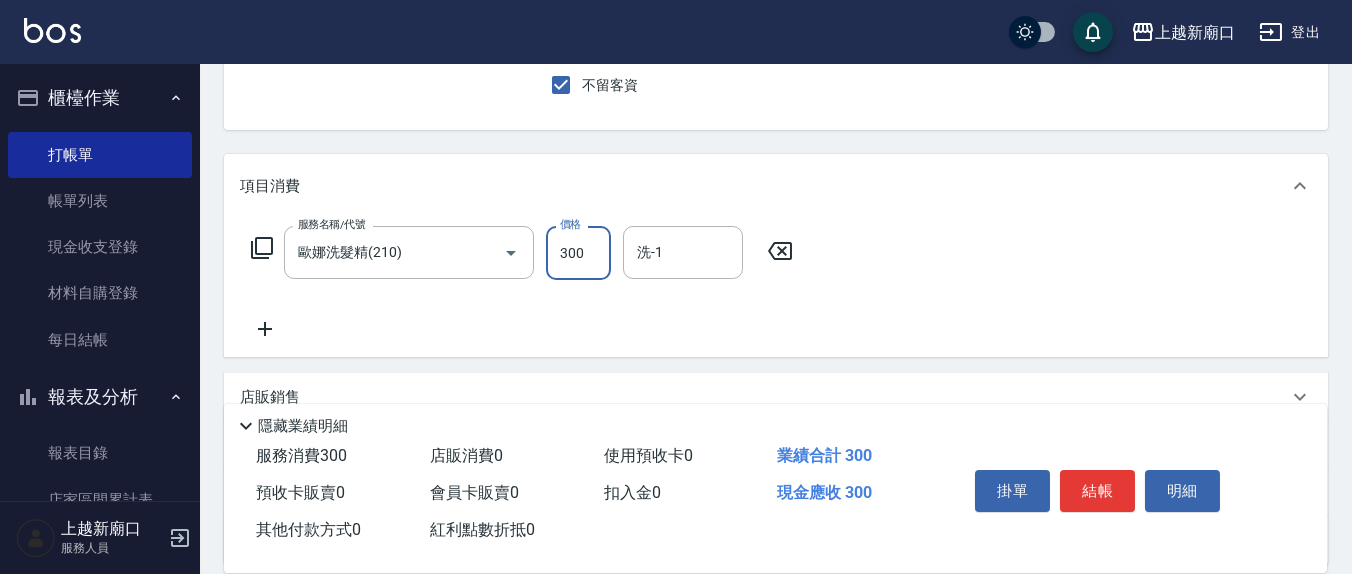 scroll, scrollTop: 208, scrollLeft: 0, axis: vertical 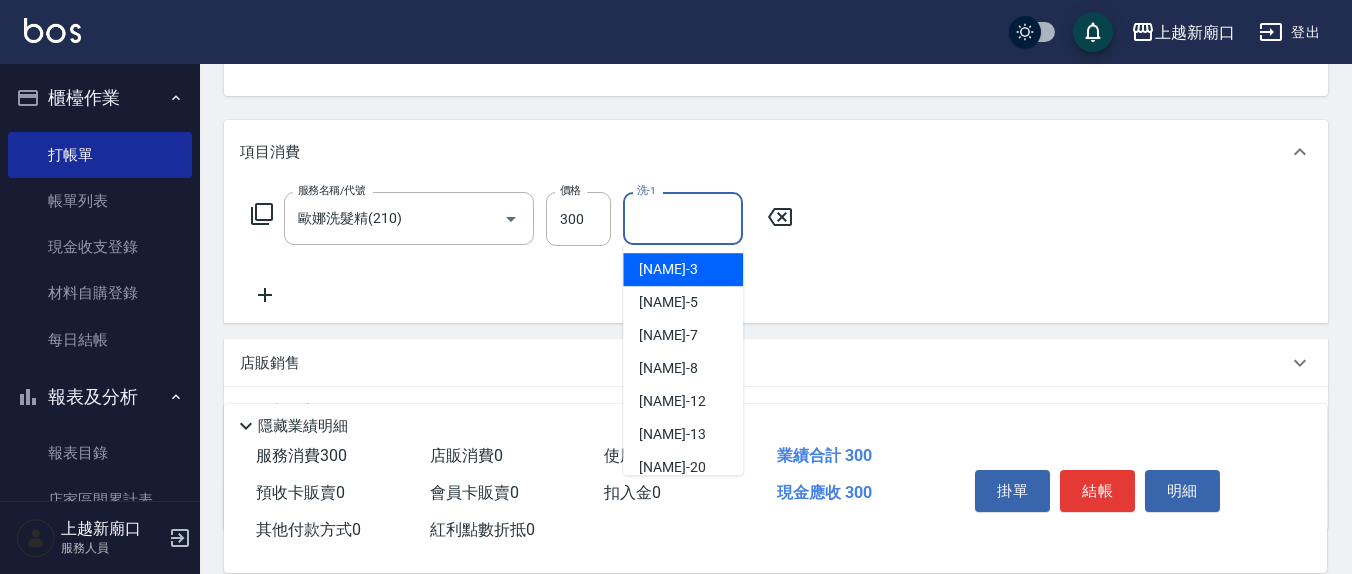 click on "洗-1" at bounding box center [683, 218] 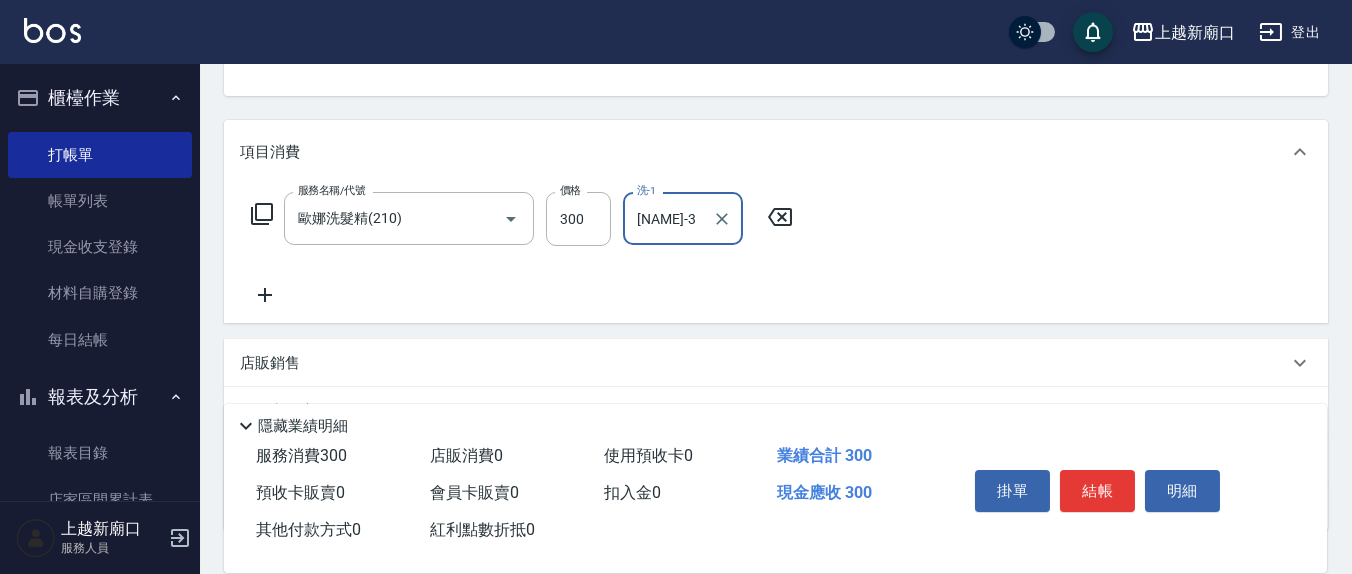 type on "[NAME]-3" 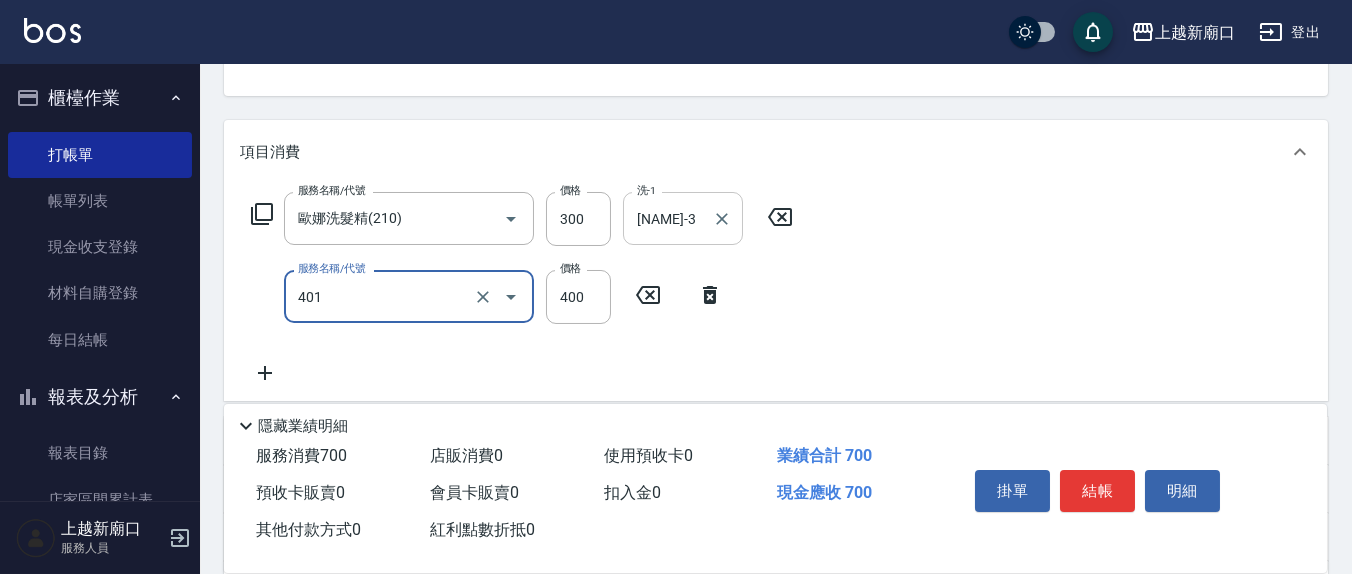 type on "剪髮(401)" 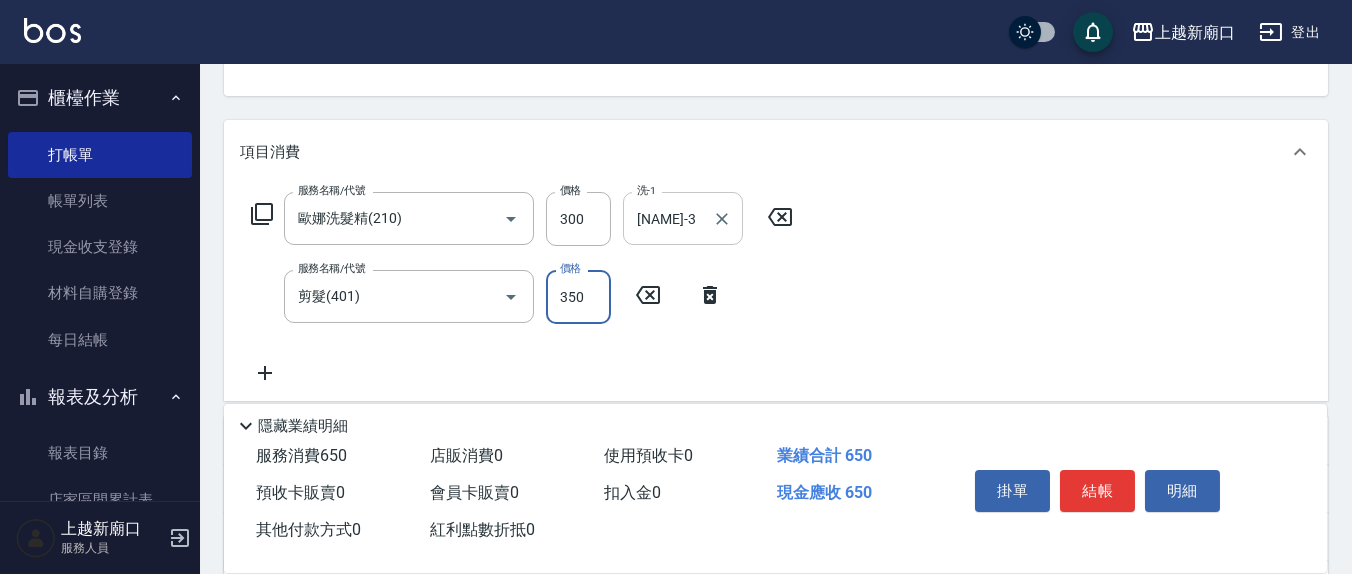 type on "350" 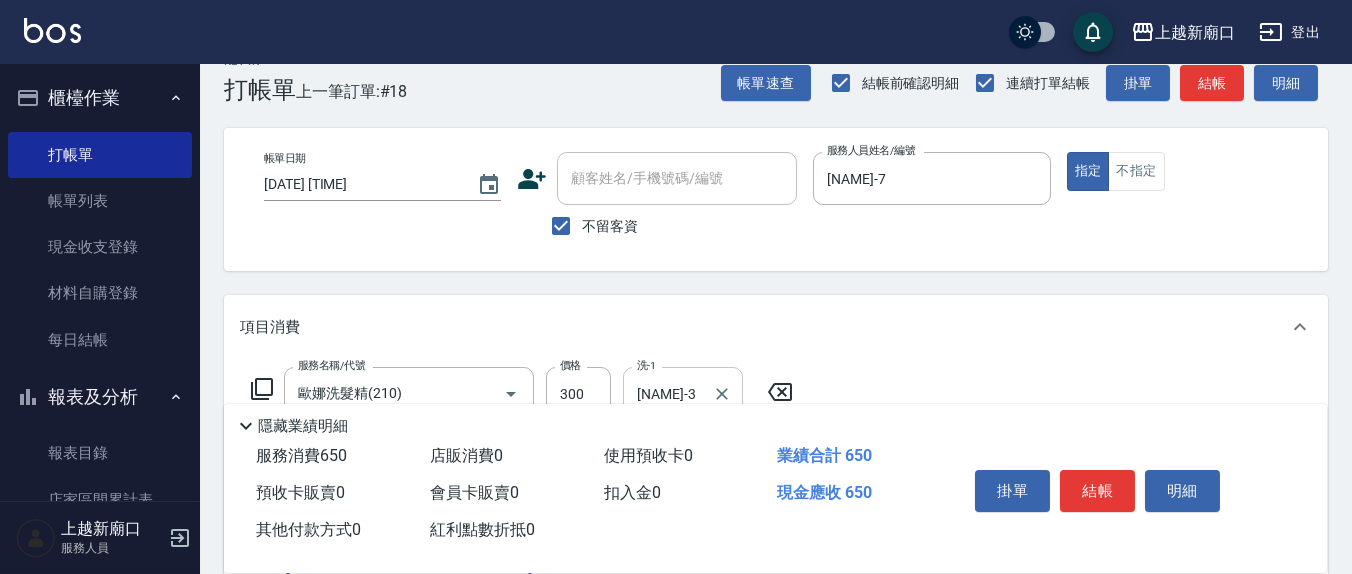 scroll, scrollTop: 0, scrollLeft: 0, axis: both 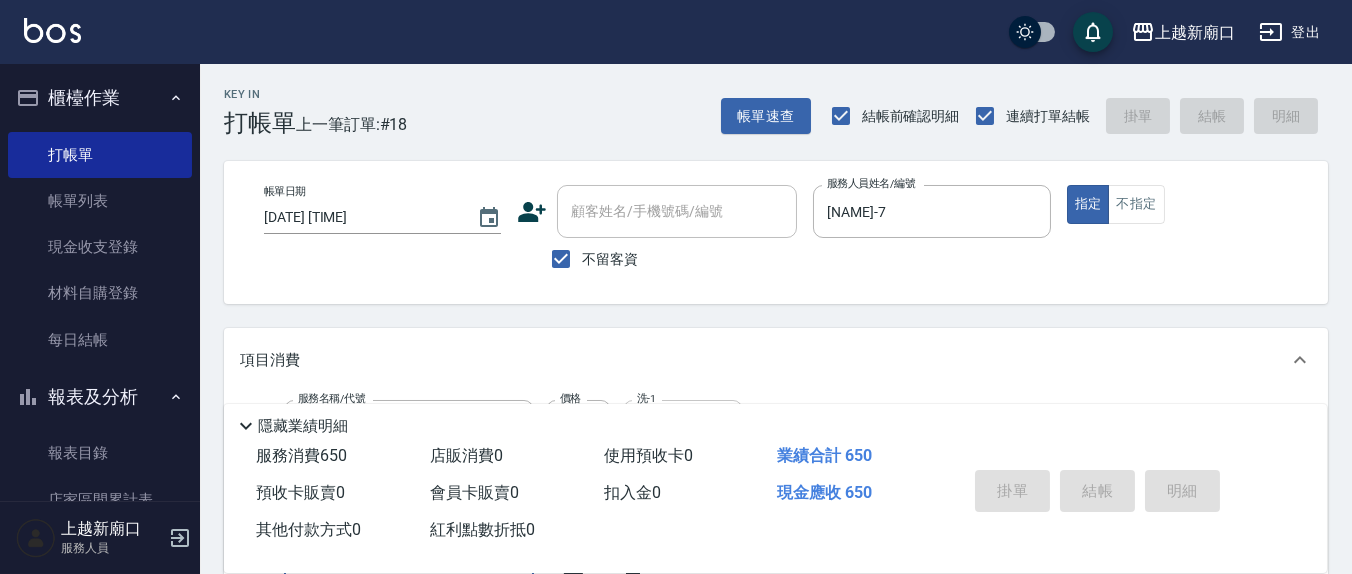 type on "[DATE] [TIME]" 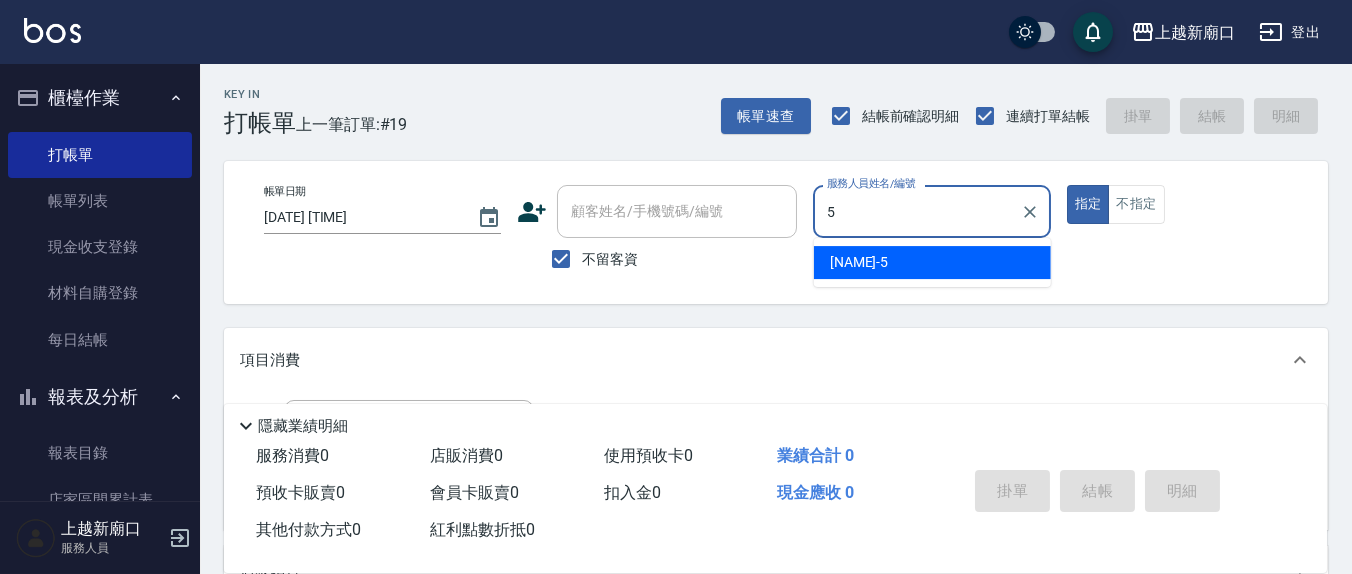 type on "[NAME]-5" 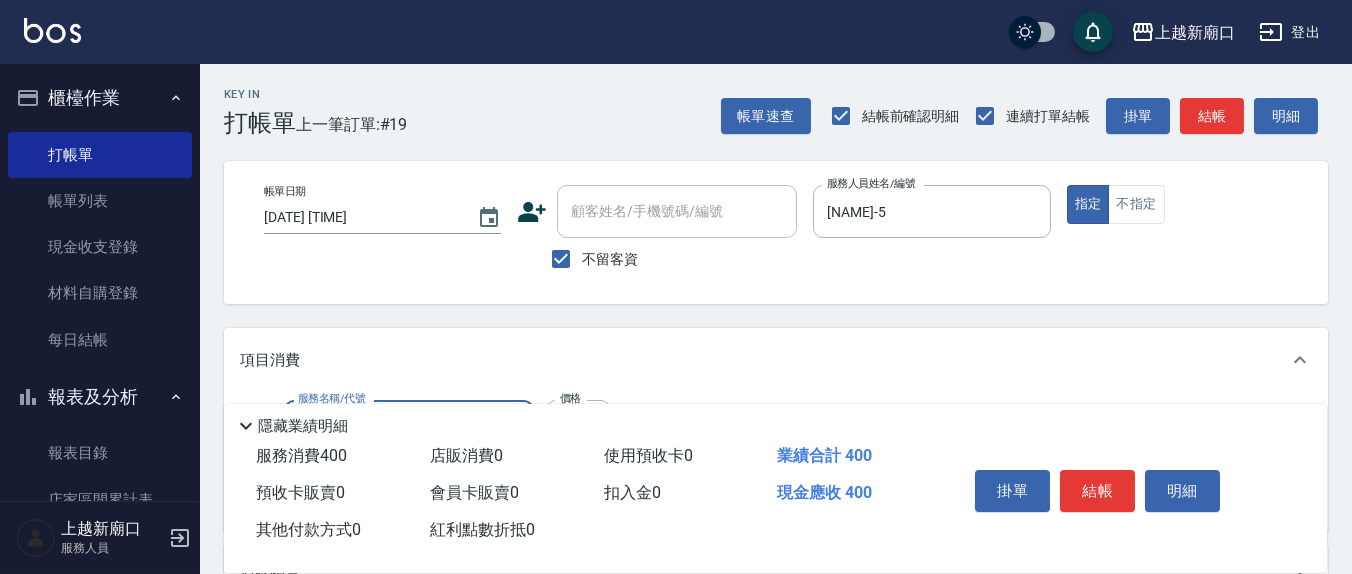 type on "剪髮(401)" 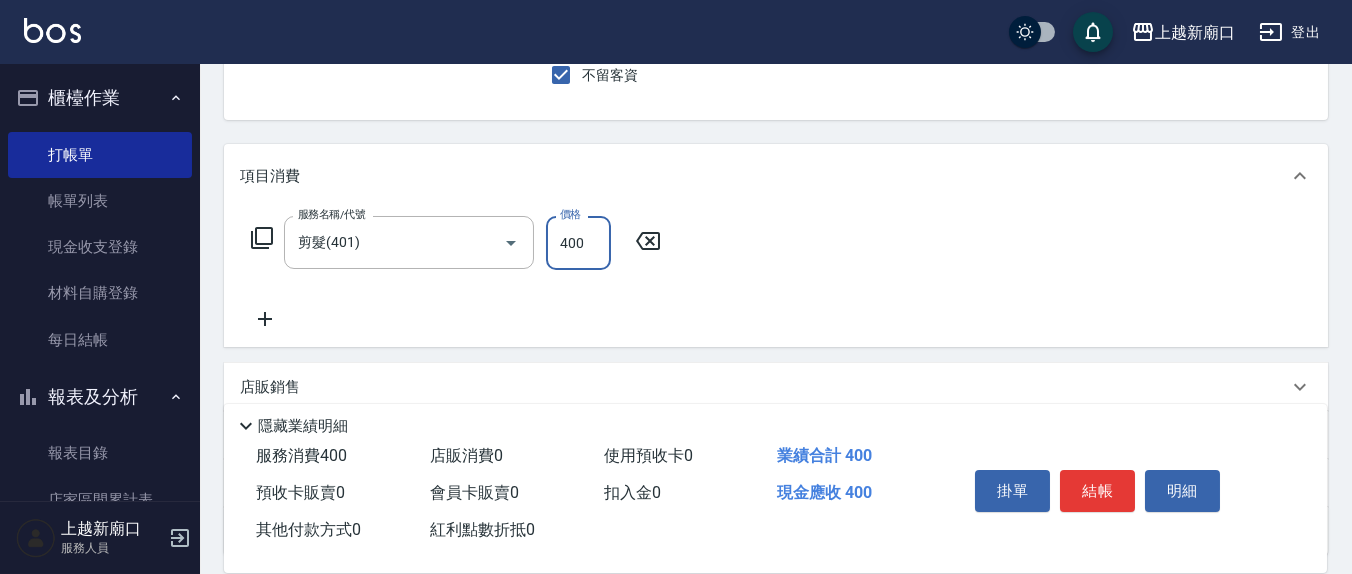 scroll, scrollTop: 208, scrollLeft: 0, axis: vertical 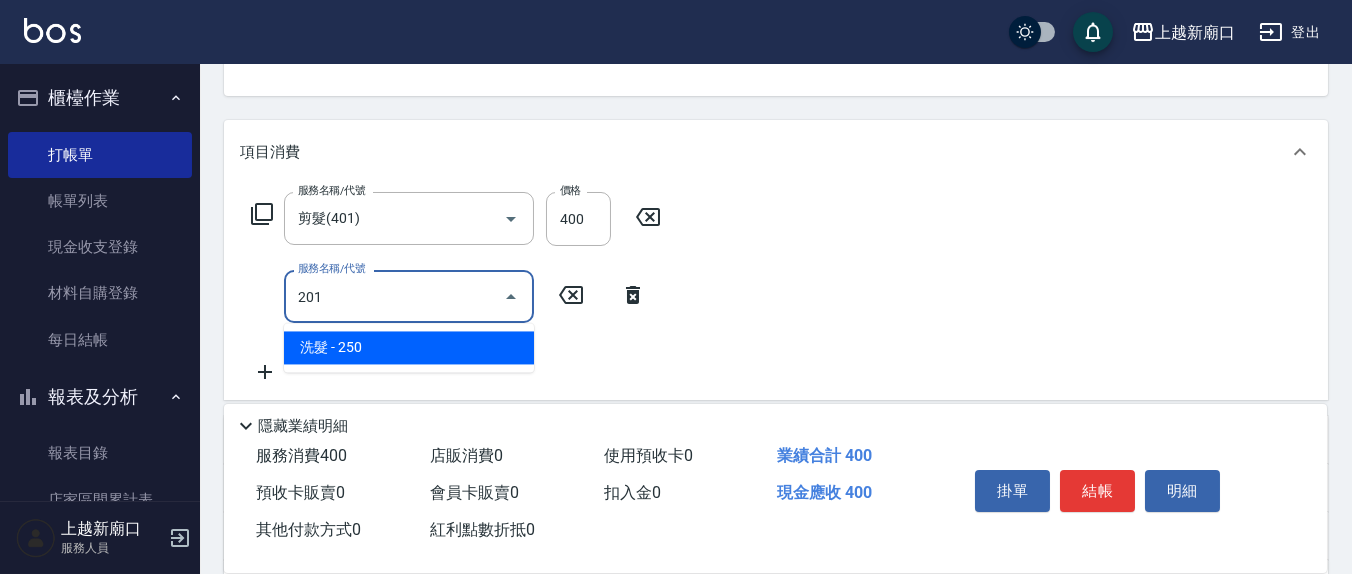 type on "洗髮(201)" 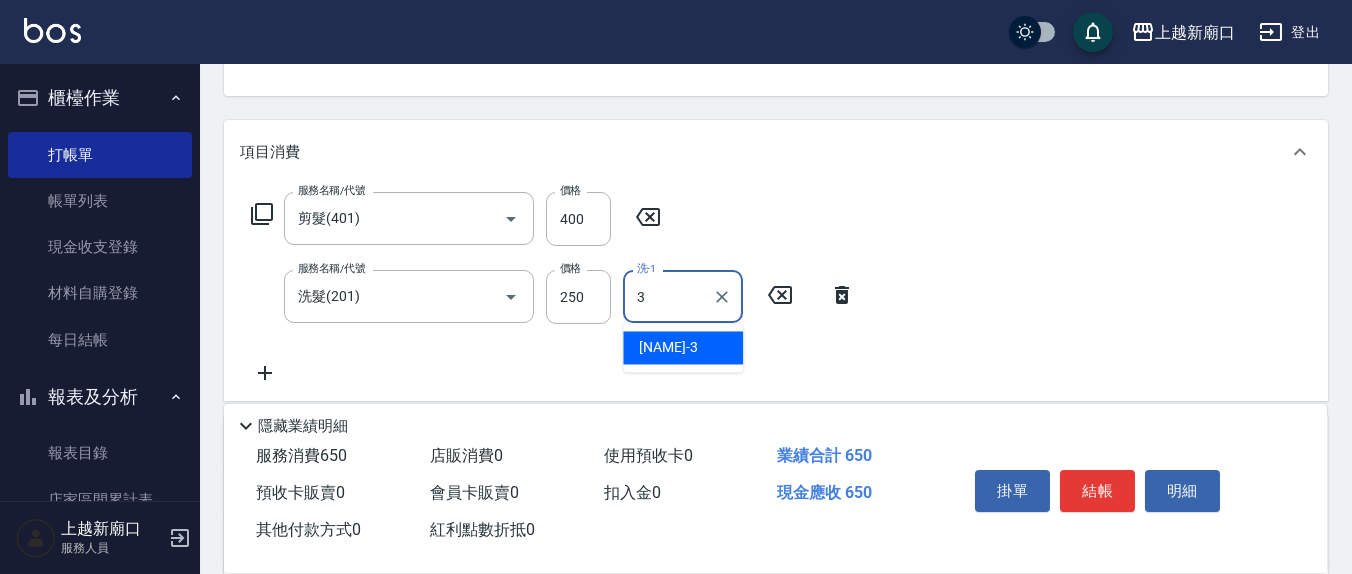 type on "[NAME]-3" 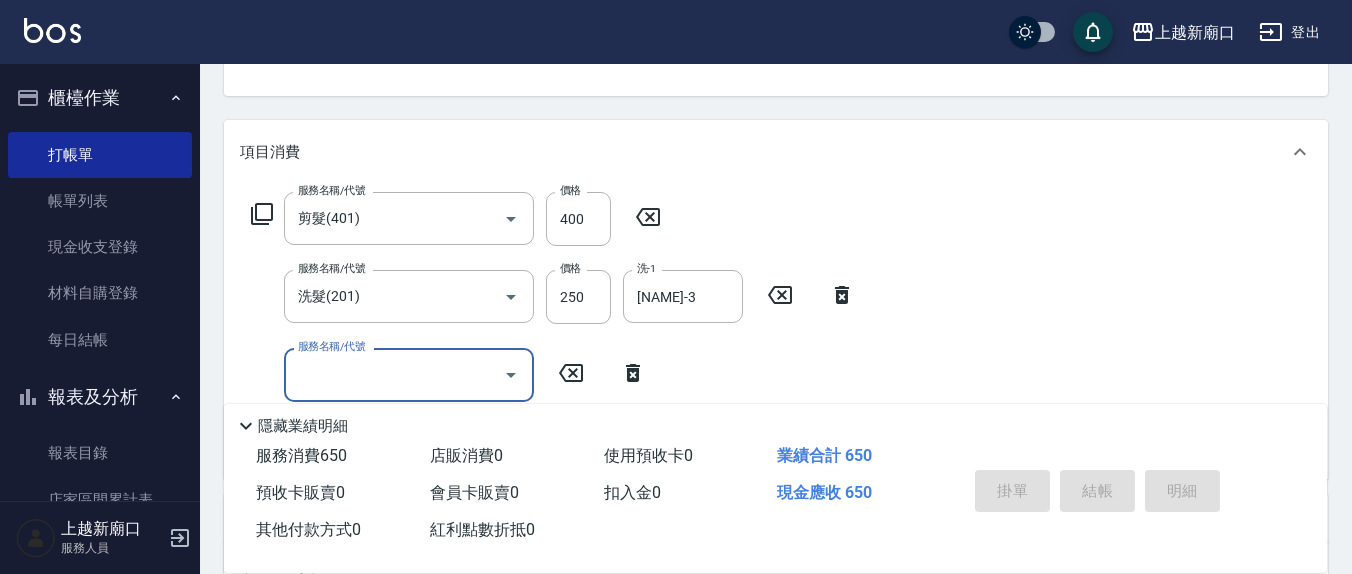 type 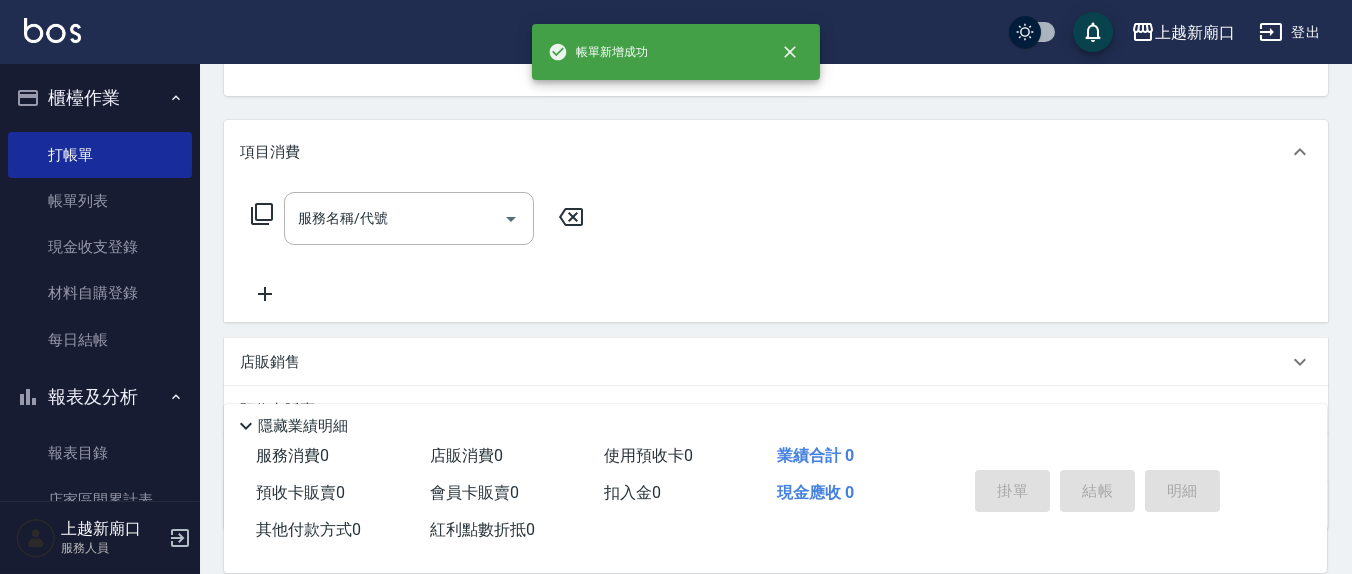 scroll, scrollTop: 0, scrollLeft: 0, axis: both 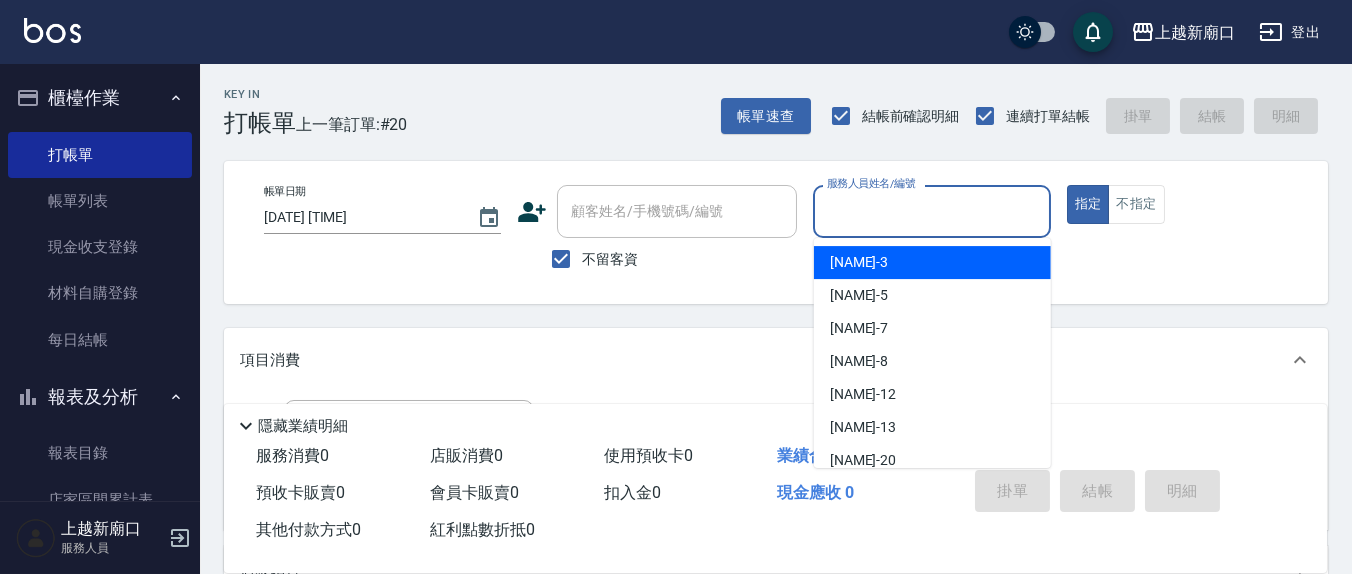 drag, startPoint x: 909, startPoint y: 218, endPoint x: 846, endPoint y: 231, distance: 64.327286 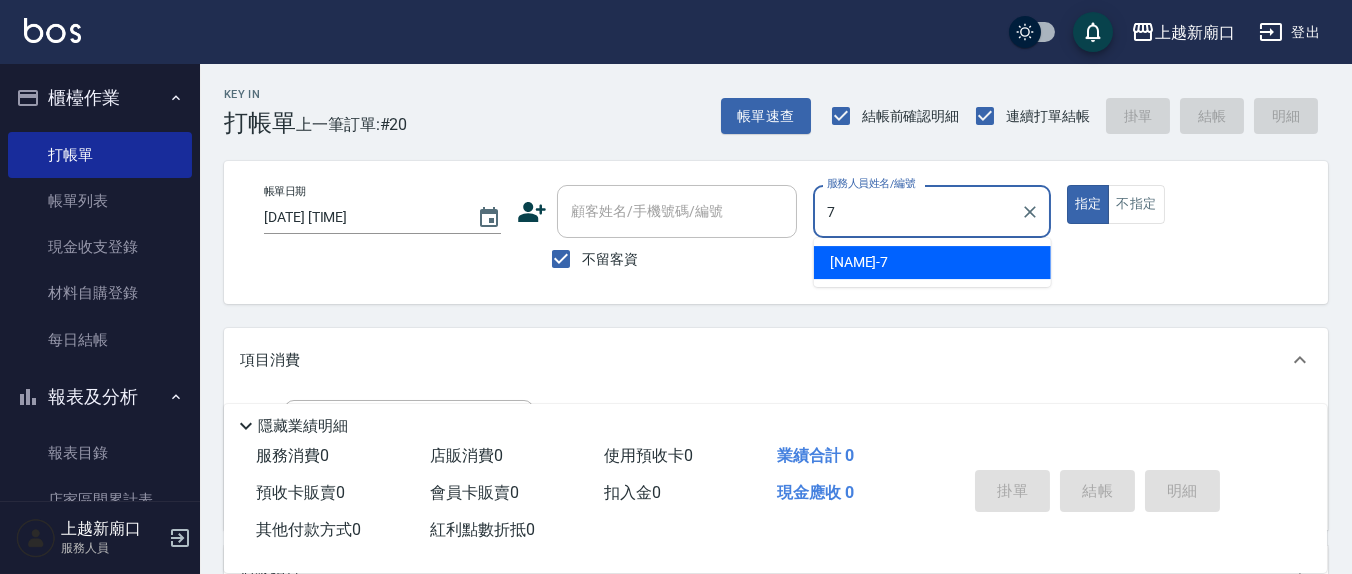 type on "[NAME]-7" 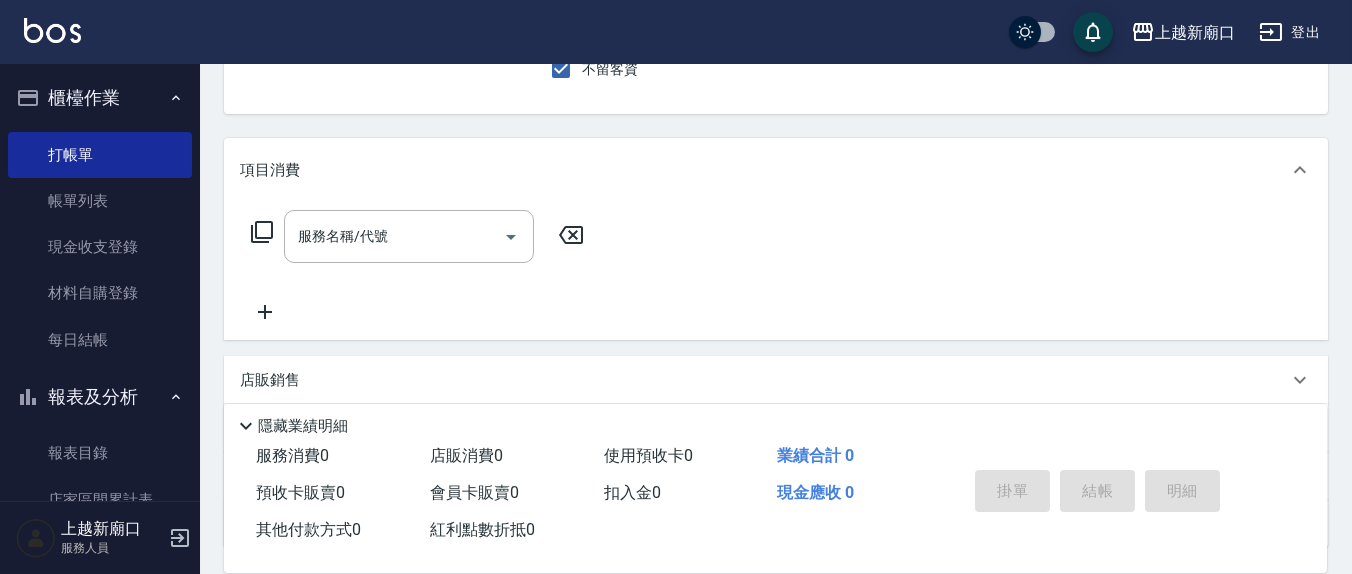 scroll, scrollTop: 208, scrollLeft: 0, axis: vertical 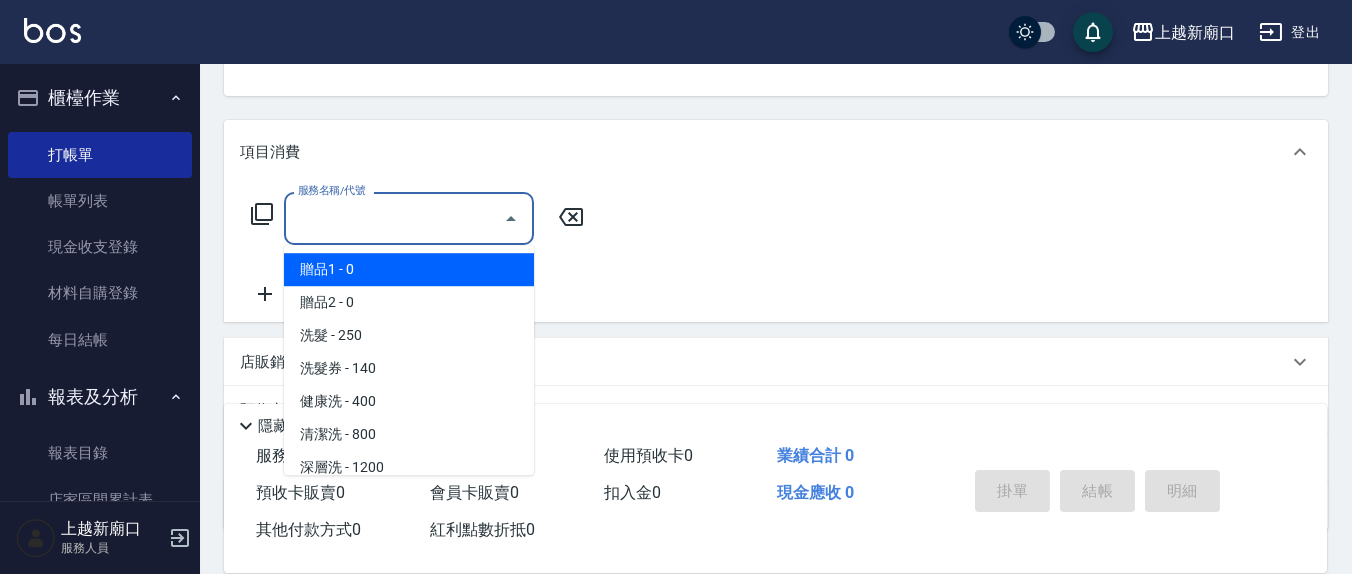 click on "服務名稱/代號" at bounding box center [394, 218] 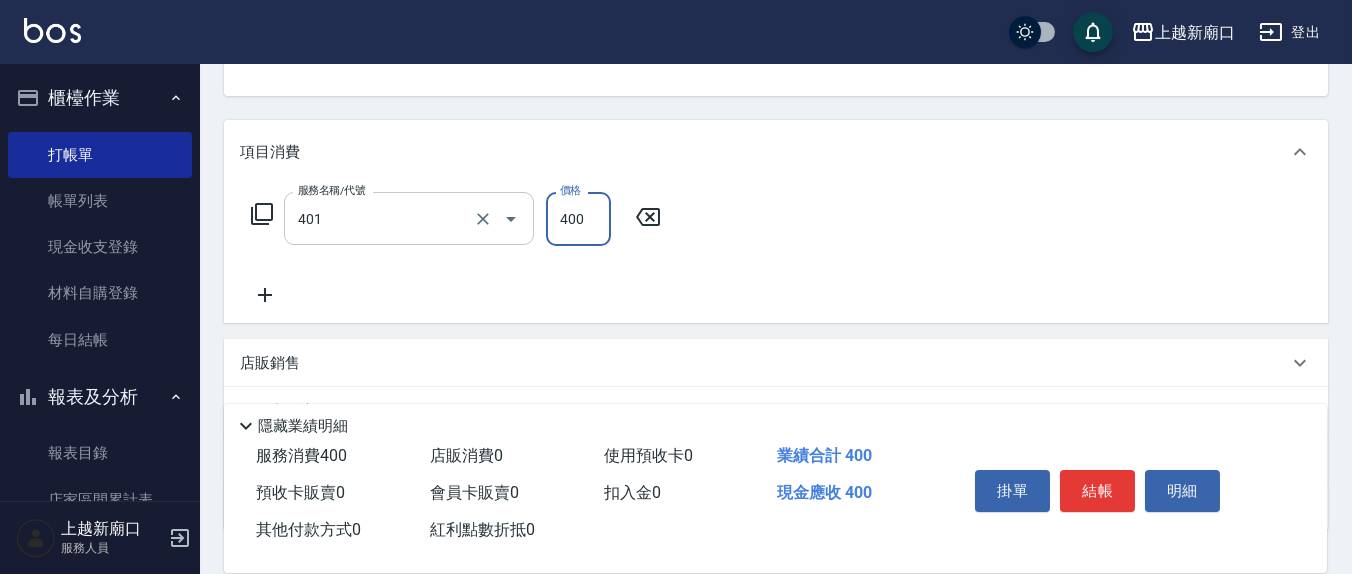 type on "剪髮(401)" 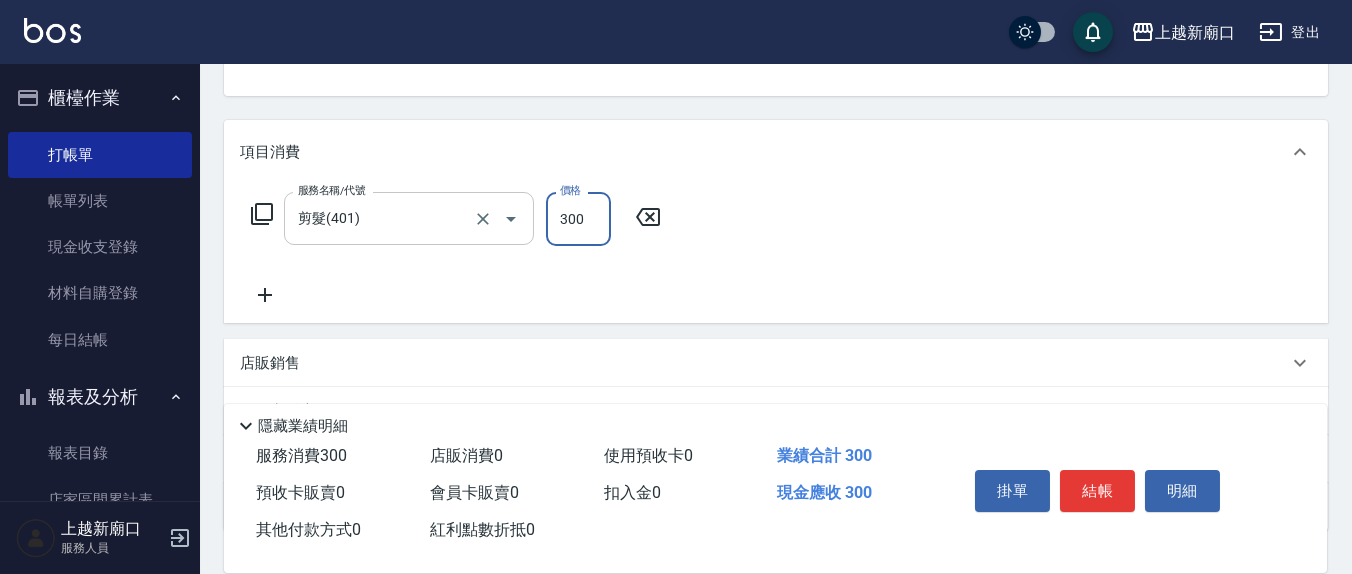 type on "300" 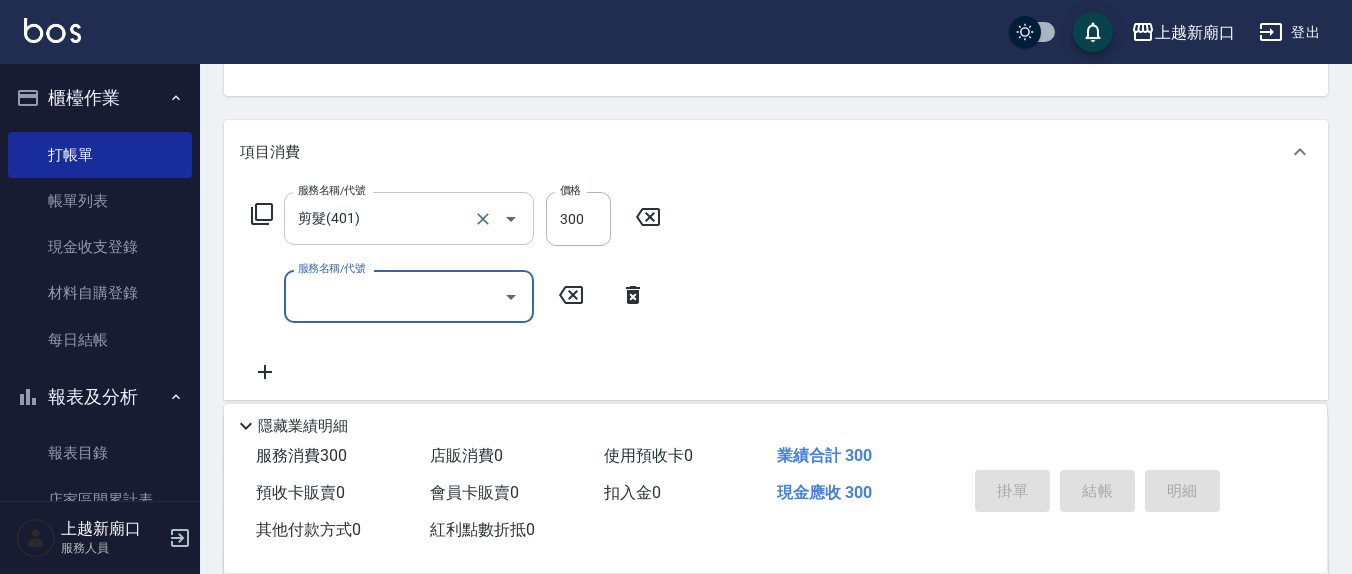 type 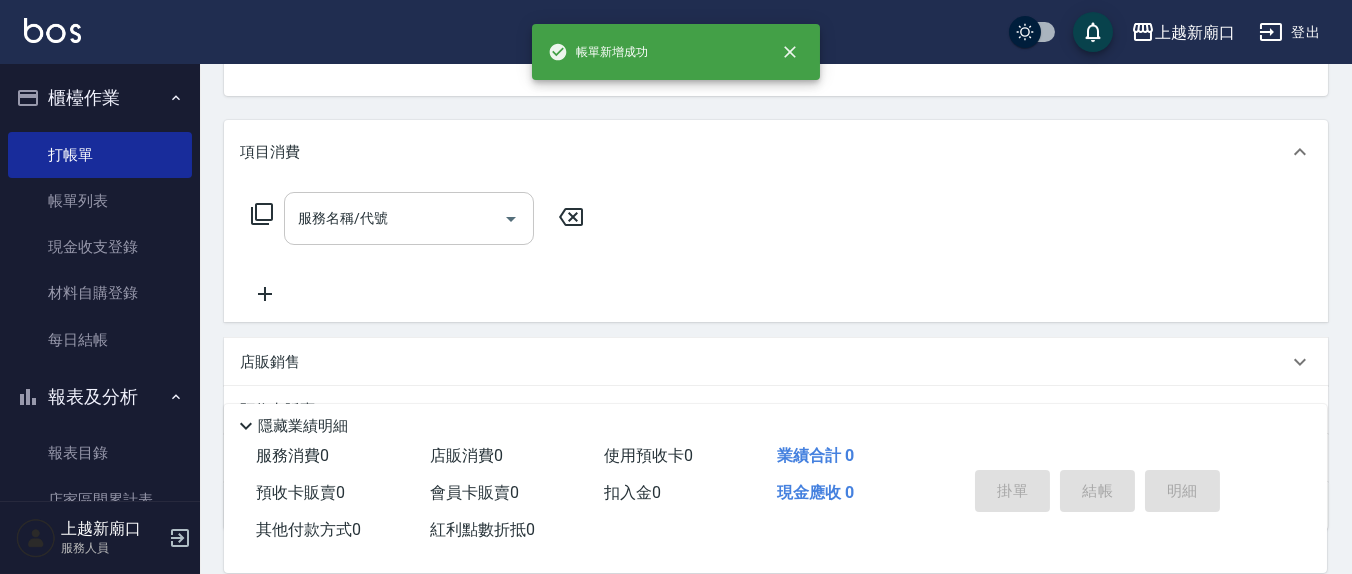 scroll, scrollTop: 185, scrollLeft: 0, axis: vertical 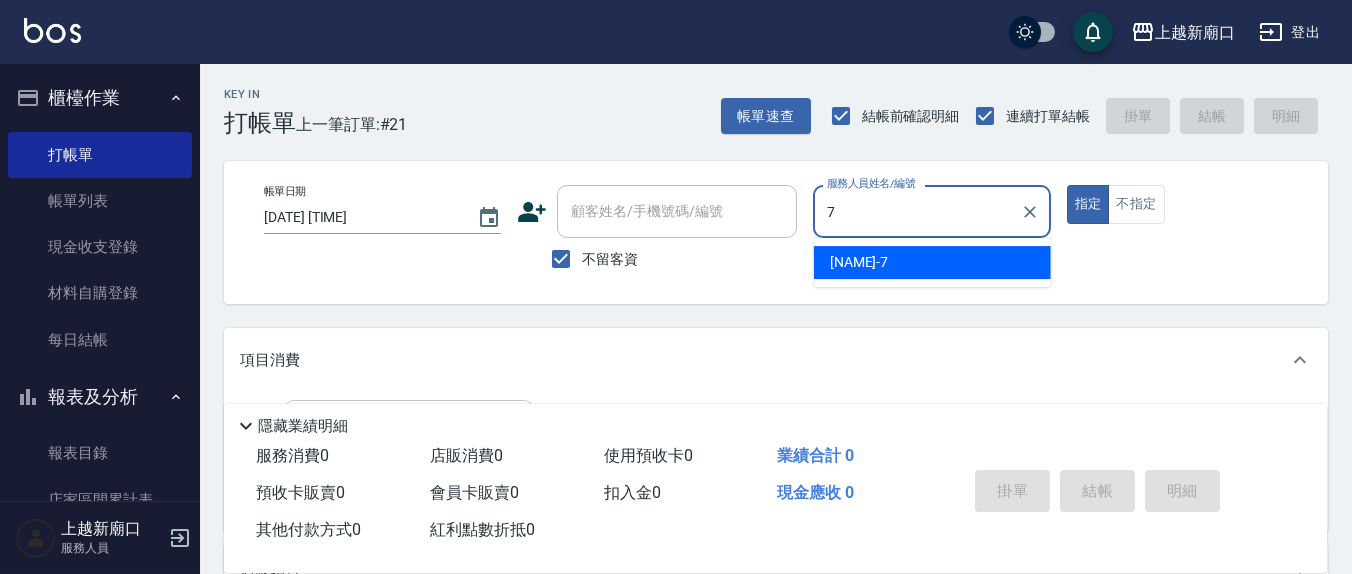type on "[NAME]-7" 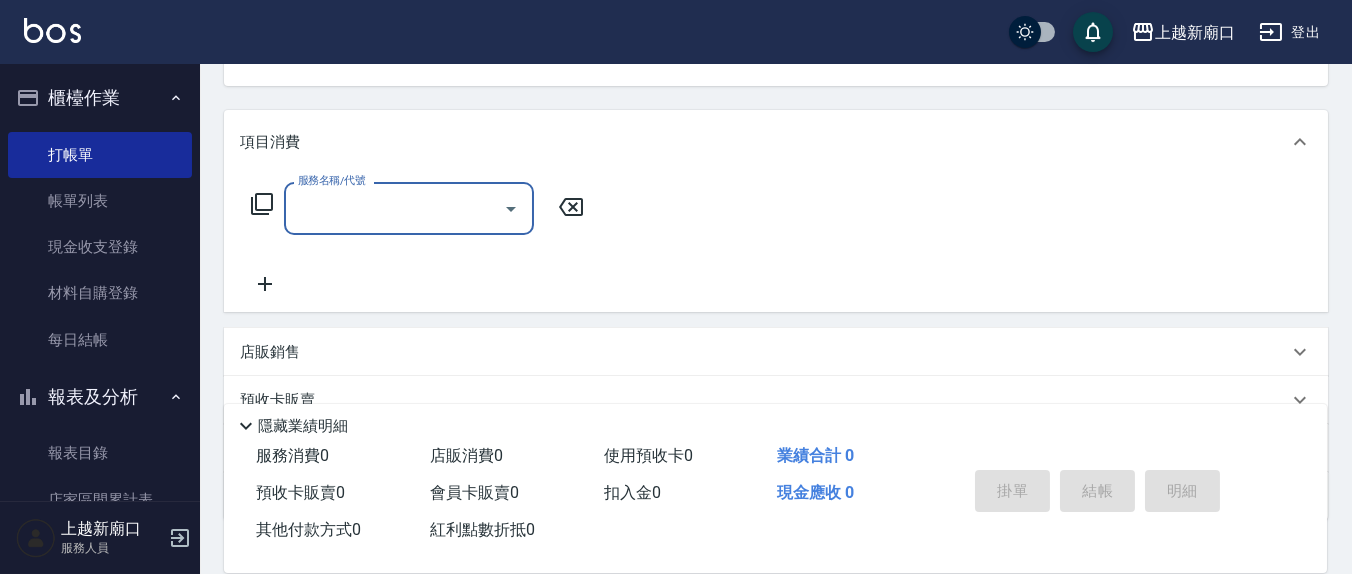 scroll, scrollTop: 352, scrollLeft: 0, axis: vertical 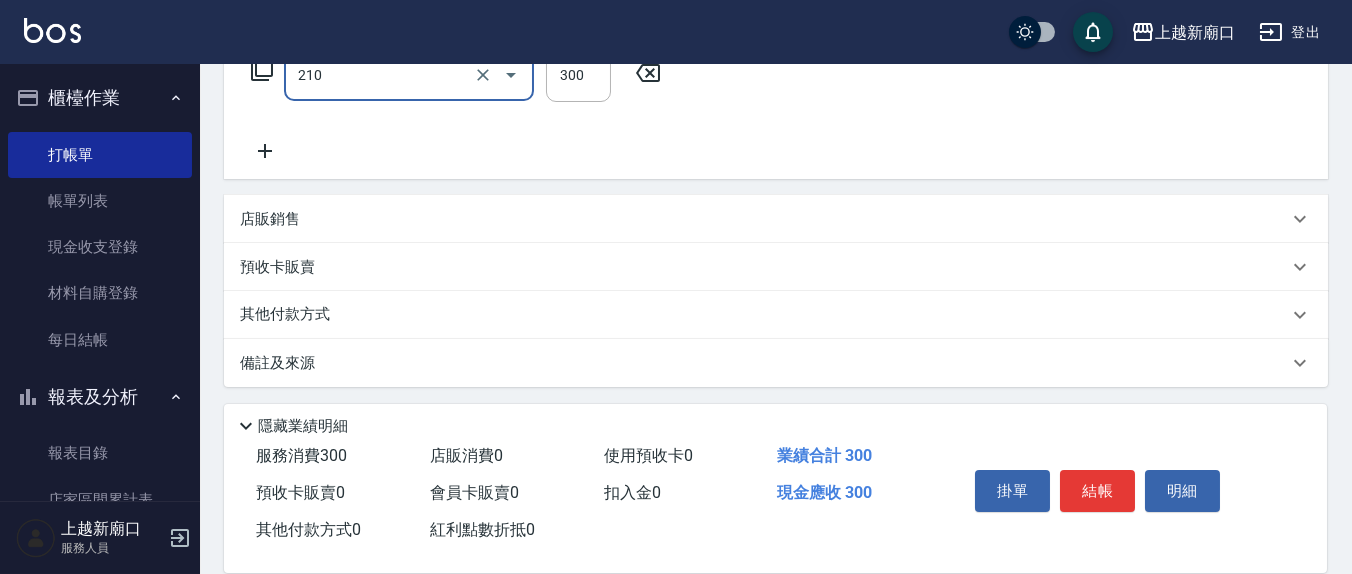 type on "歐娜洗髮精(210)" 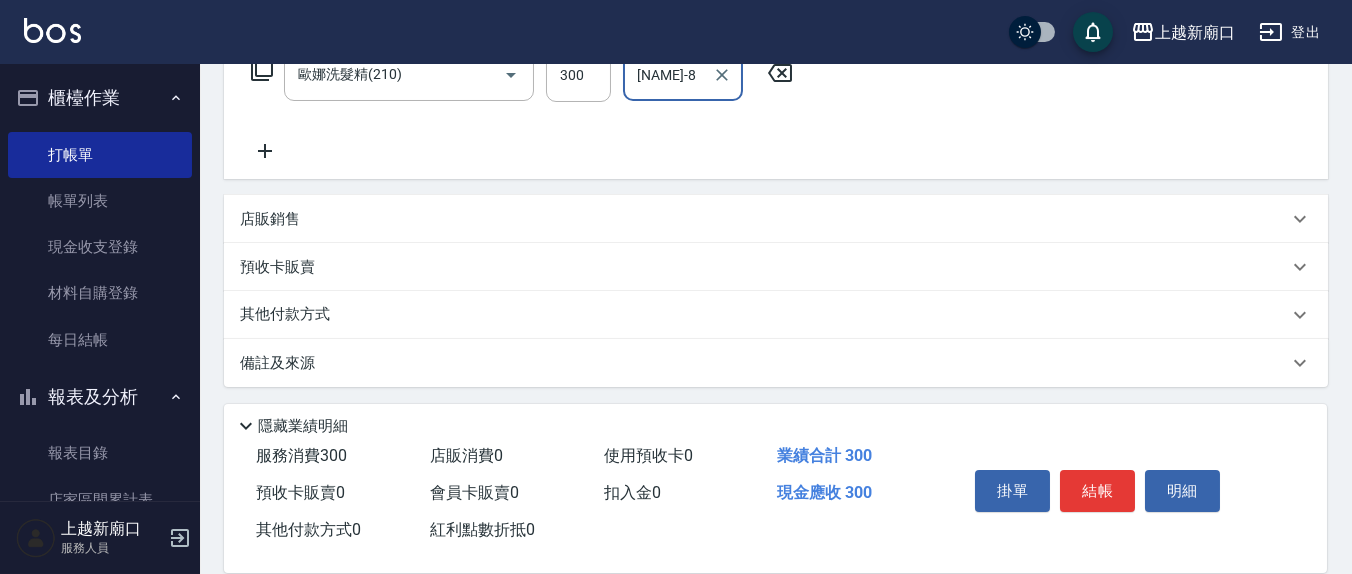 type on "[NAME]-8" 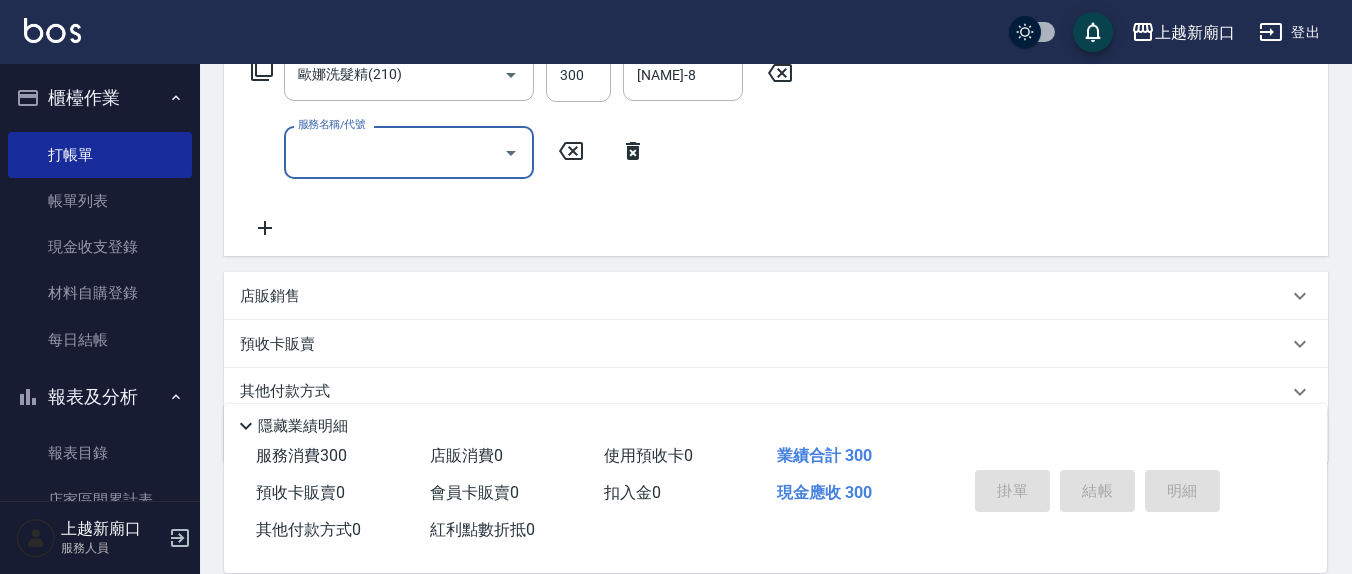 type 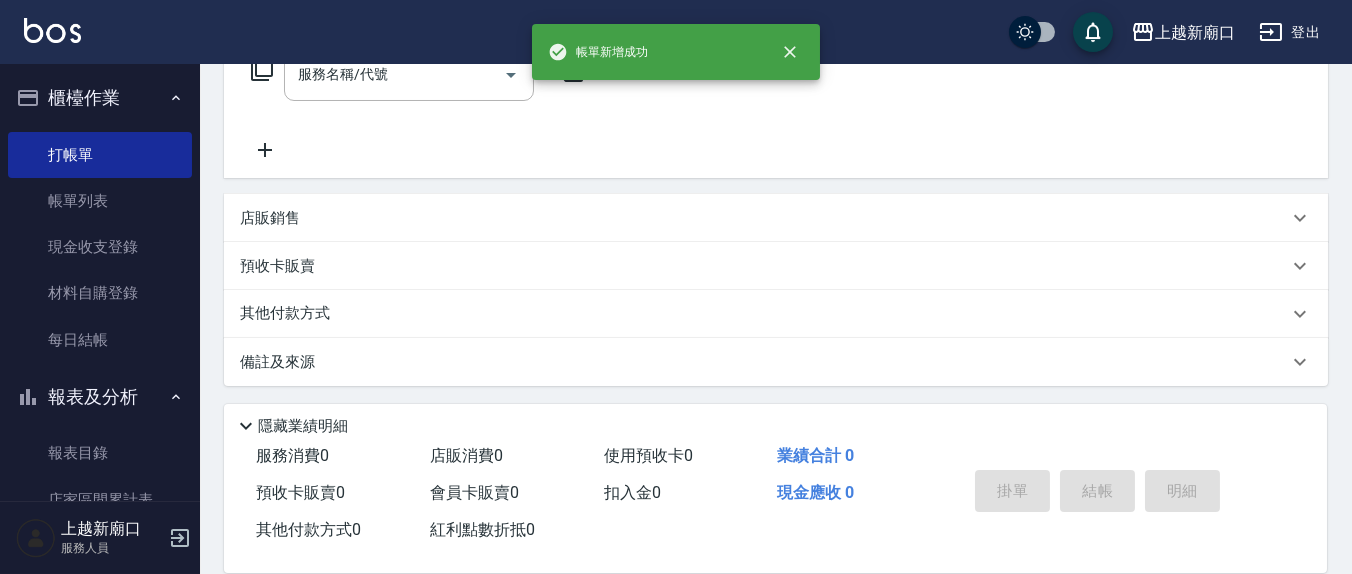 scroll, scrollTop: 0, scrollLeft: 0, axis: both 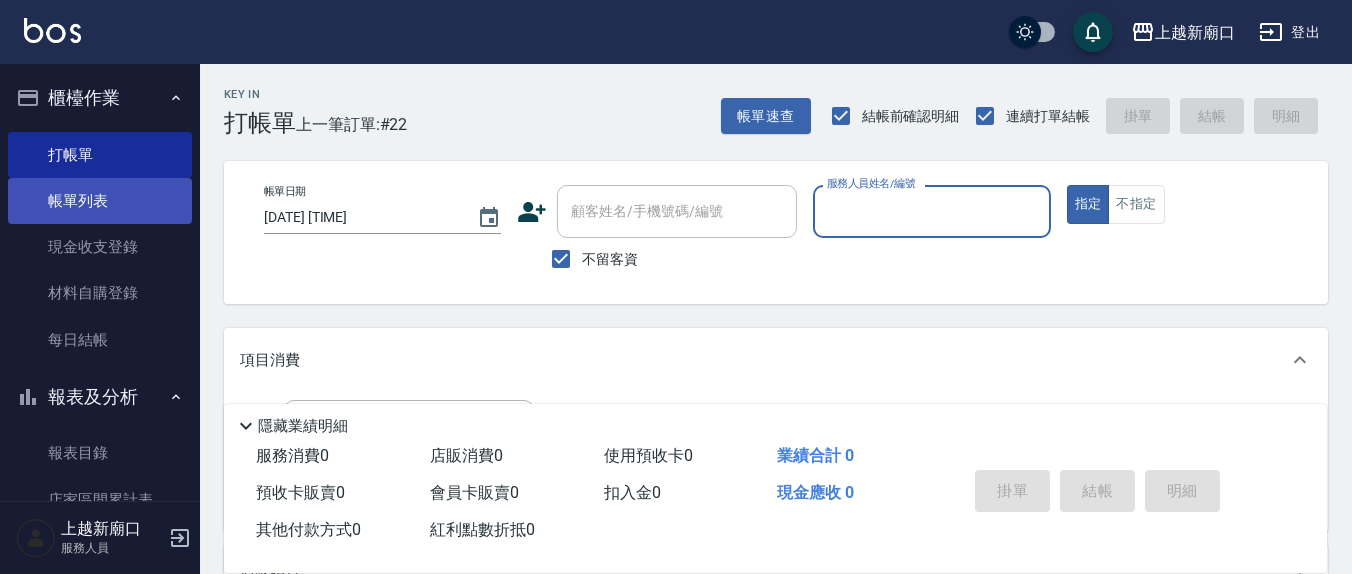 click on "帳單列表" at bounding box center (100, 201) 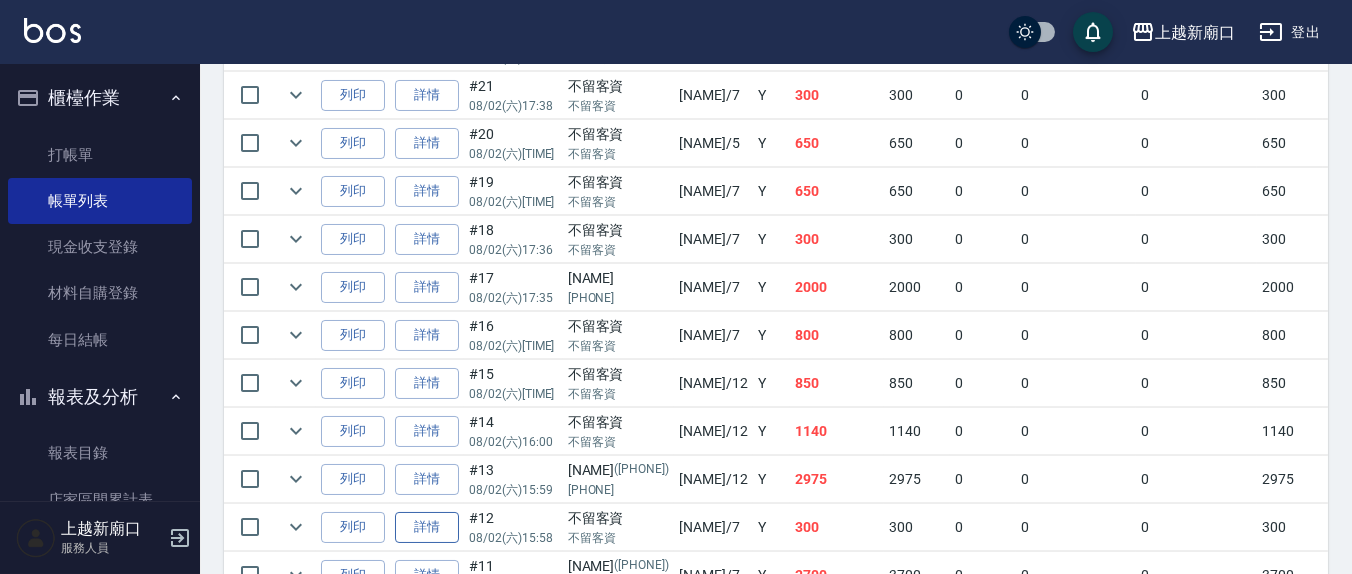 scroll, scrollTop: 611, scrollLeft: 0, axis: vertical 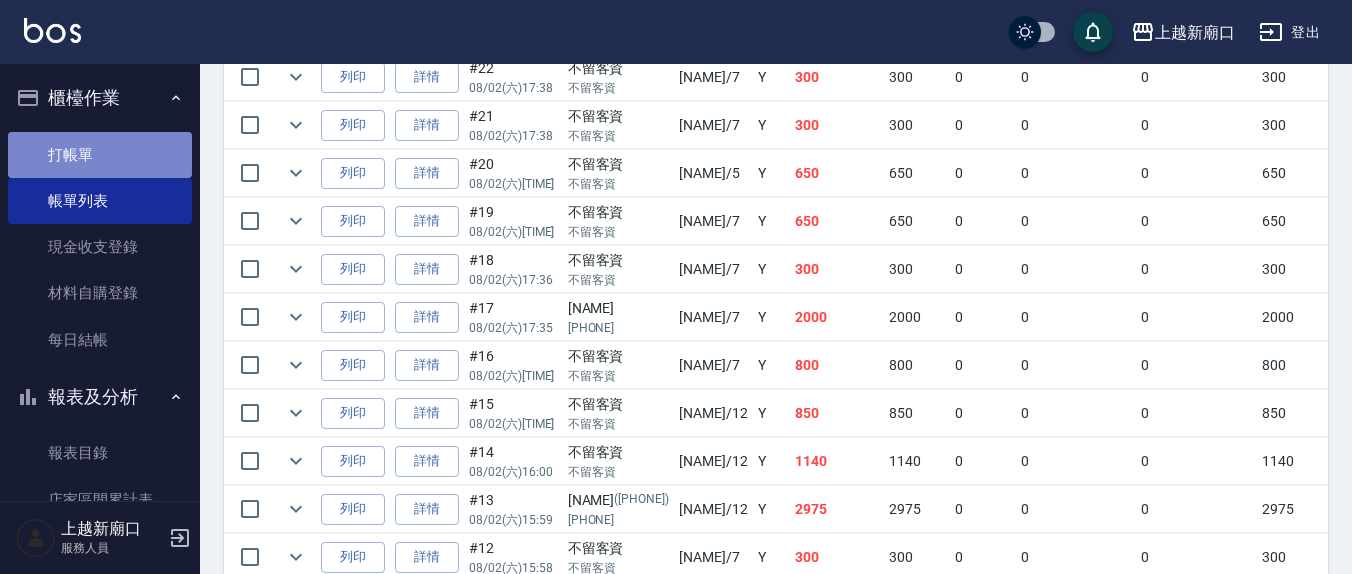 click on "打帳單" at bounding box center (100, 155) 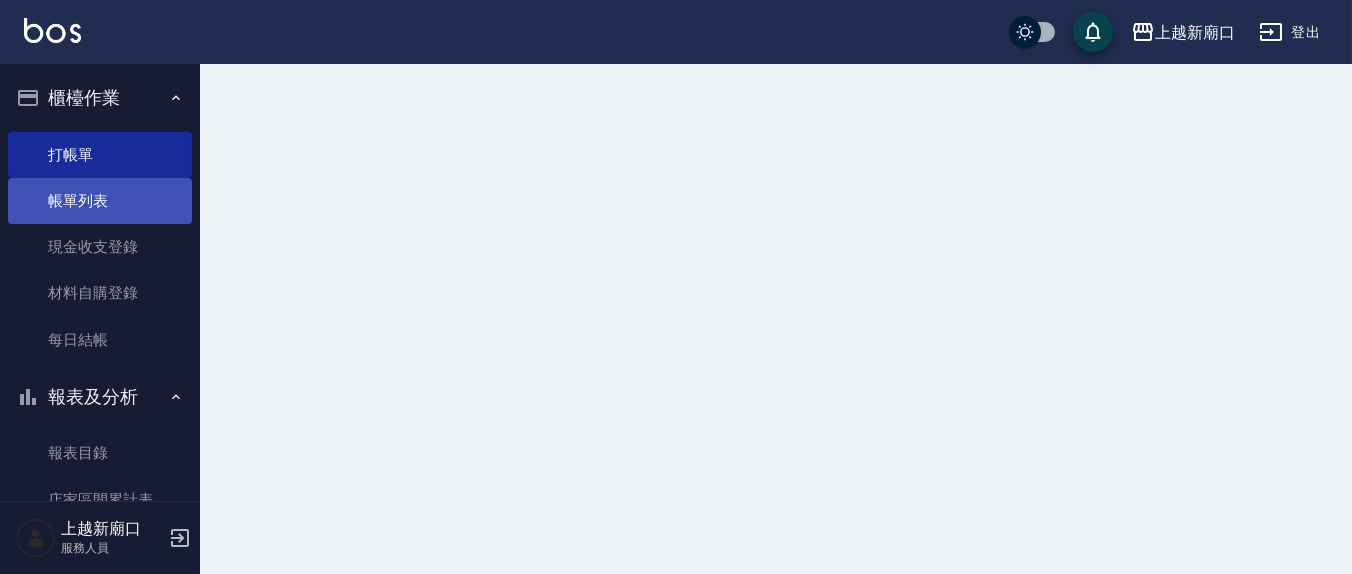 scroll, scrollTop: 0, scrollLeft: 0, axis: both 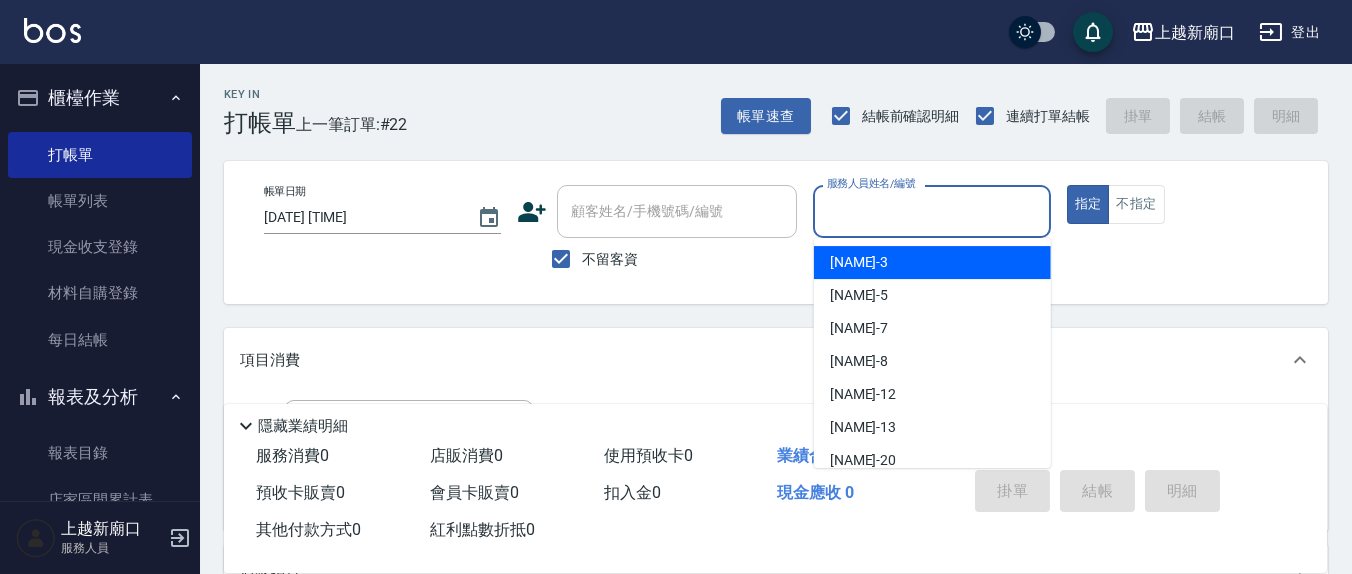 click on "服務人員姓名/編號" at bounding box center [931, 211] 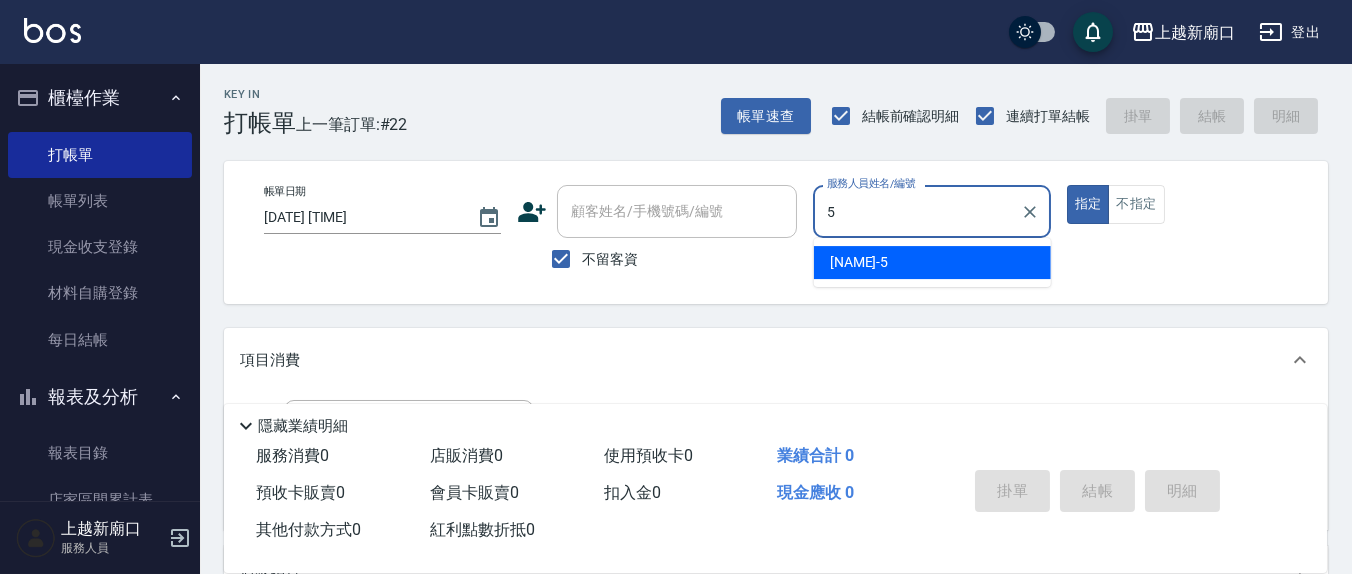 type on "5" 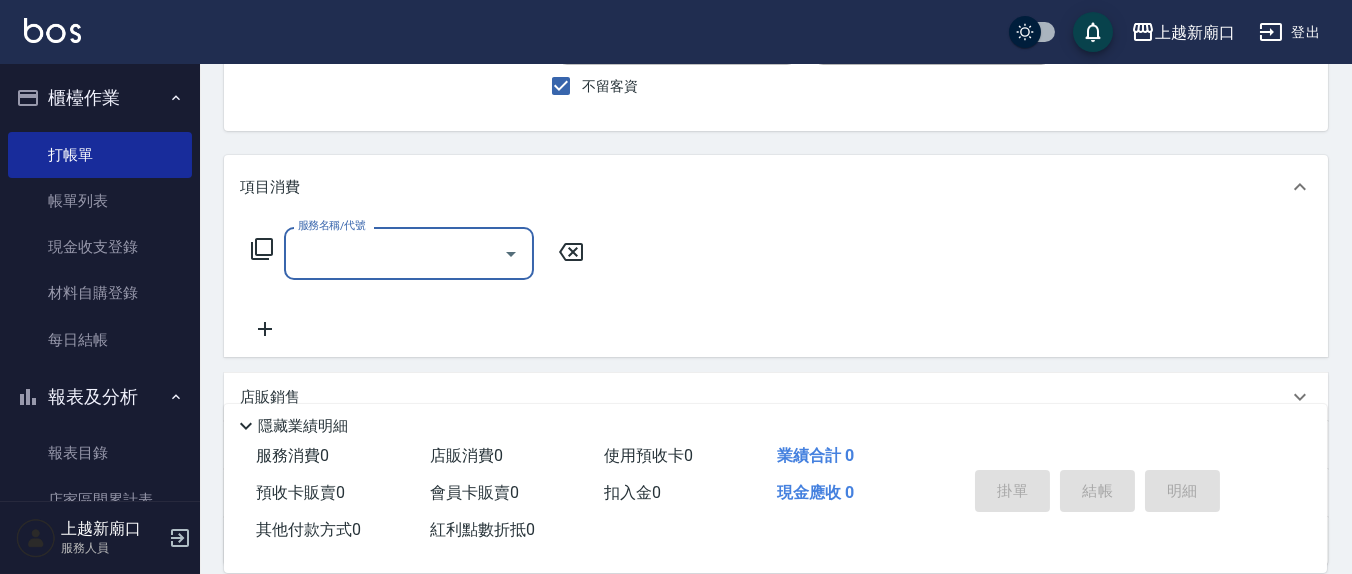 scroll, scrollTop: 208, scrollLeft: 0, axis: vertical 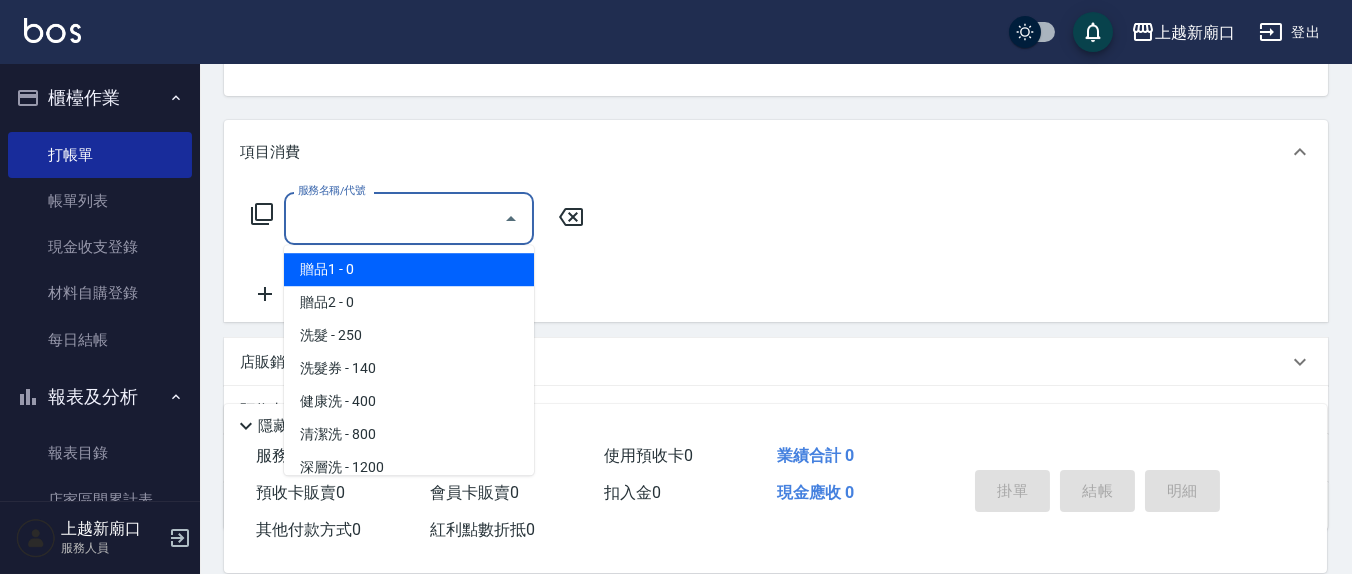 drag, startPoint x: 407, startPoint y: 227, endPoint x: 378, endPoint y: 234, distance: 29.832869 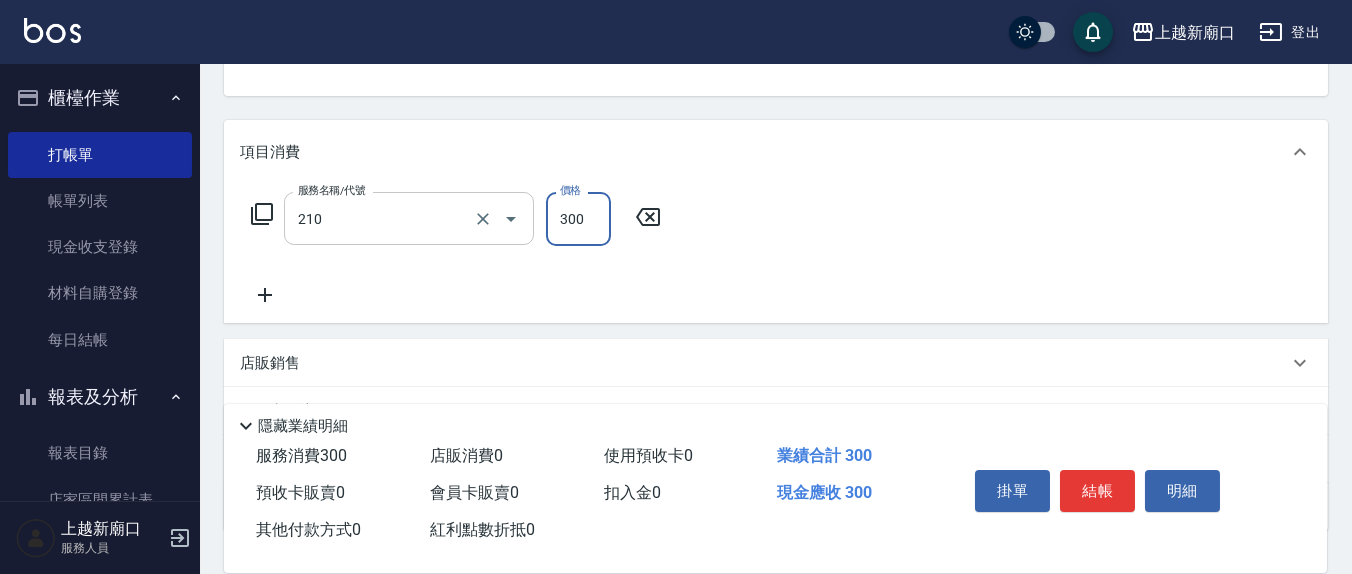 type on "歐娜洗髮精(210)" 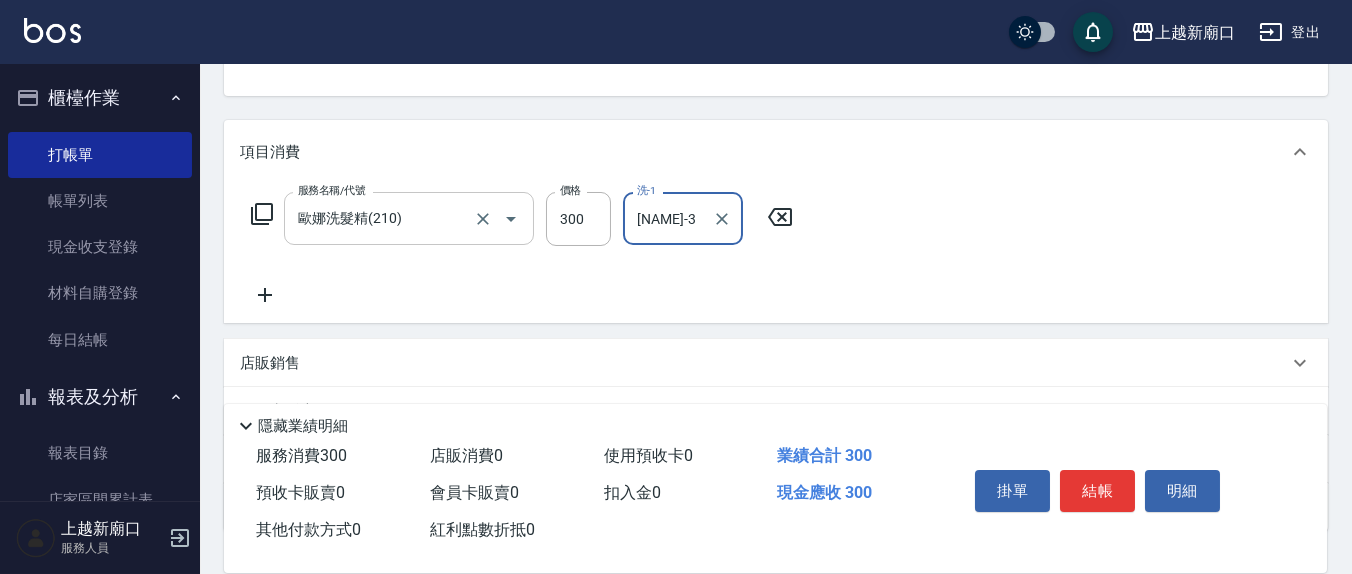 type on "[NAME]-3" 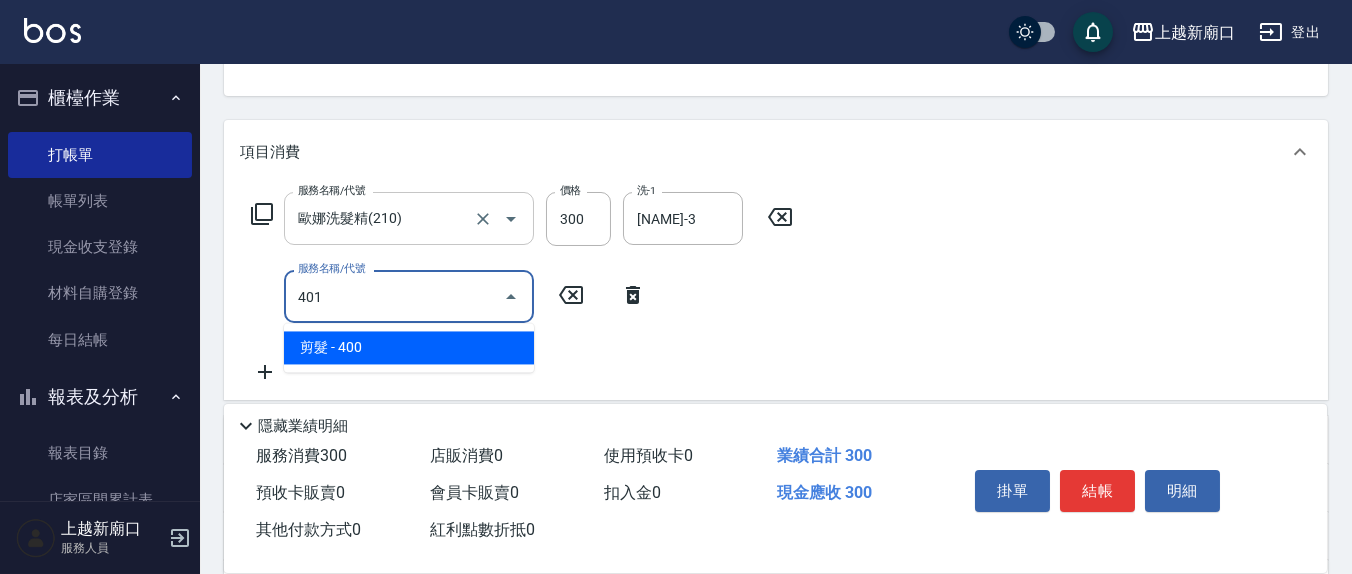 type on "剪髮(401)" 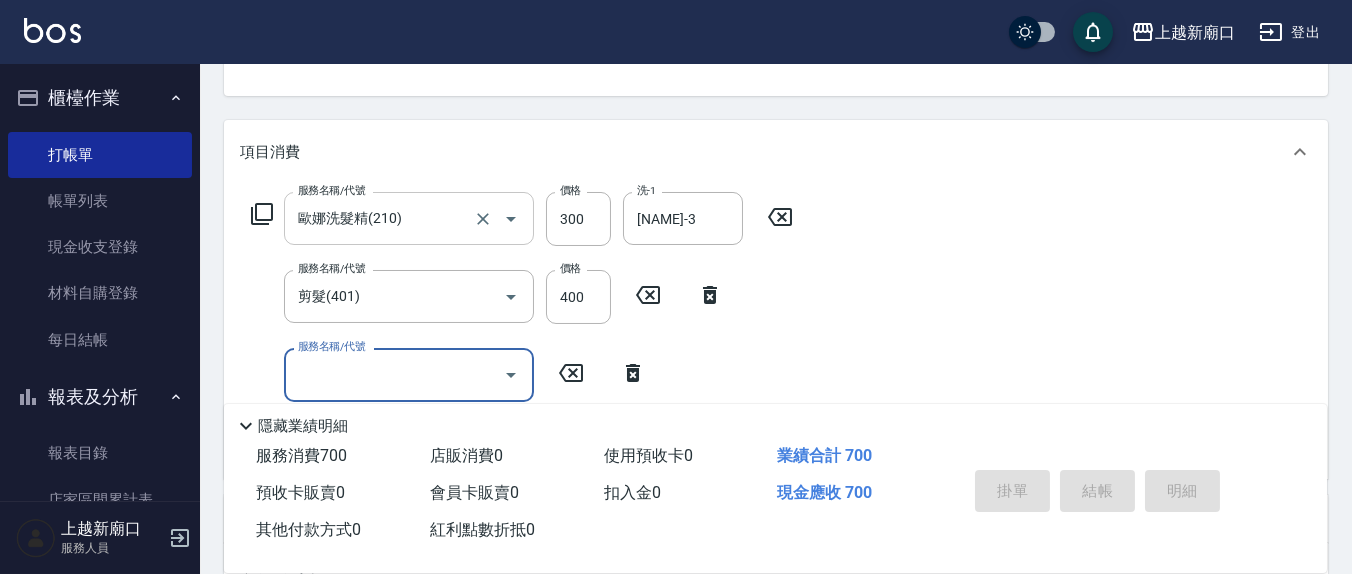 type on "[DATE] [TIME]" 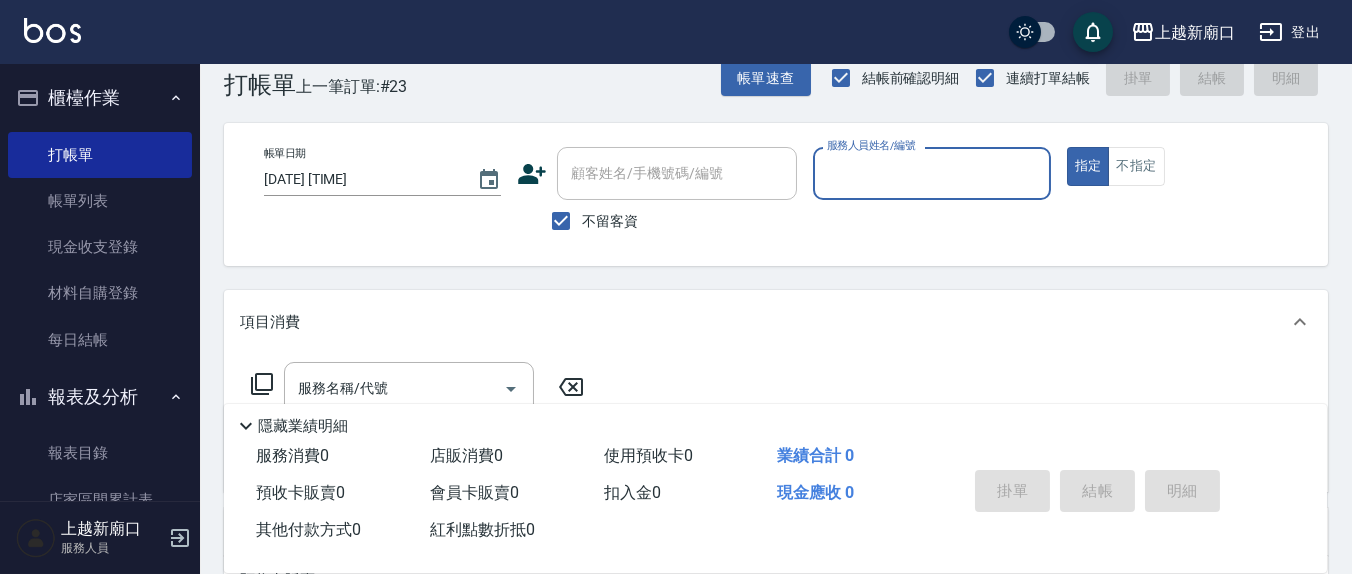 scroll, scrollTop: 0, scrollLeft: 0, axis: both 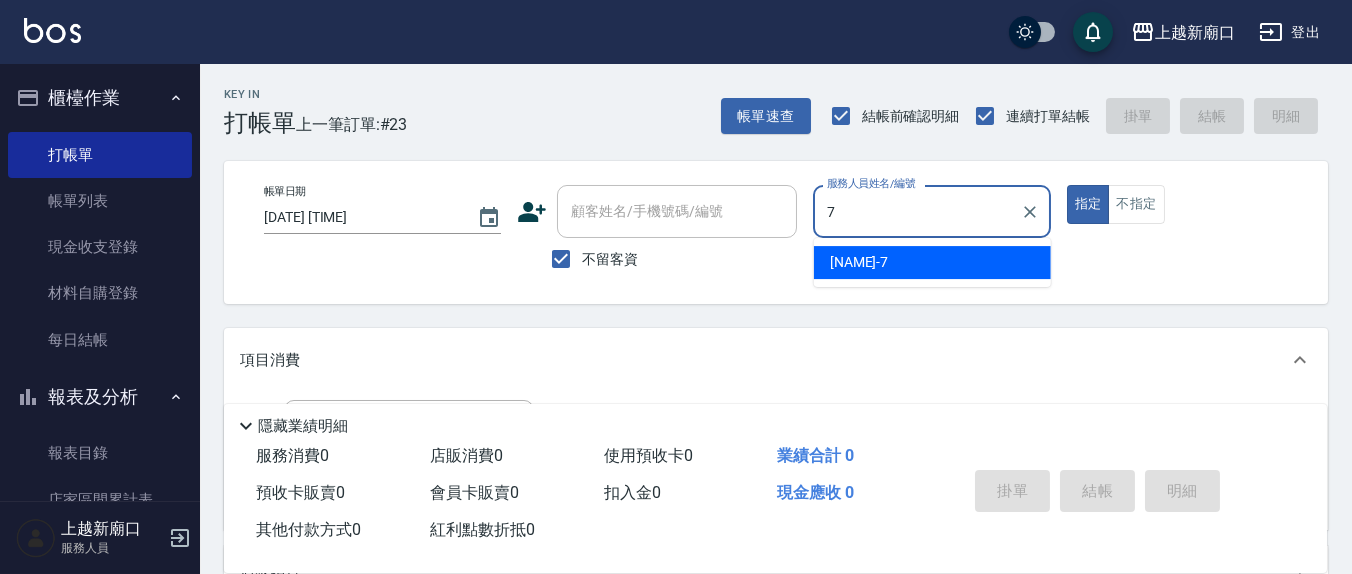 type on "[NAME]-7" 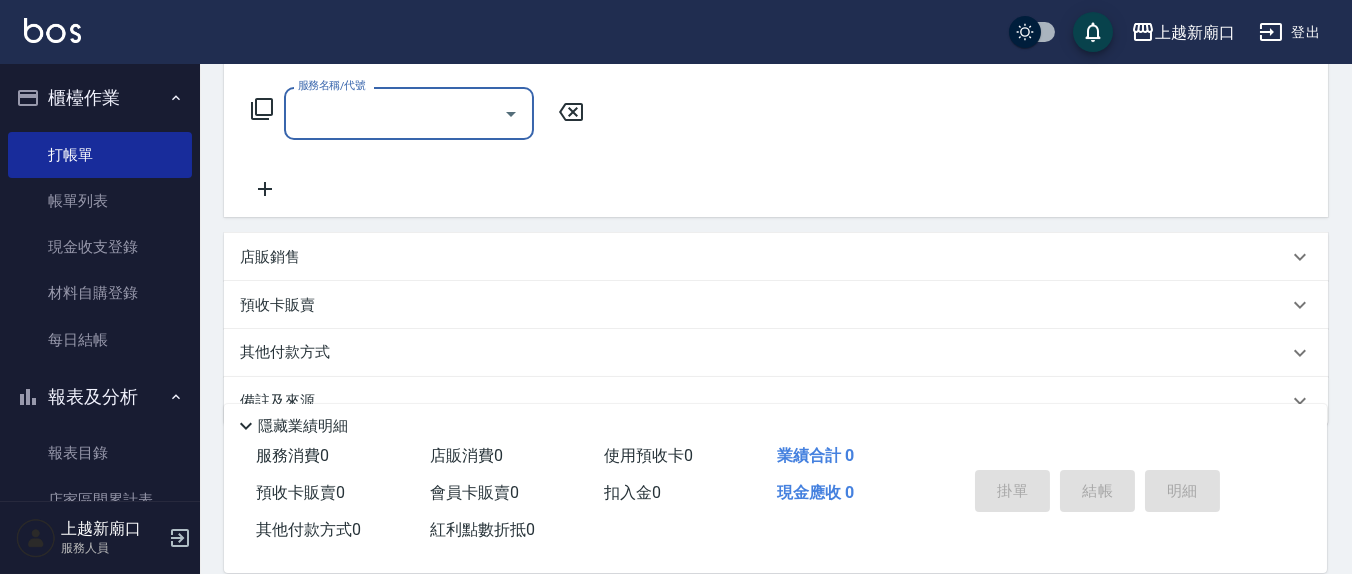 scroll, scrollTop: 352, scrollLeft: 0, axis: vertical 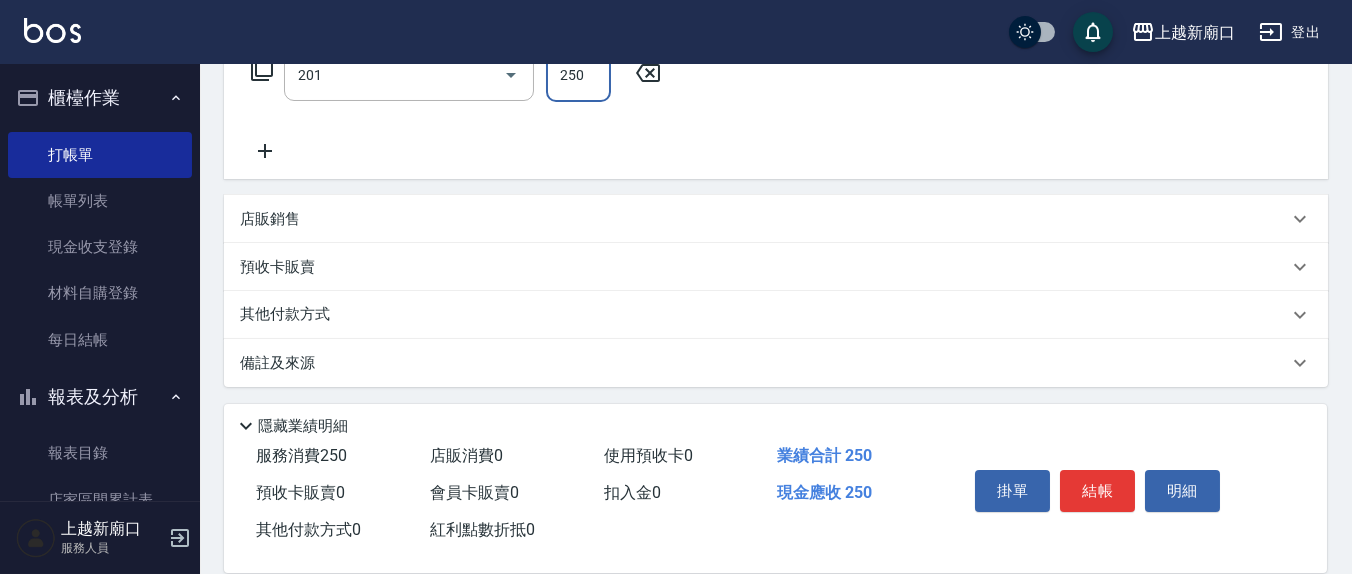type on "洗髮(201)" 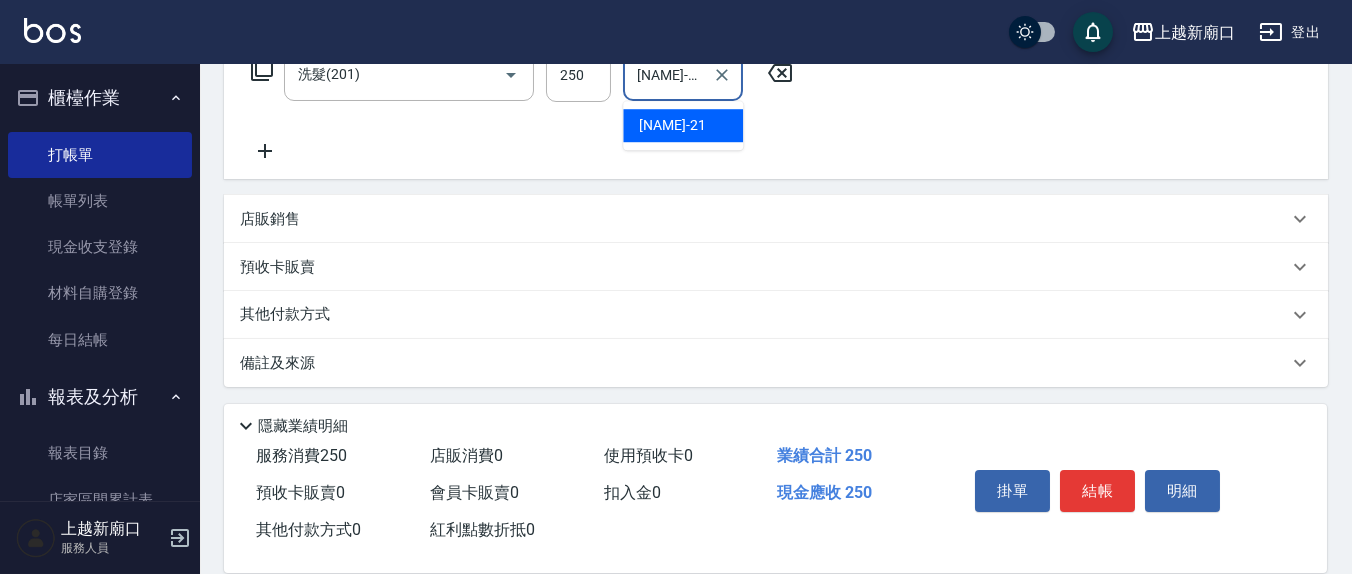 type on "[NAME]-21" 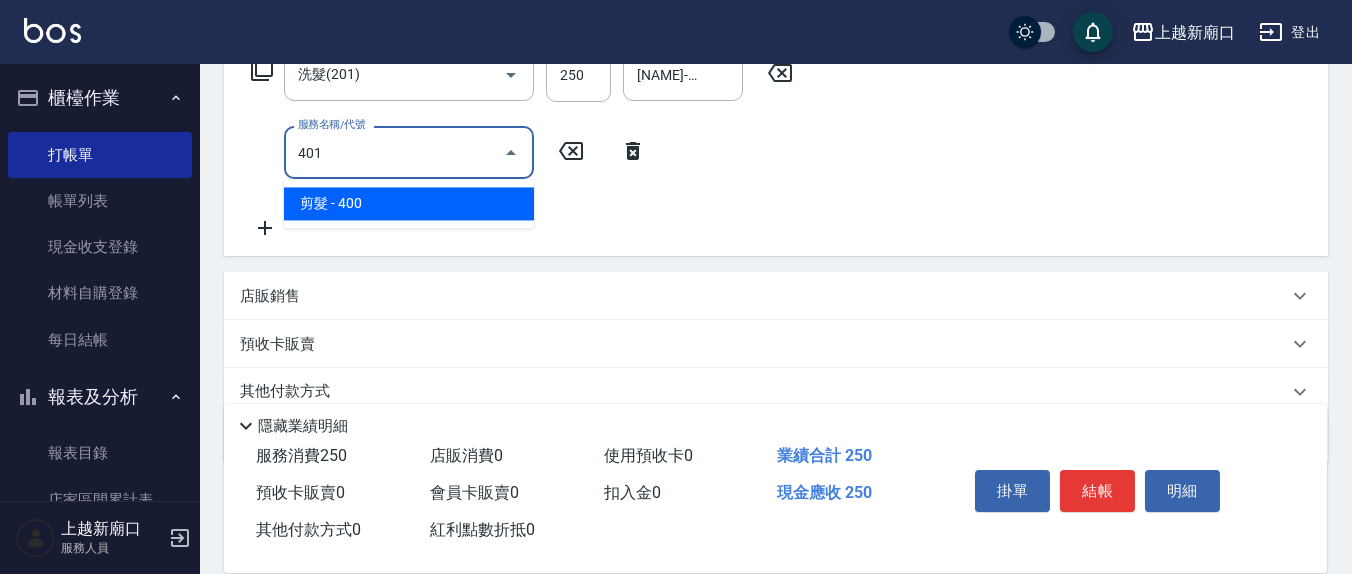type on "剪髮(401)" 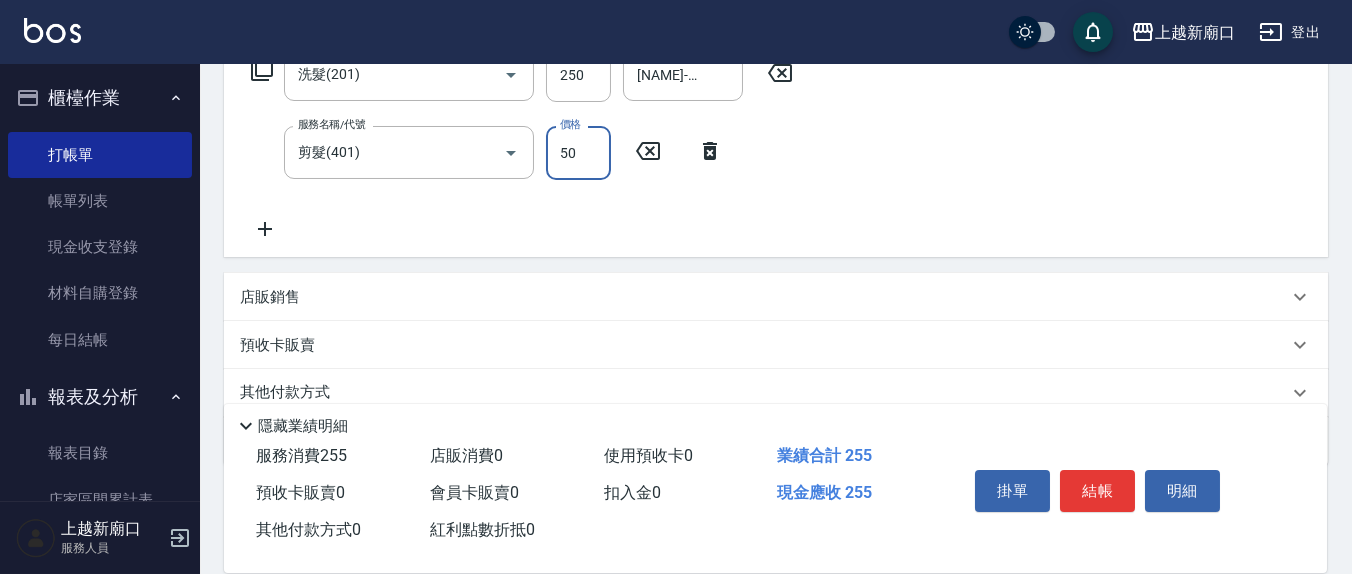 type on "50" 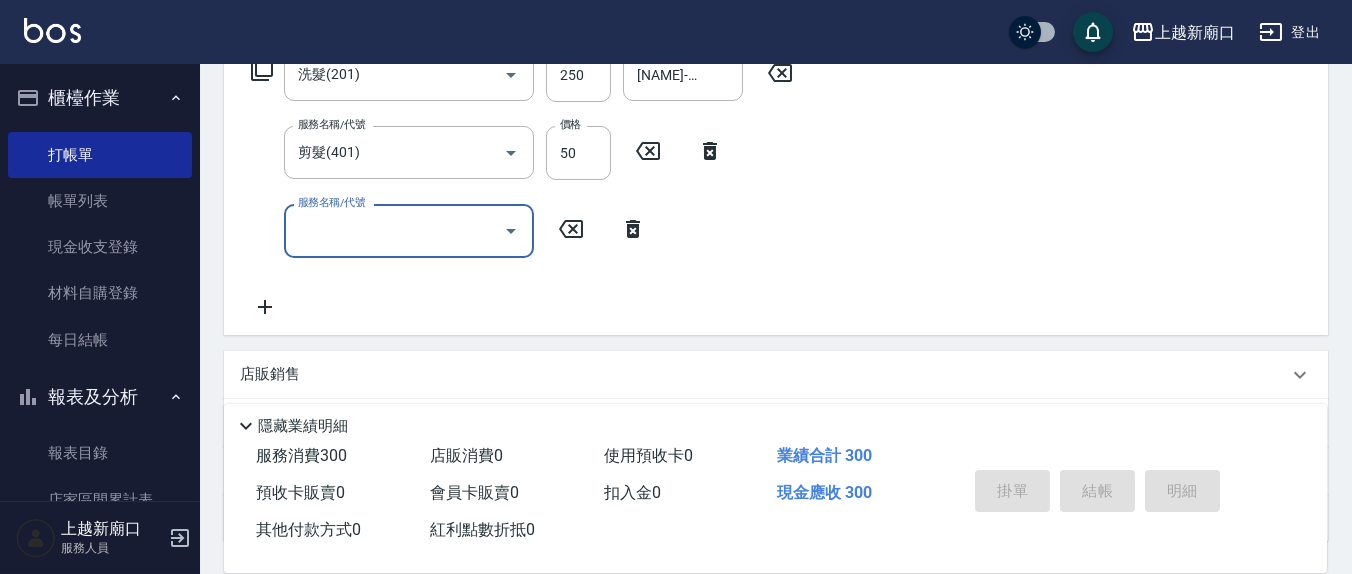 type 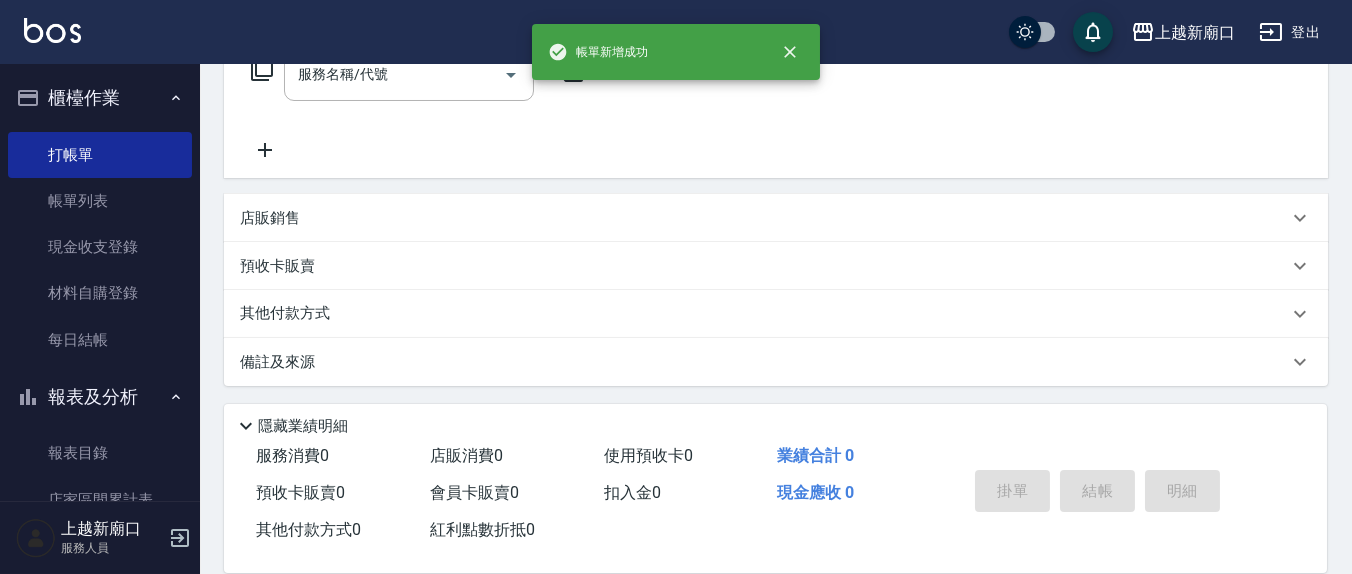 scroll, scrollTop: 0, scrollLeft: 0, axis: both 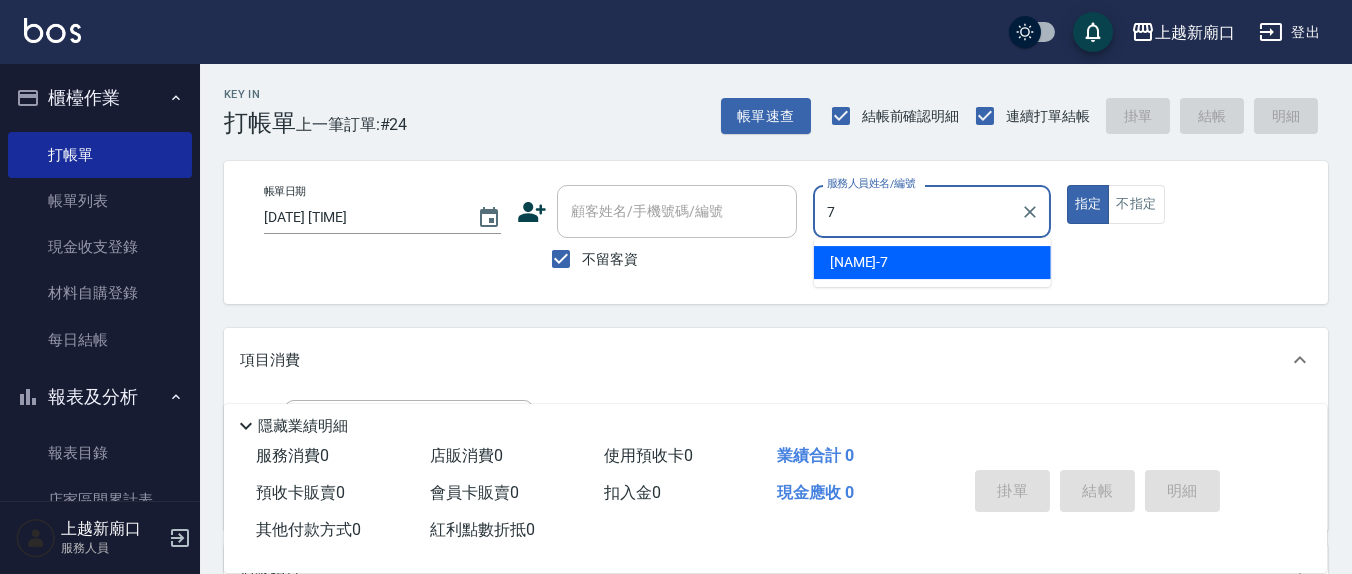 type on "[NAME]-7" 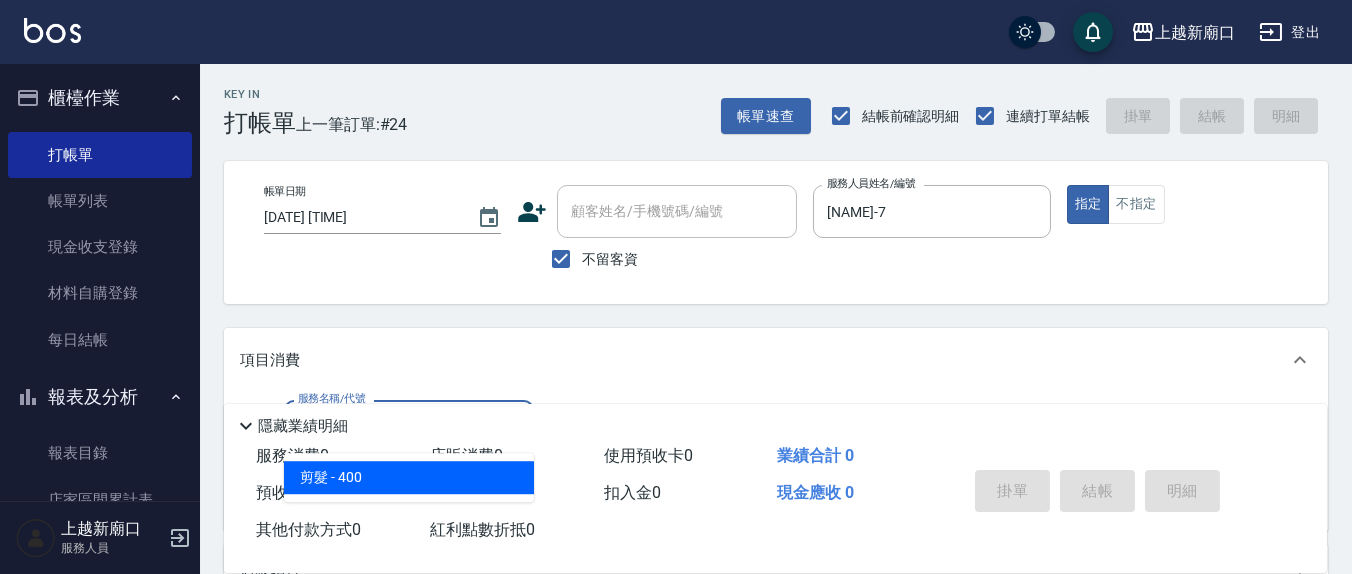 type on "剪髮(401)" 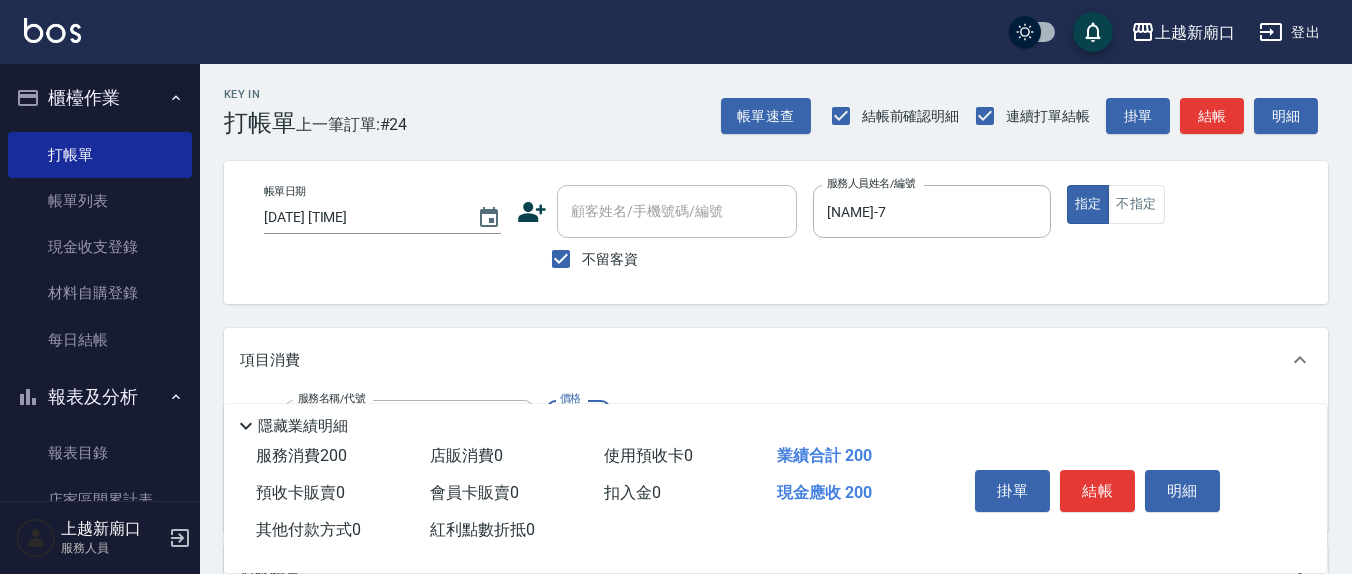 type on "200" 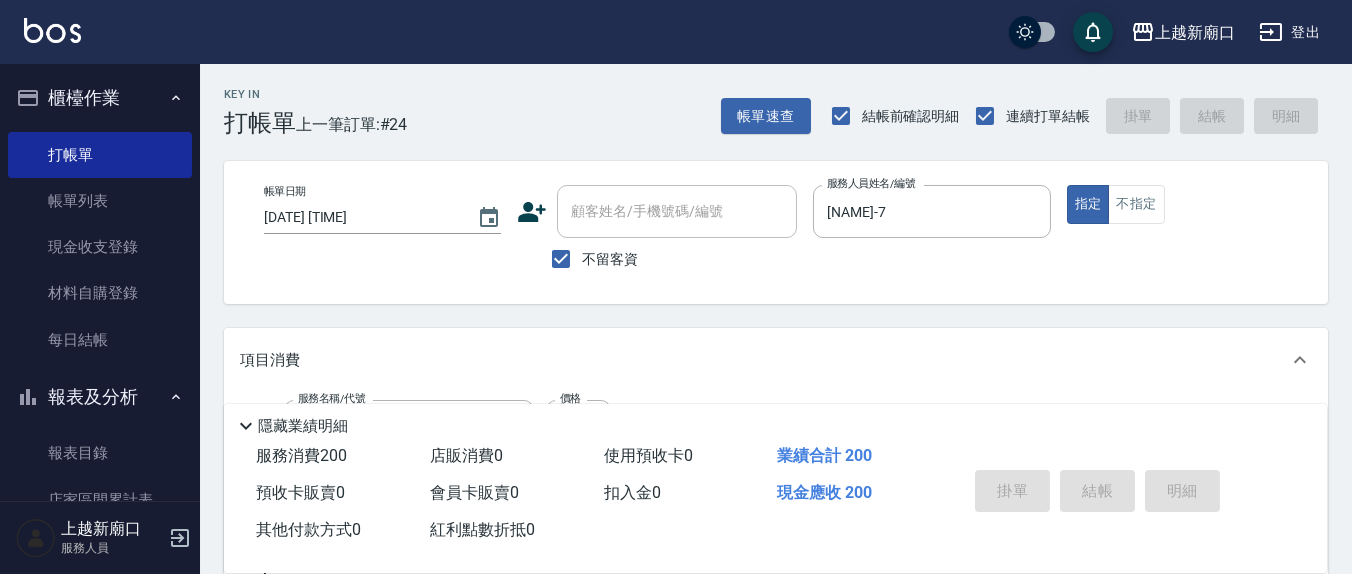 type 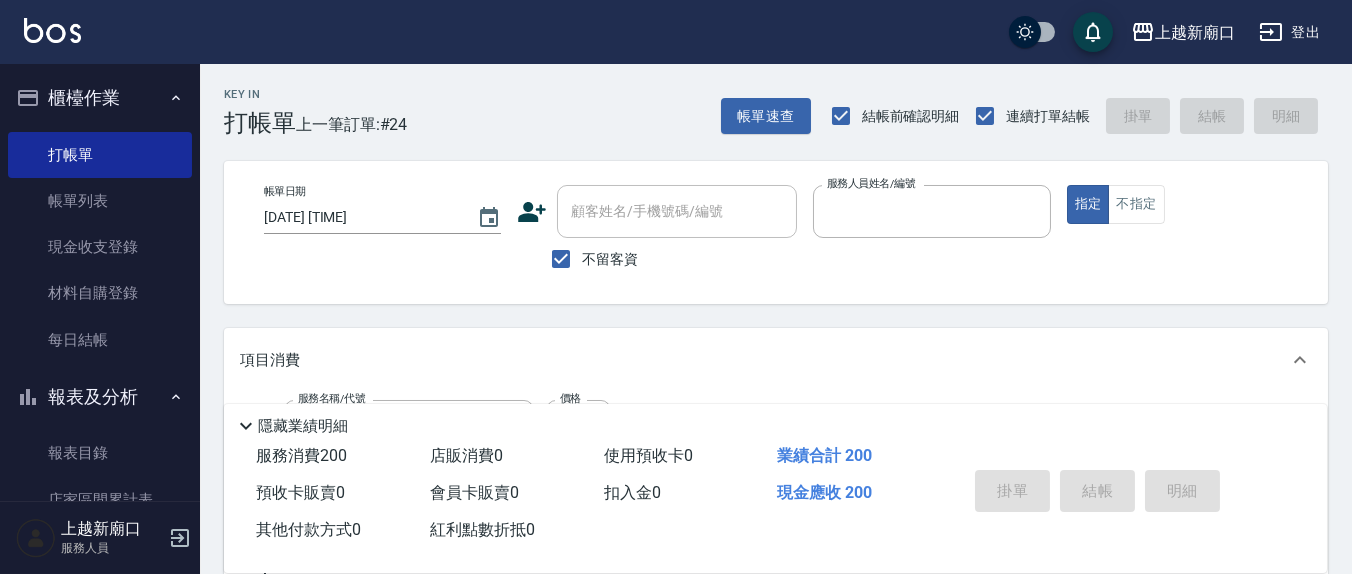 click on "指定" at bounding box center [1088, 204] 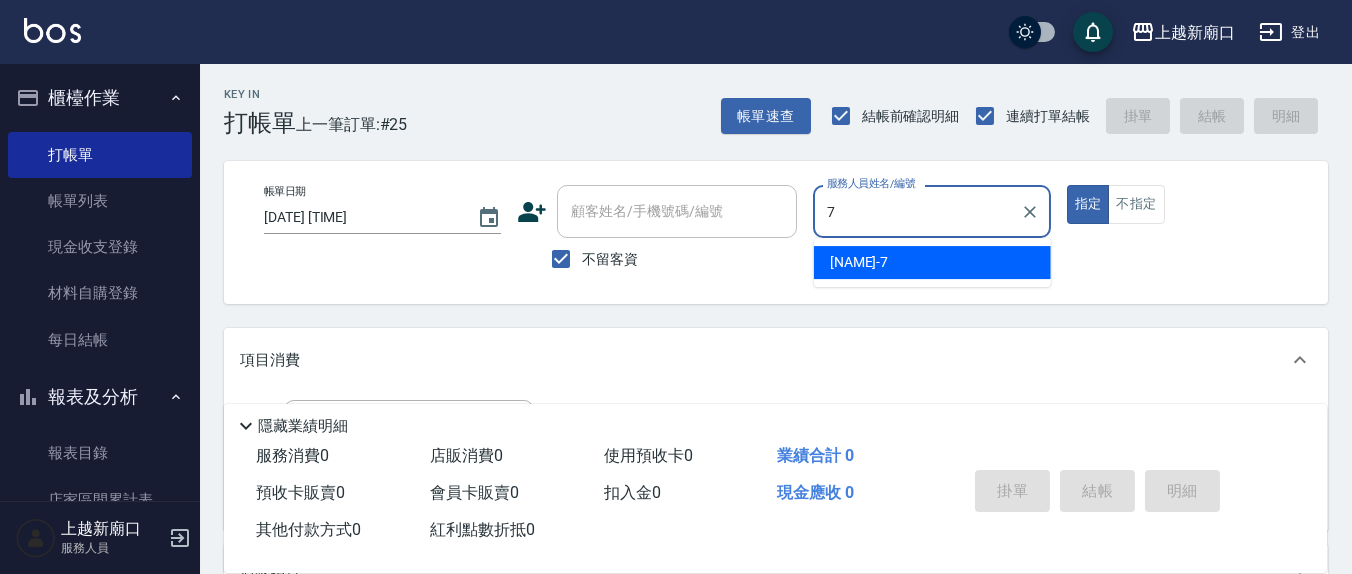 type on "[NAME]-7" 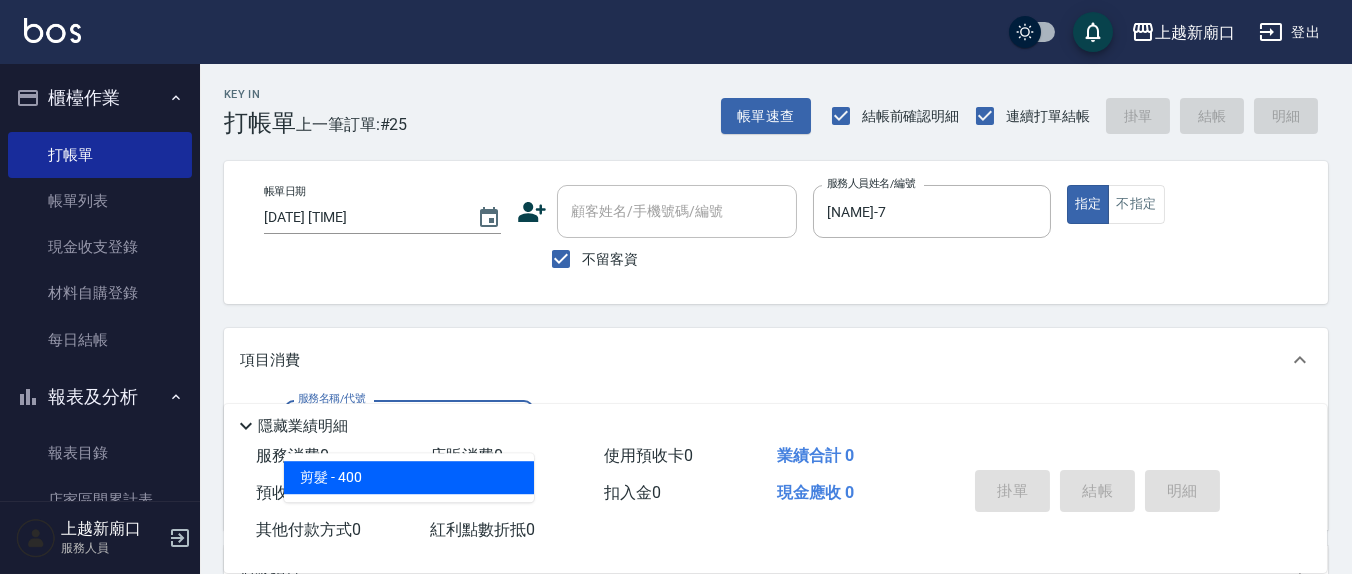 type on "剪髮(401)" 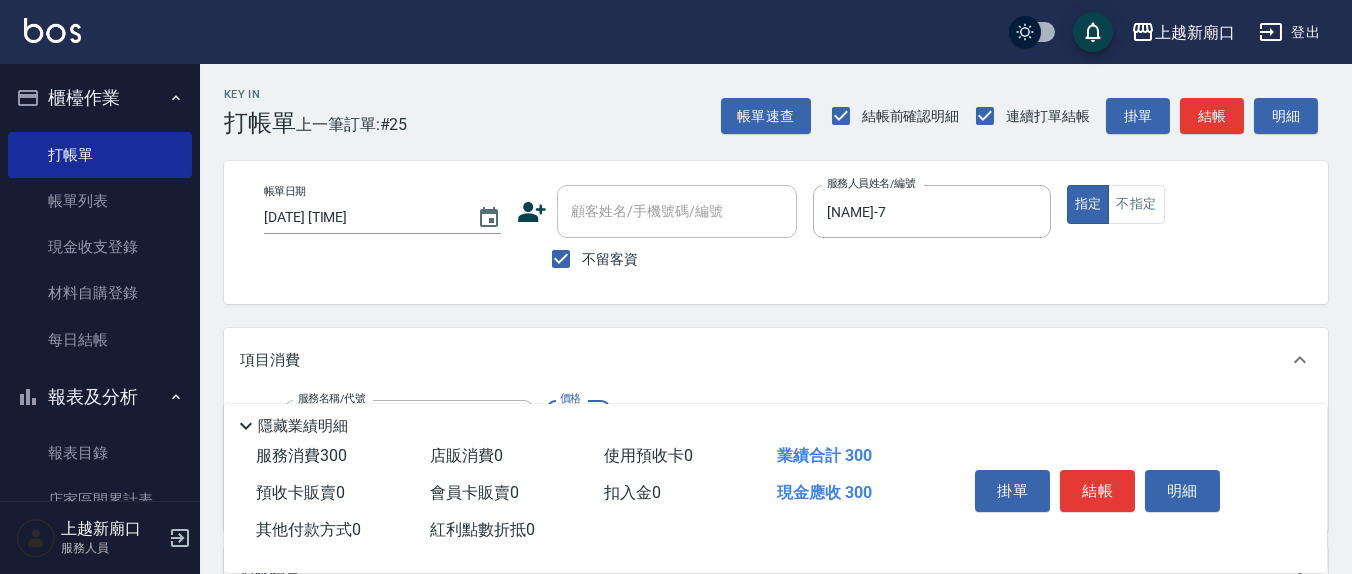 type on "300" 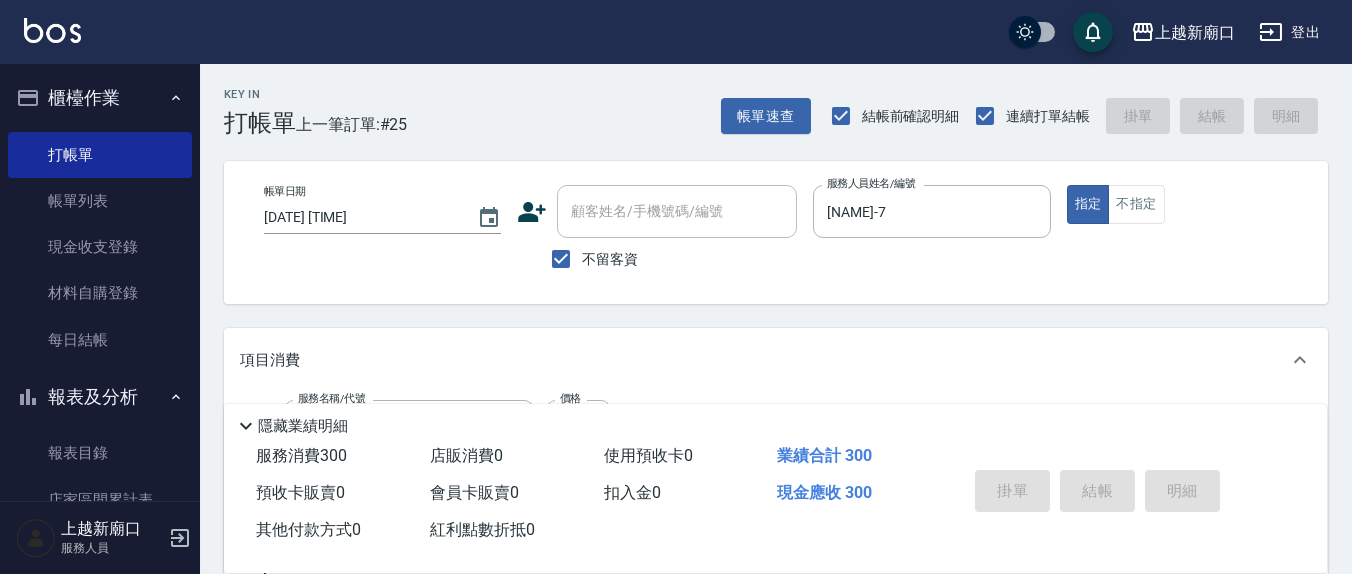 type 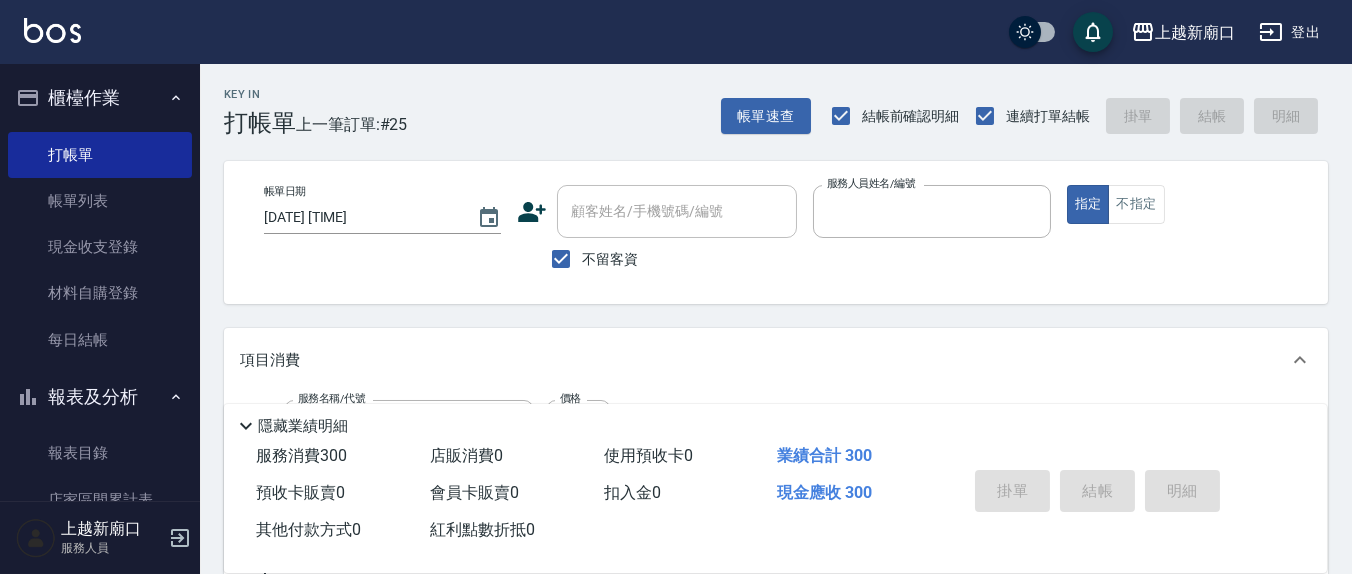 click on "指定" at bounding box center [1088, 204] 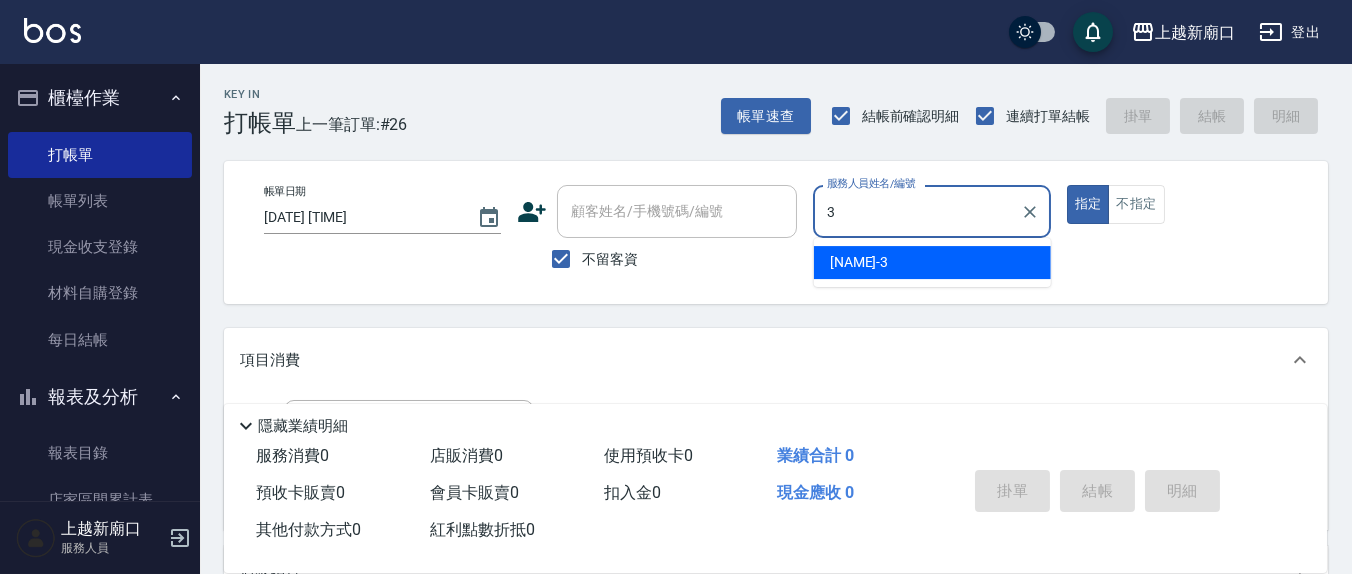 type on "[NAME]-3" 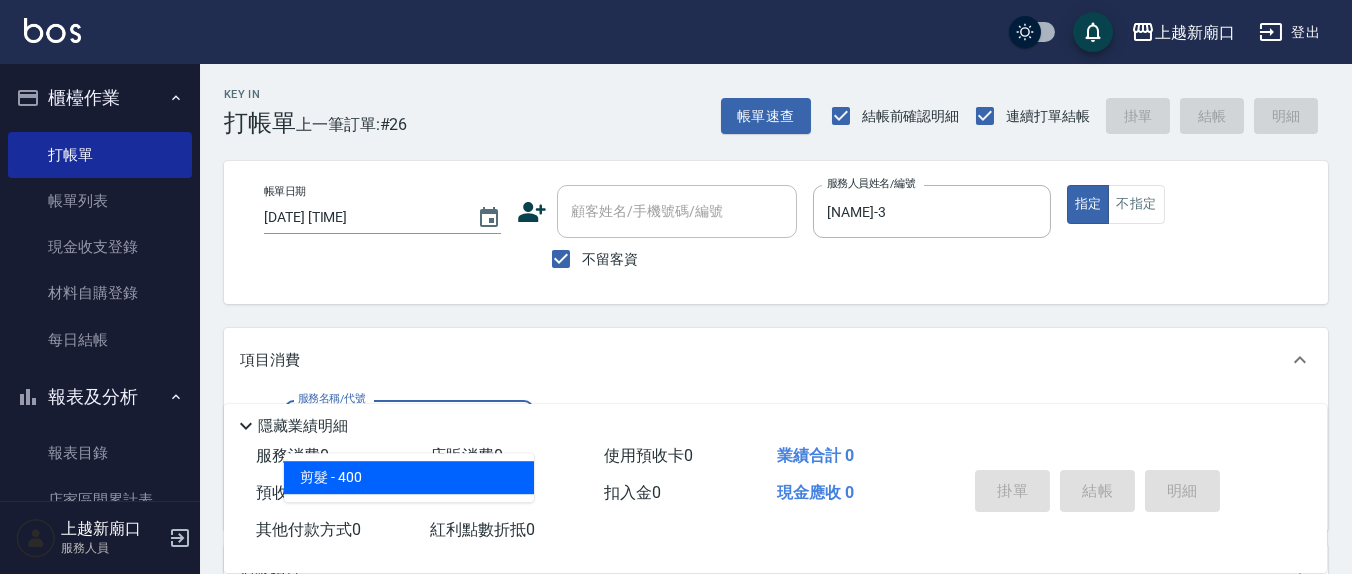 type on "剪髮(401)" 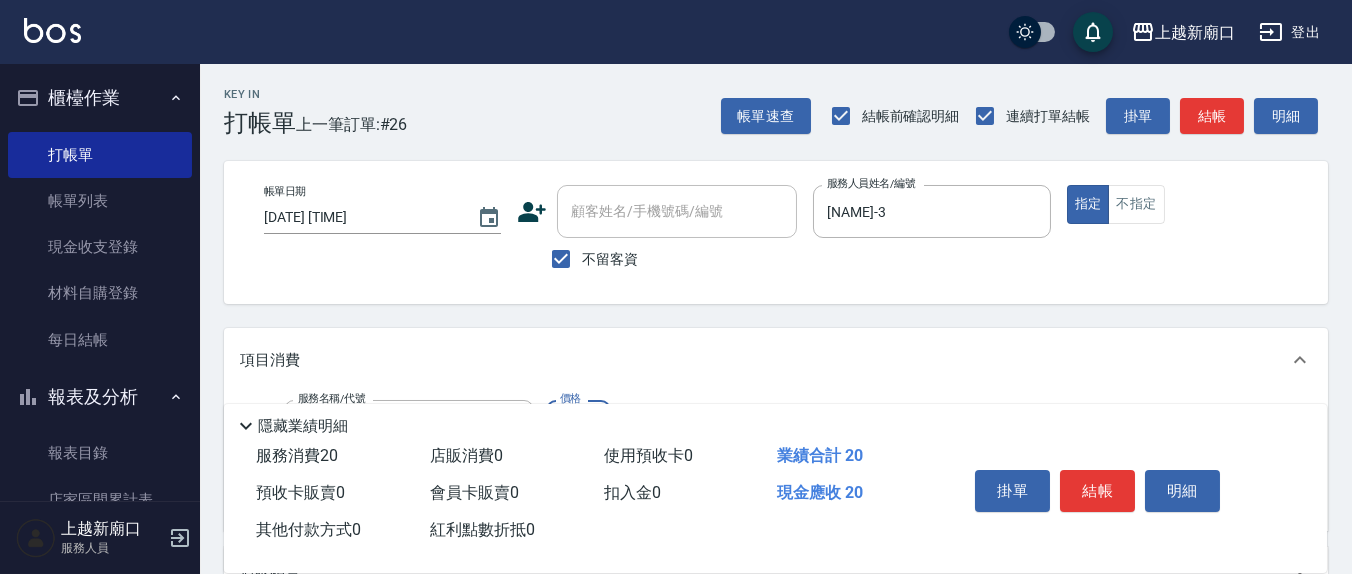 type on "200" 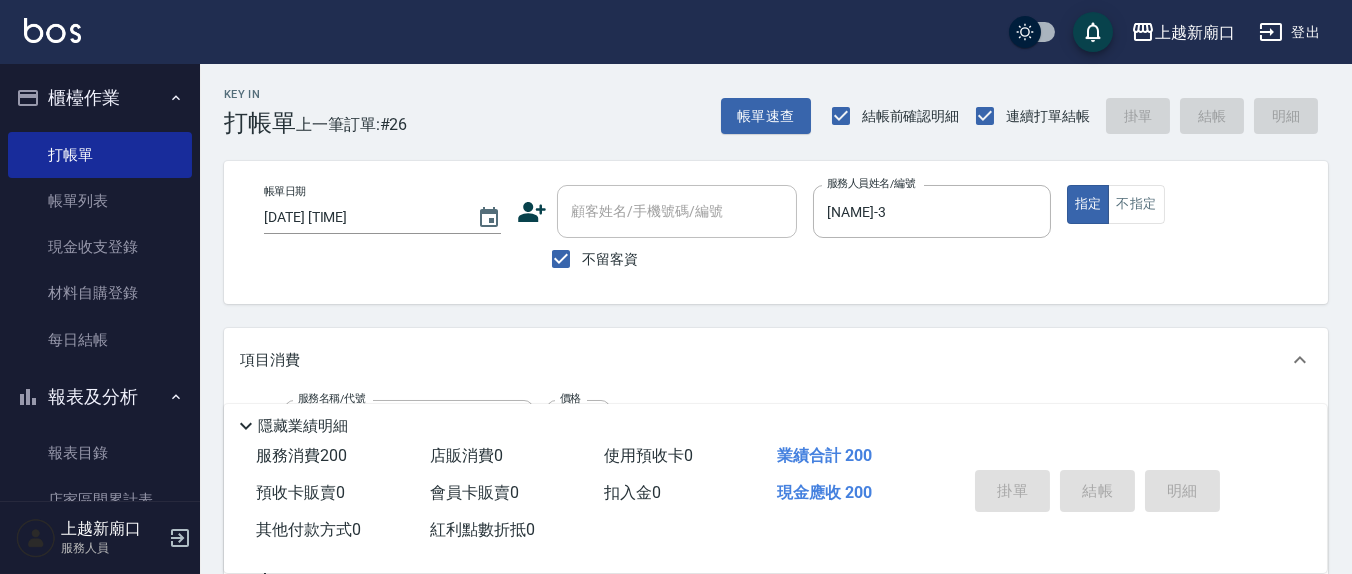 type 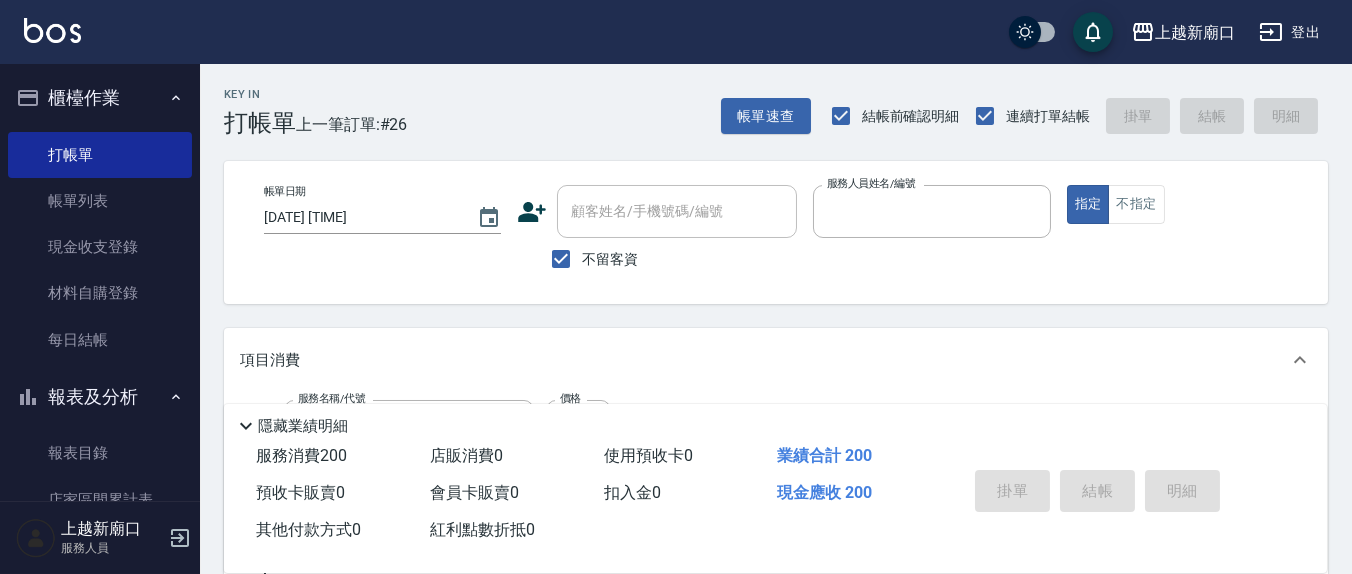 click on "指定" at bounding box center [1088, 204] 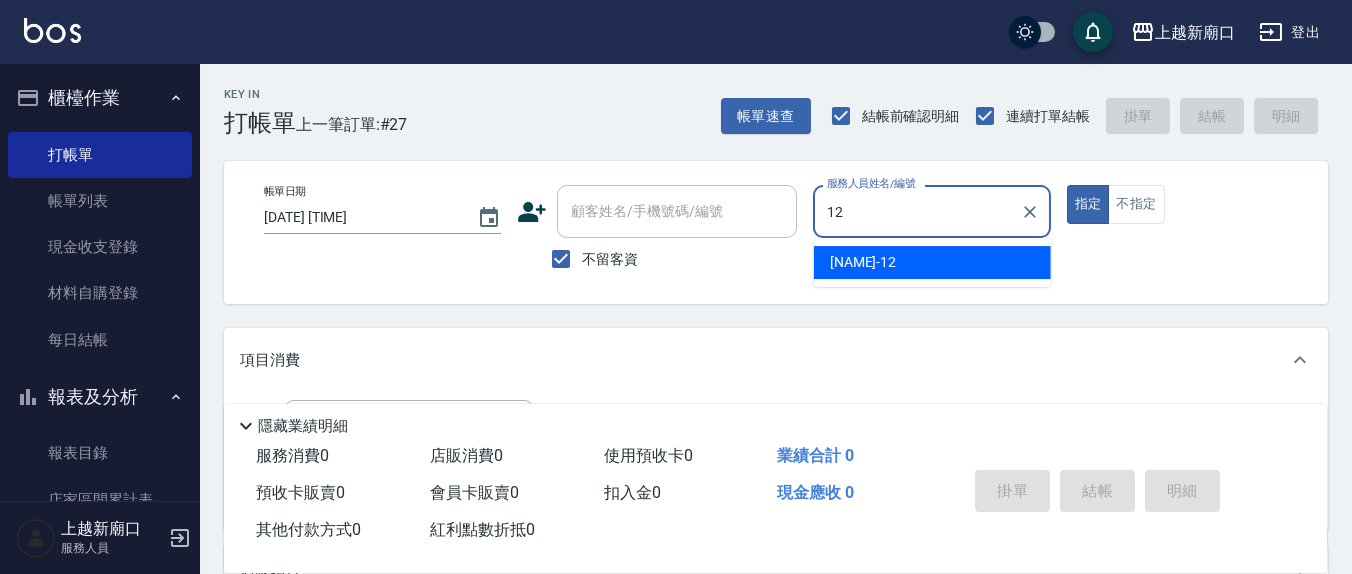 type on "[NAME]-12" 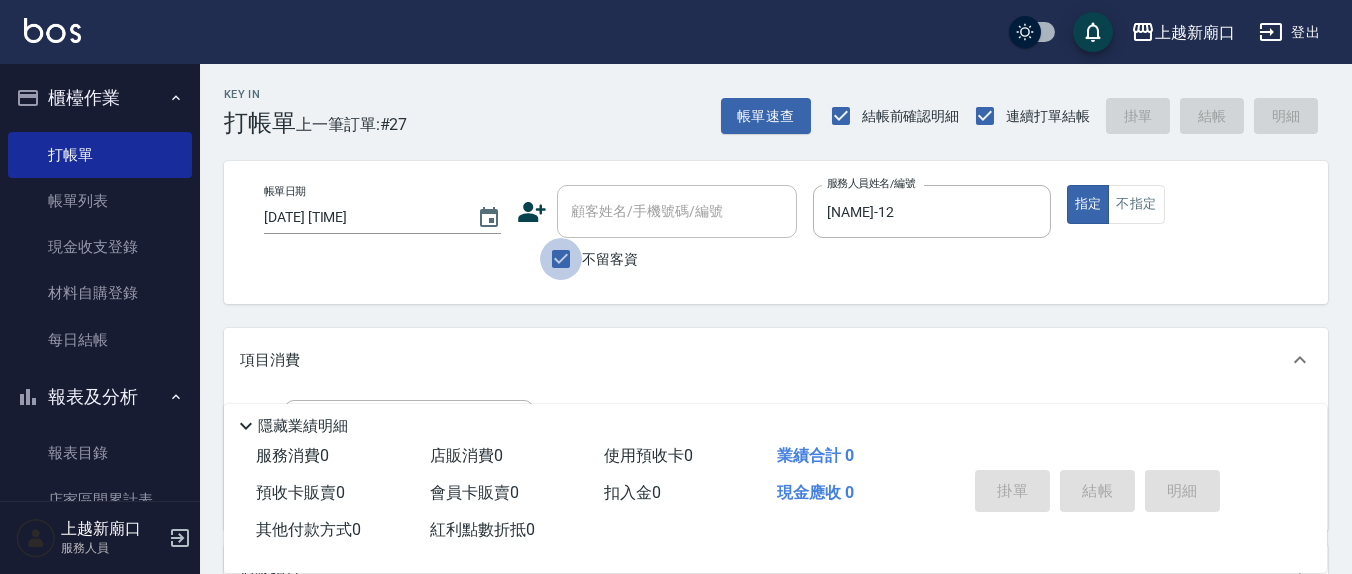 click on "不留客資" at bounding box center (561, 259) 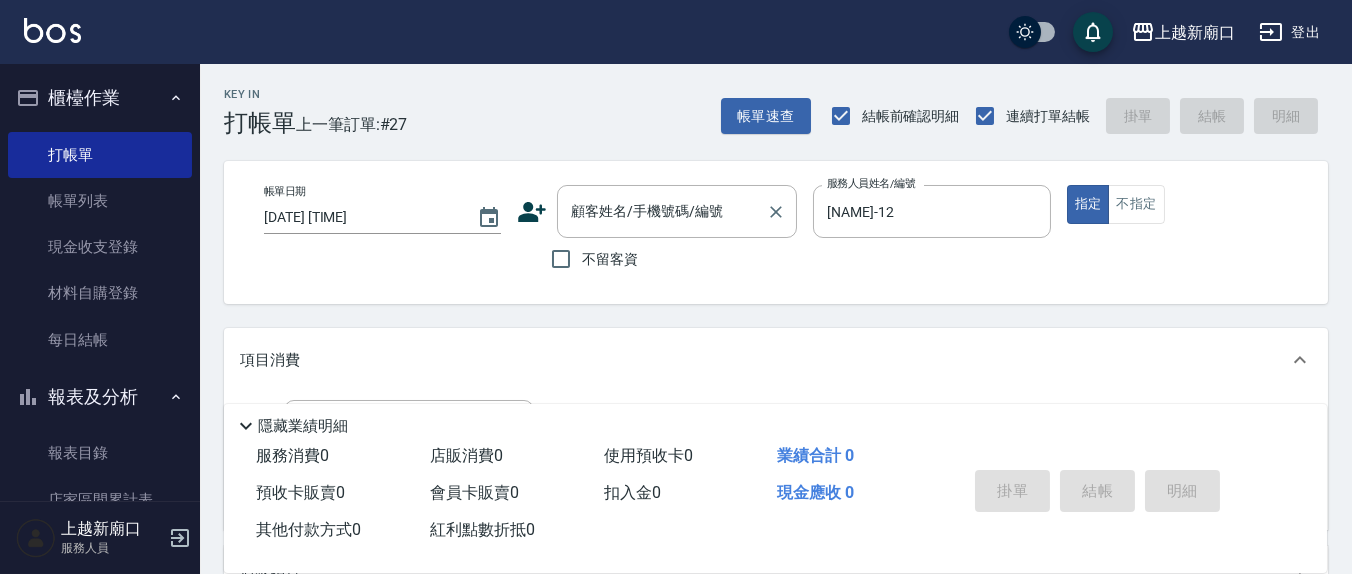 click on "顧客姓名/手機號碼/編號 顧客姓名/手機號碼/編號" at bounding box center (677, 211) 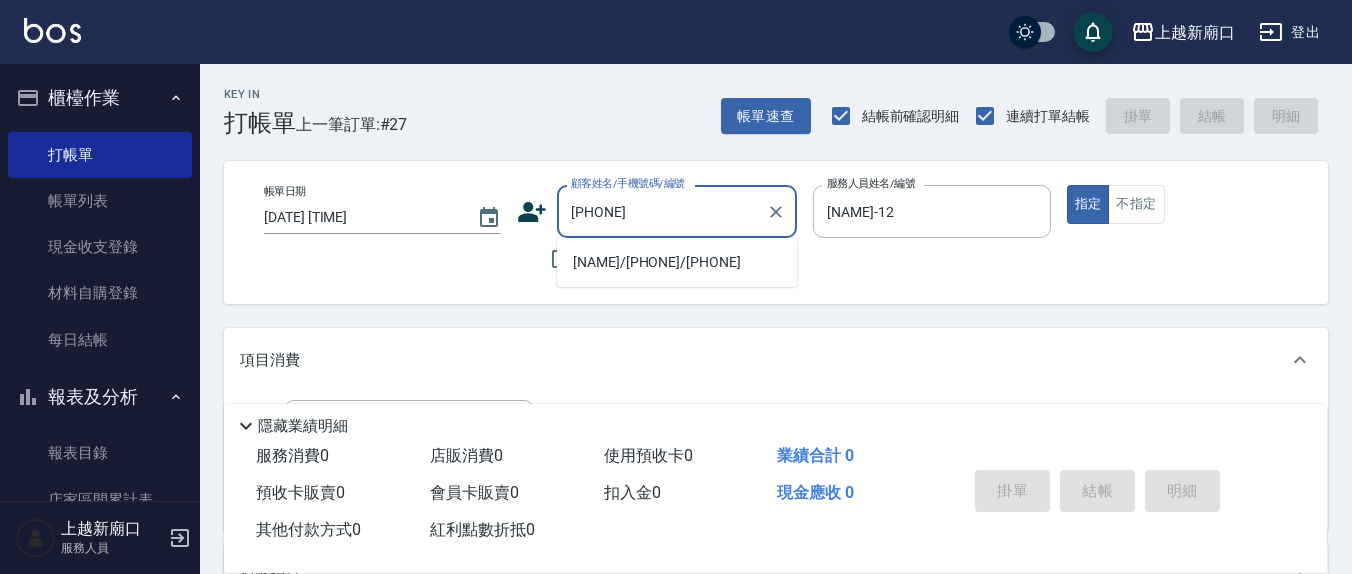 click on "[NAME]/[PHONE]/[PHONE]" at bounding box center (677, 262) 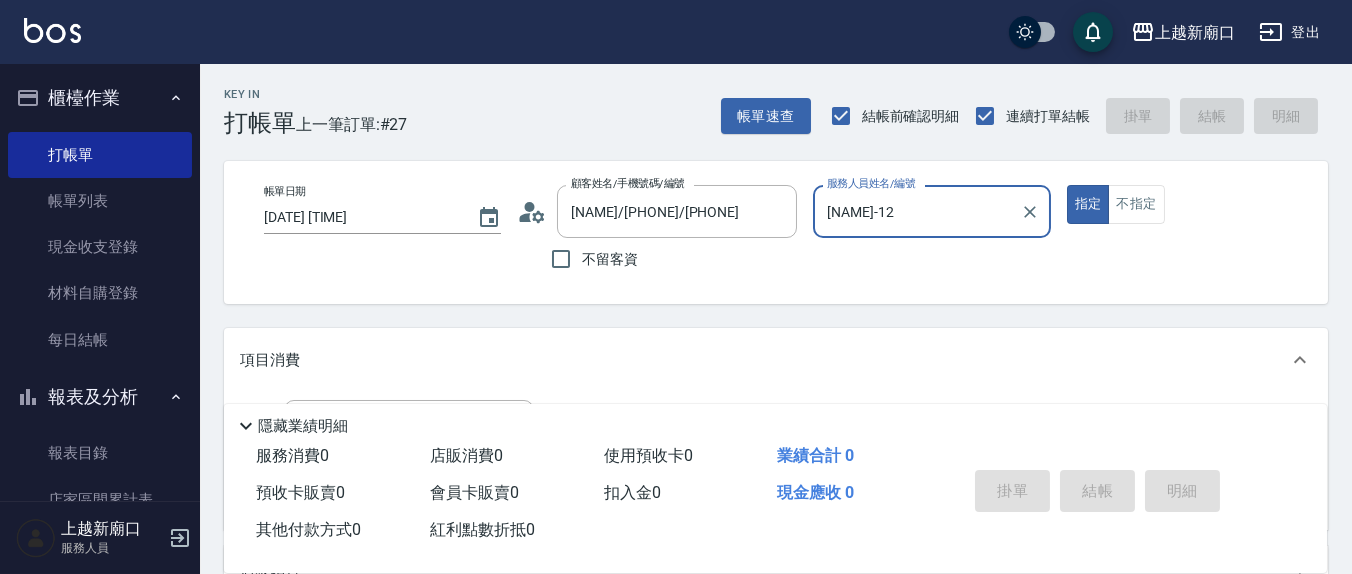 scroll, scrollTop: 208, scrollLeft: 0, axis: vertical 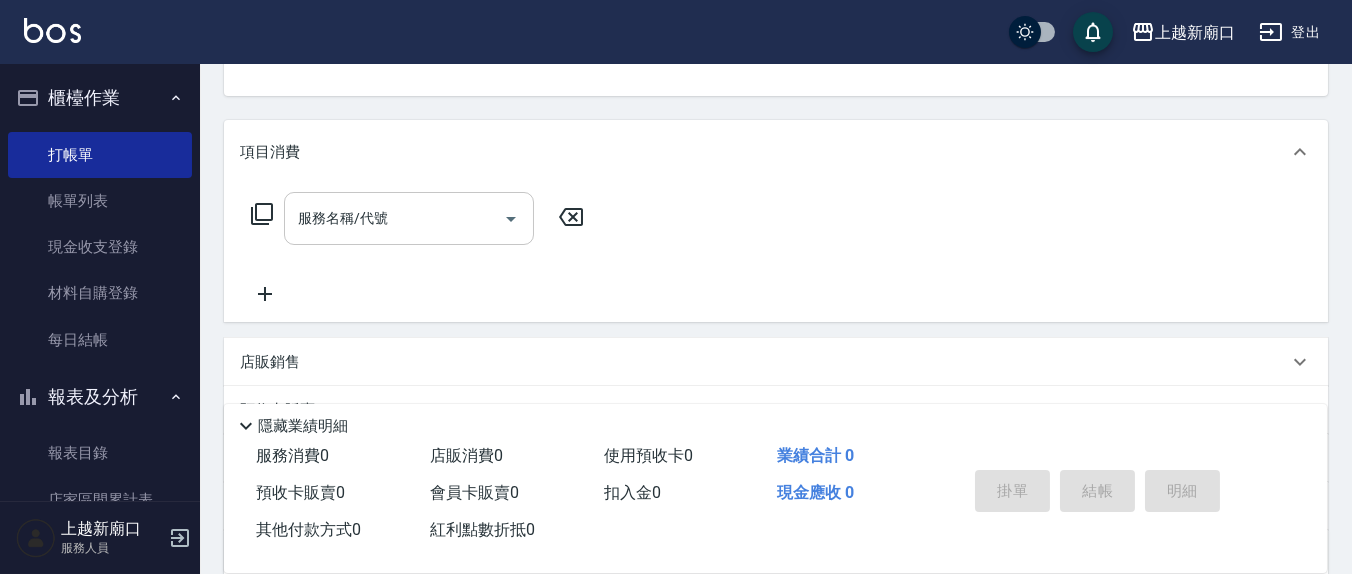 click on "服務名稱/代號" at bounding box center (394, 218) 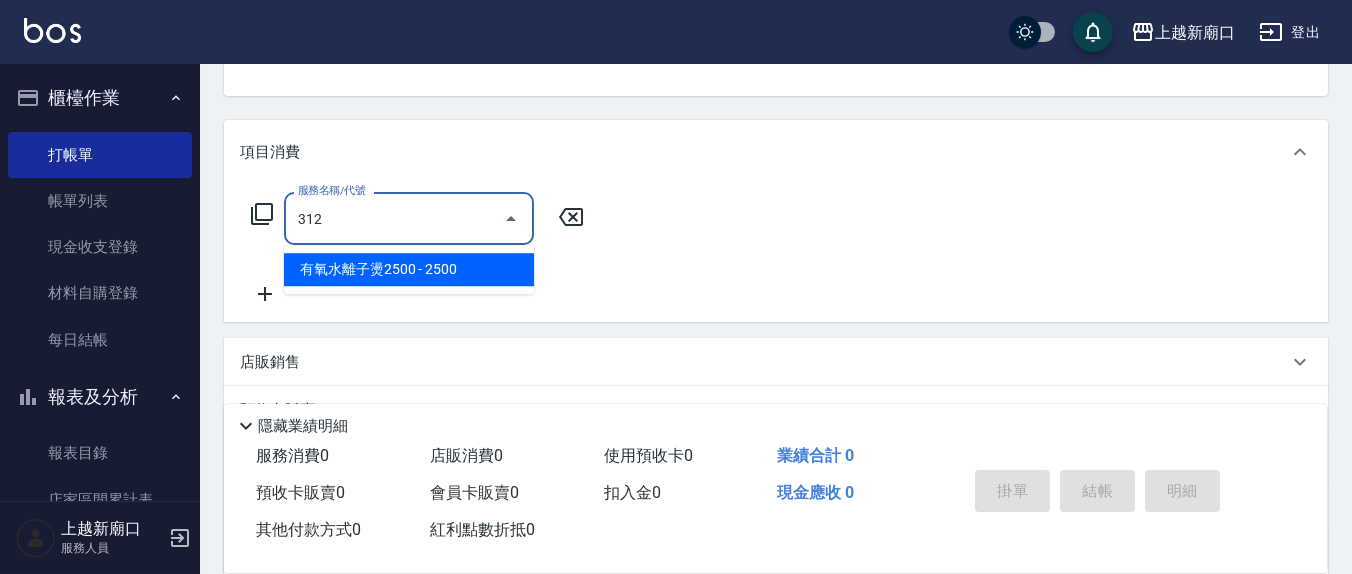 type on "有氧水離子燙2500([NUMBER])" 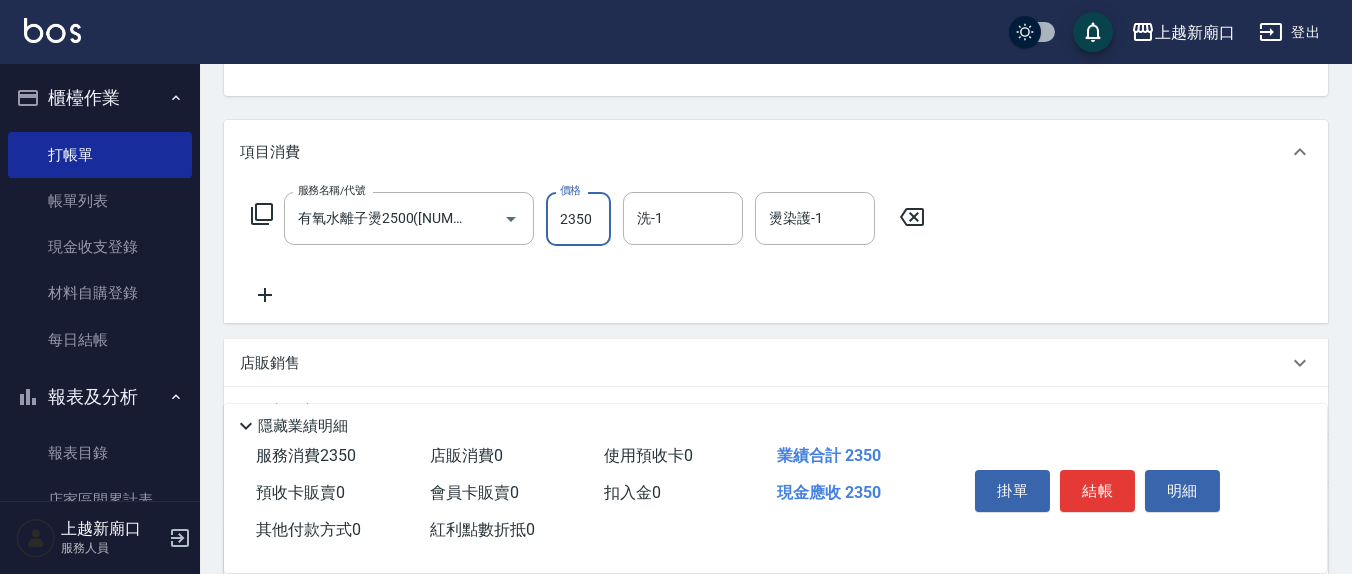 type on "2350" 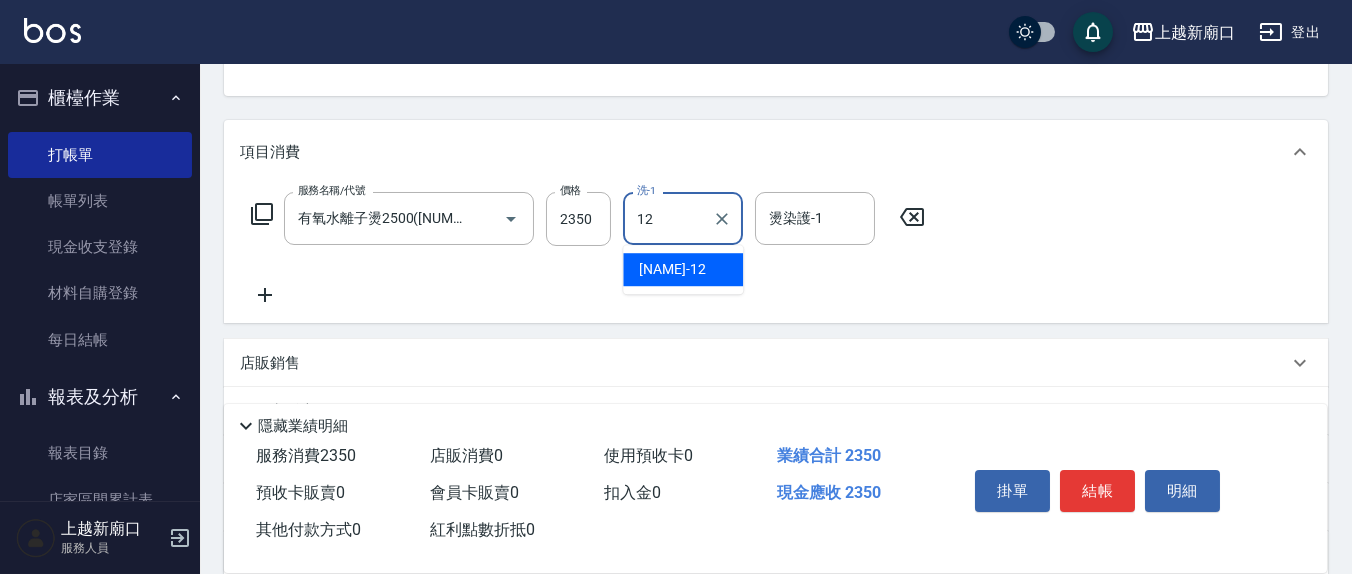 type on "[NAME]-12" 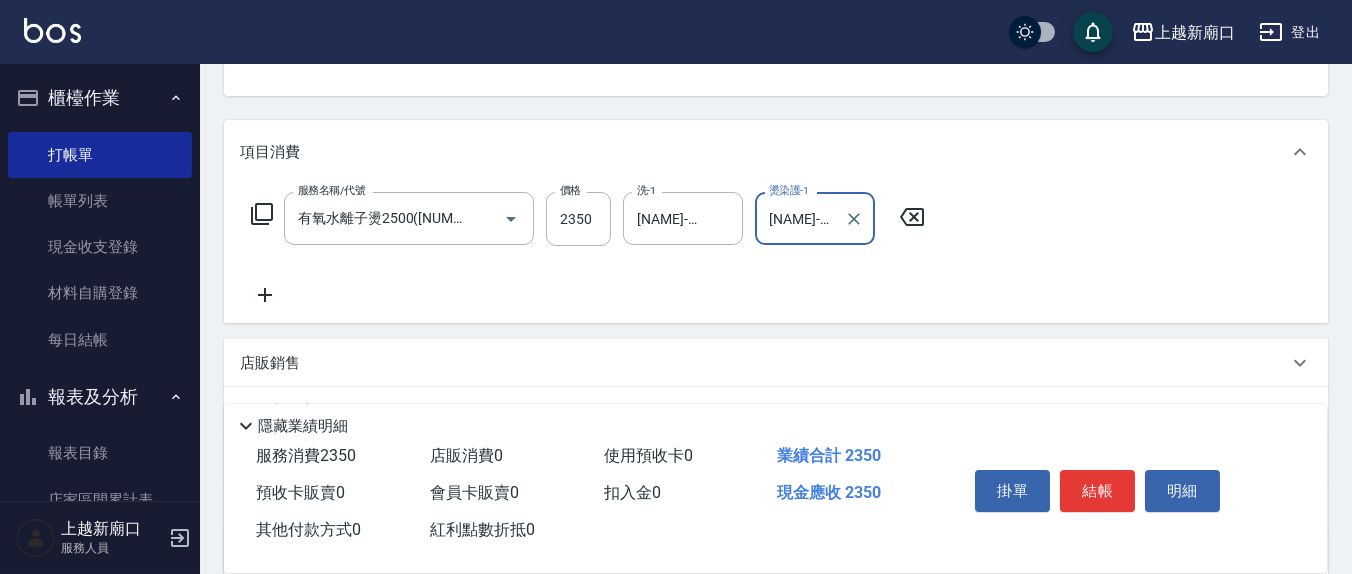 type on "[NAME]-22" 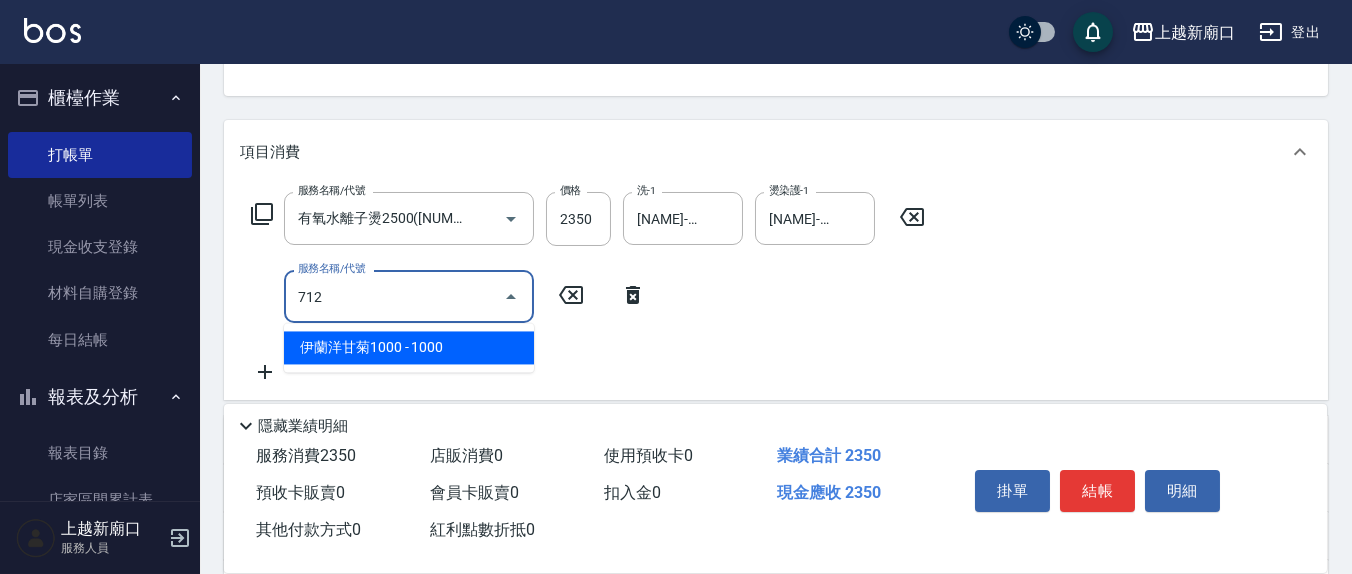 type on "伊蘭洋甘菊1000(712)" 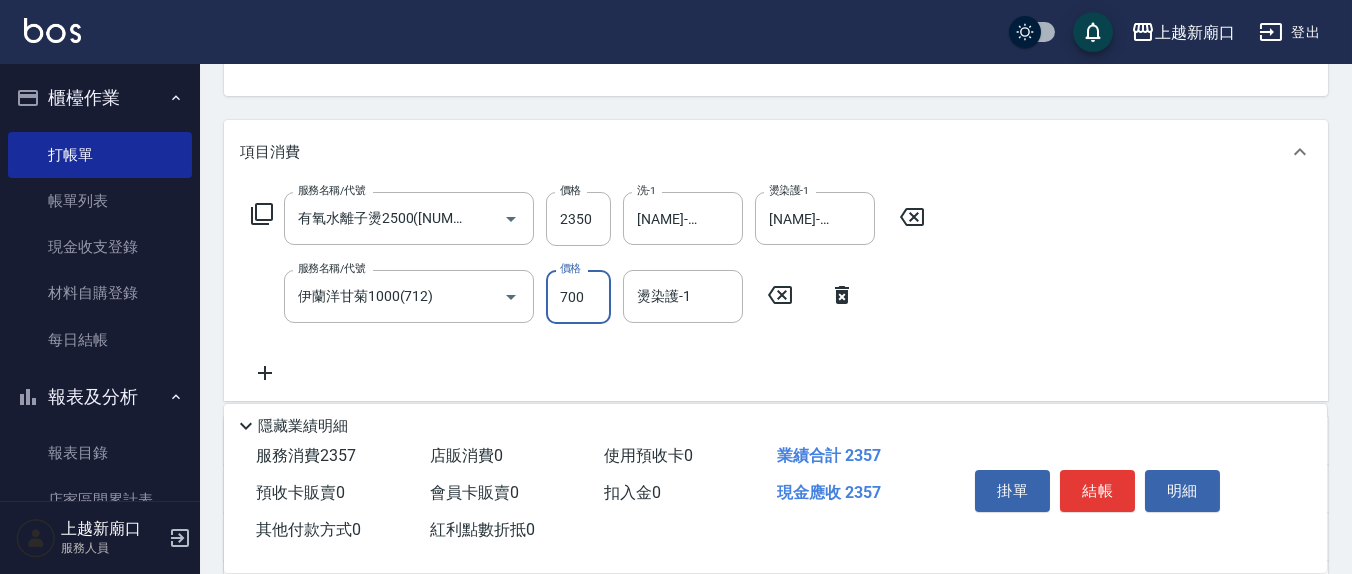 type on "700" 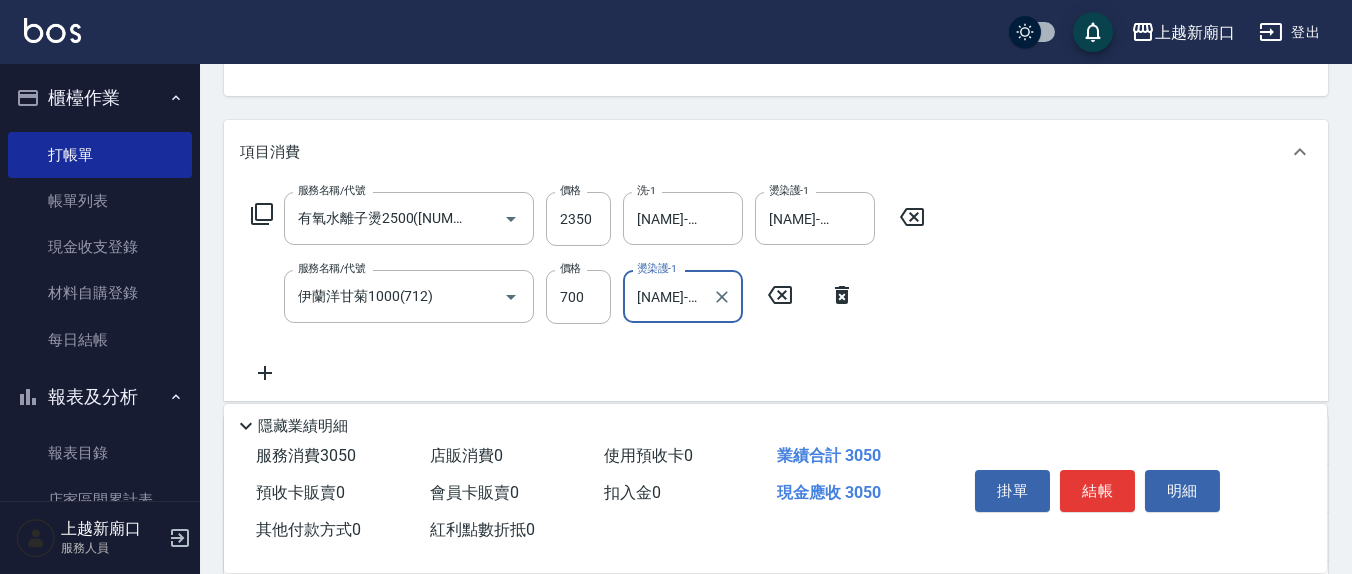 type on "[NAME]-22" 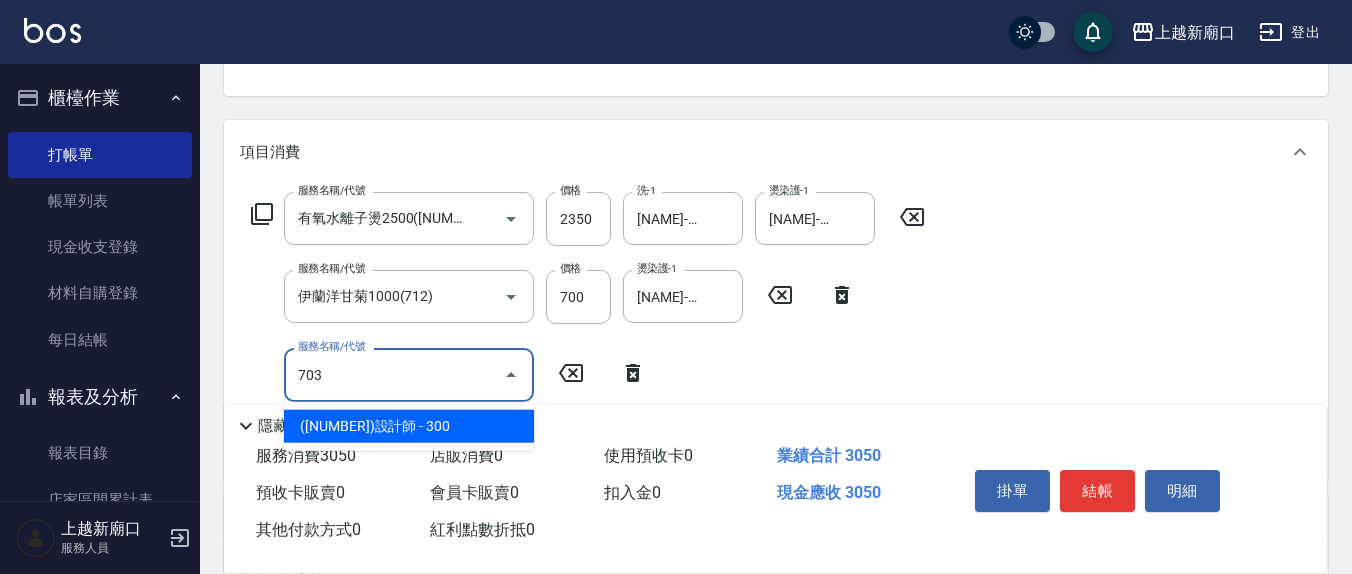 type on "([NUMBER])設計師([NUMBER])" 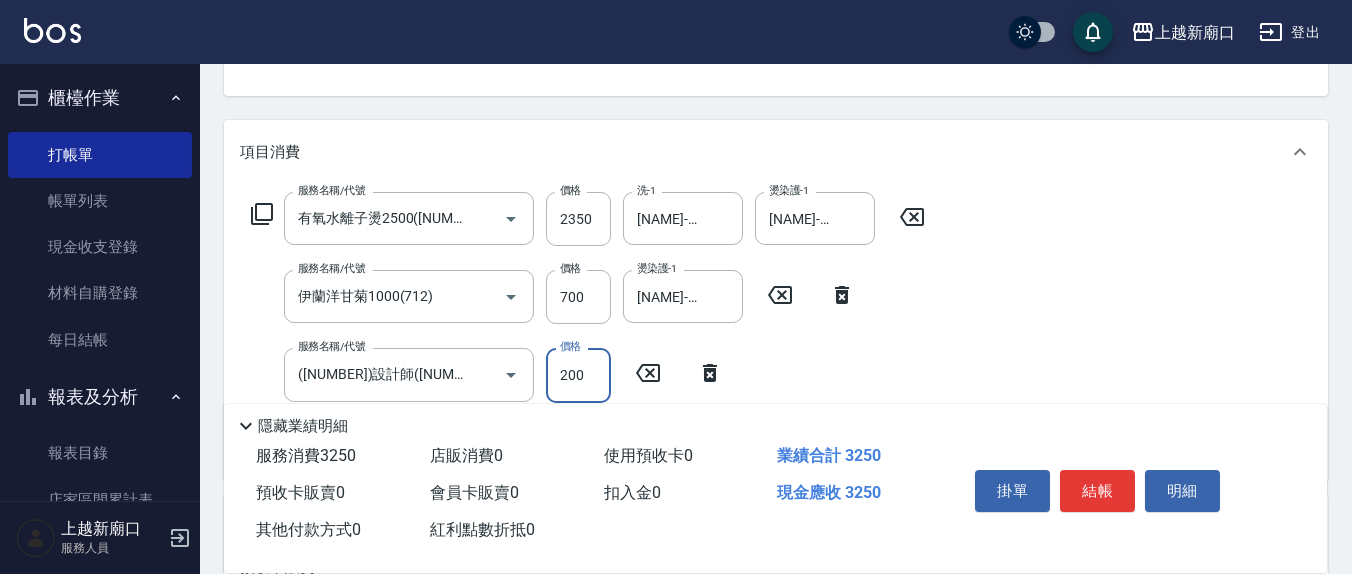 type on "200" 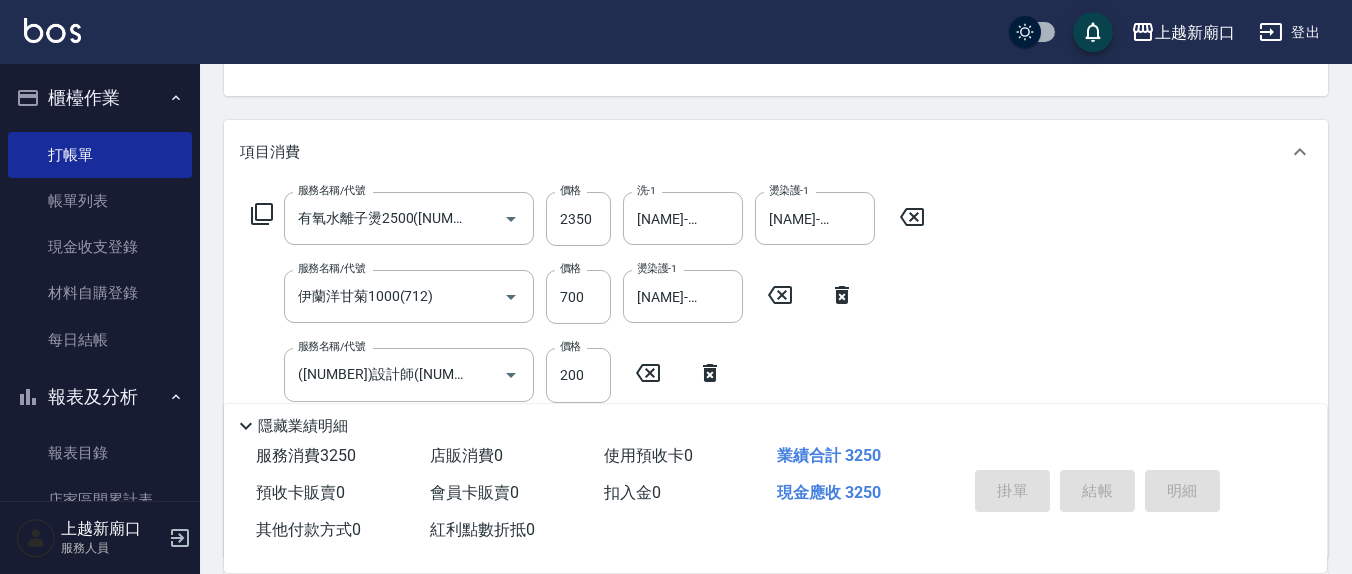 type 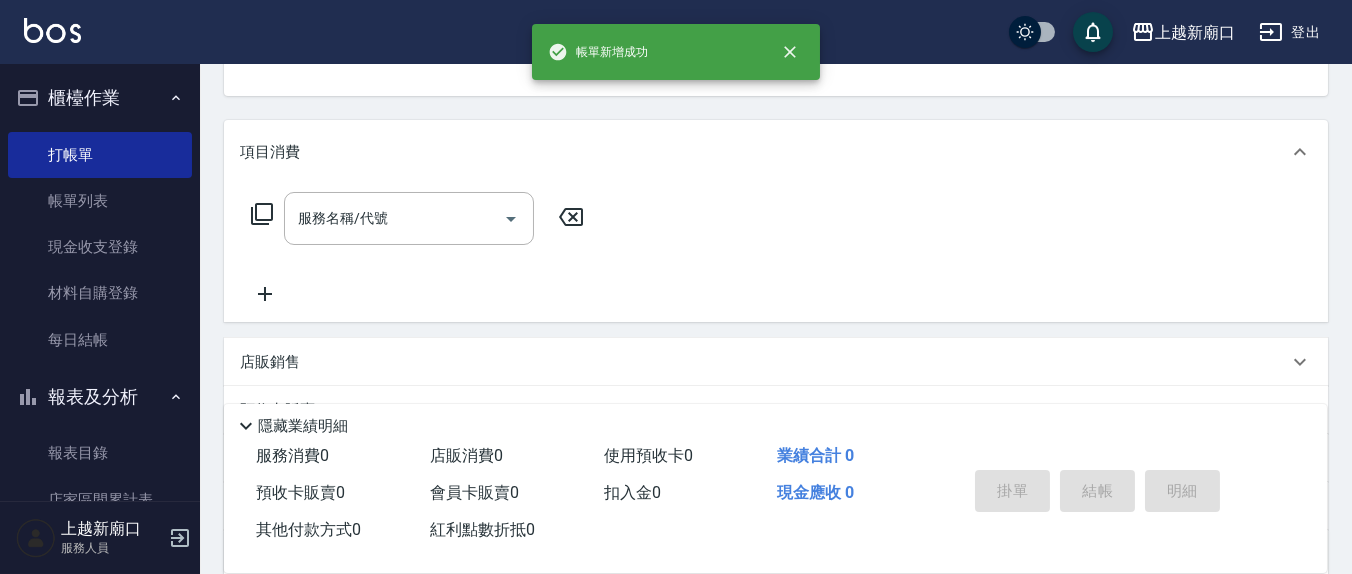 scroll, scrollTop: 193, scrollLeft: 0, axis: vertical 